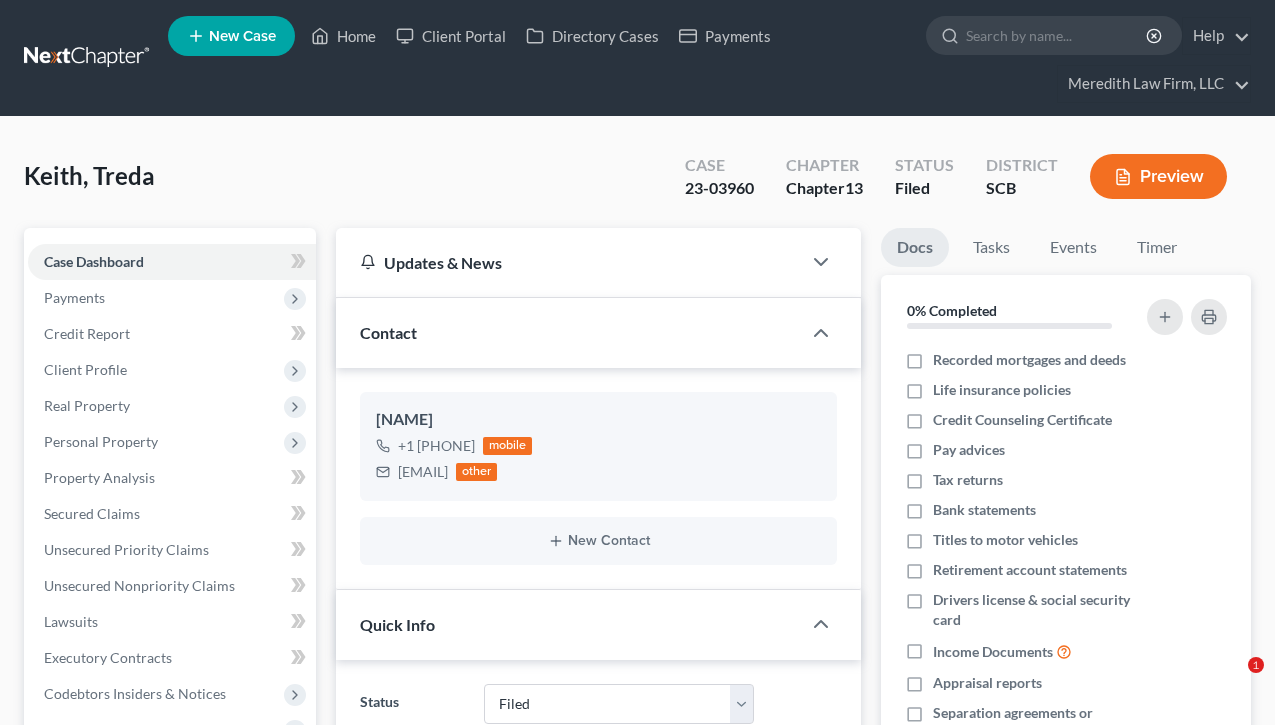 select on "2" 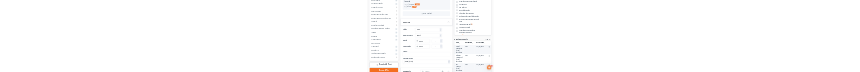 scroll, scrollTop: 0, scrollLeft: 0, axis: both 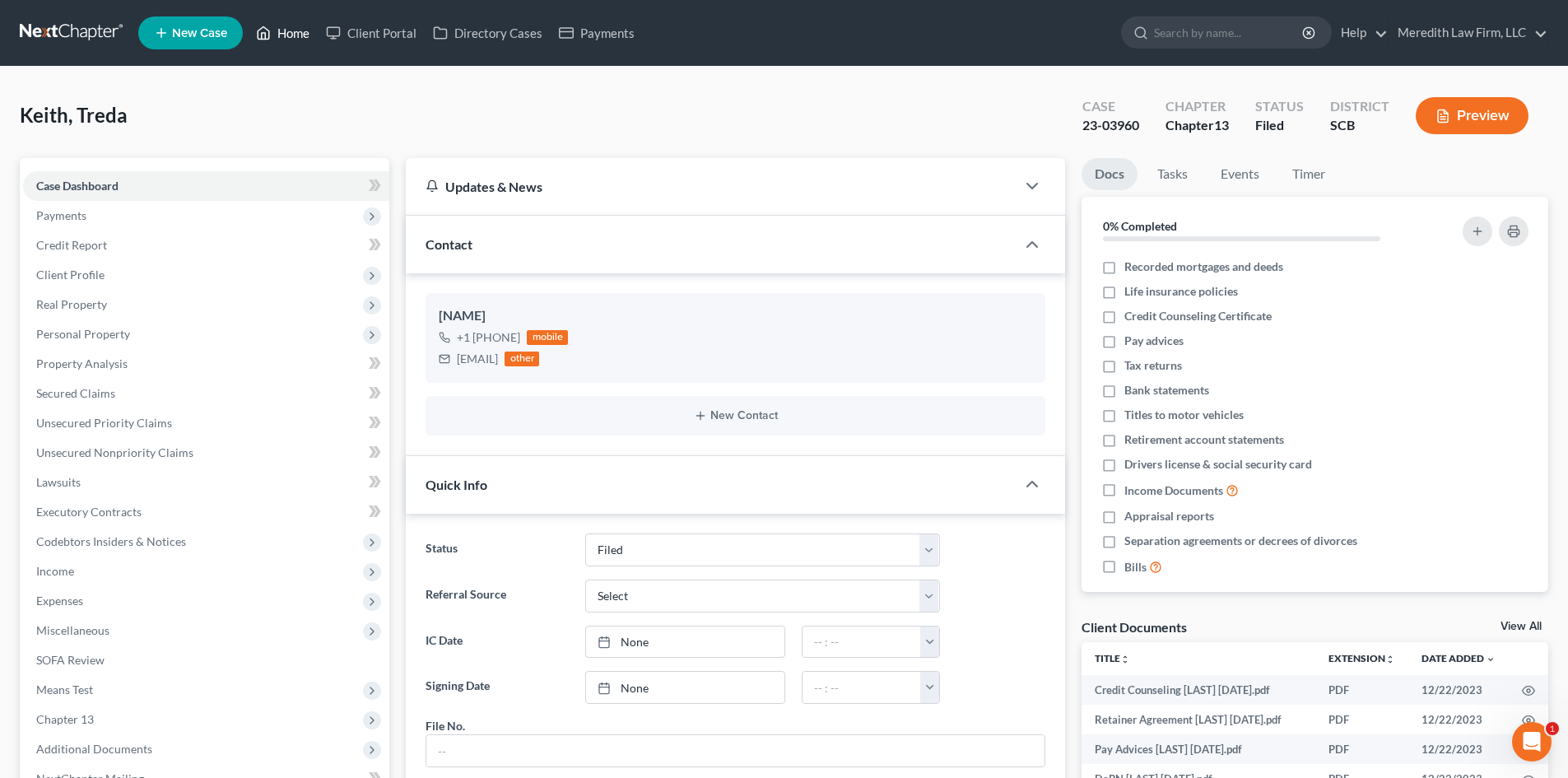click on "Home" at bounding box center [282, 33] 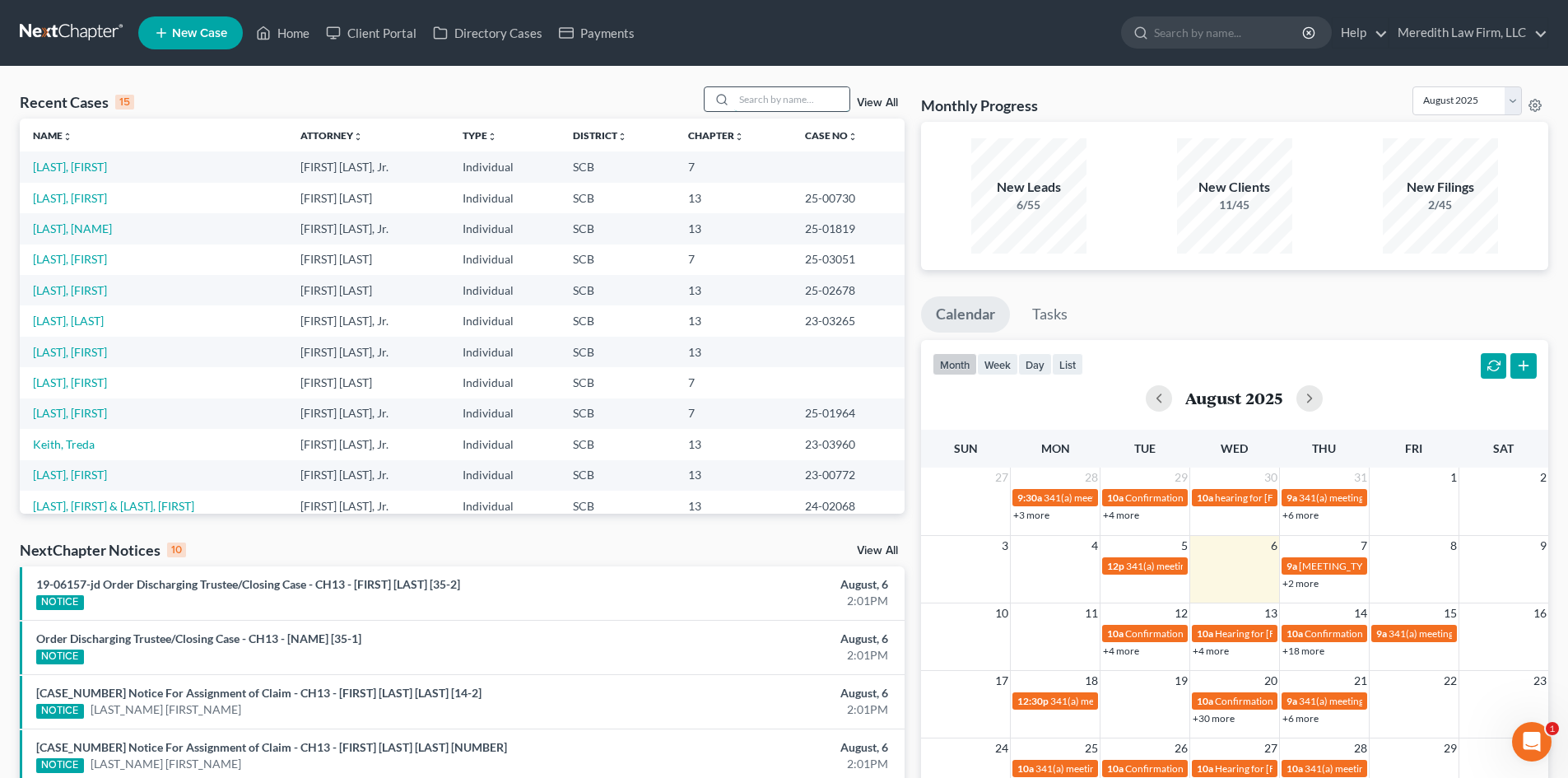click at bounding box center (792, 99) 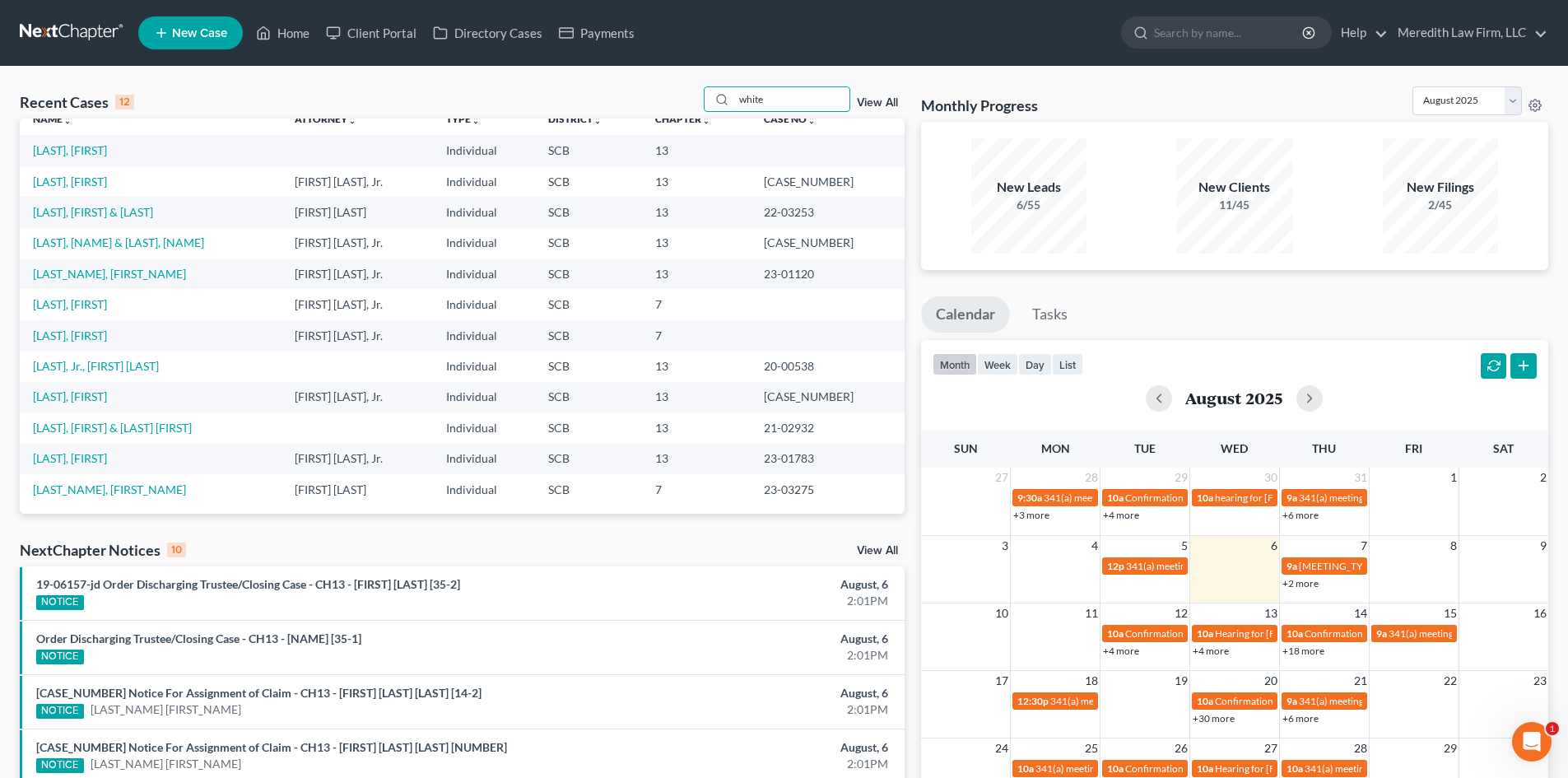 scroll, scrollTop: 21, scrollLeft: 0, axis: vertical 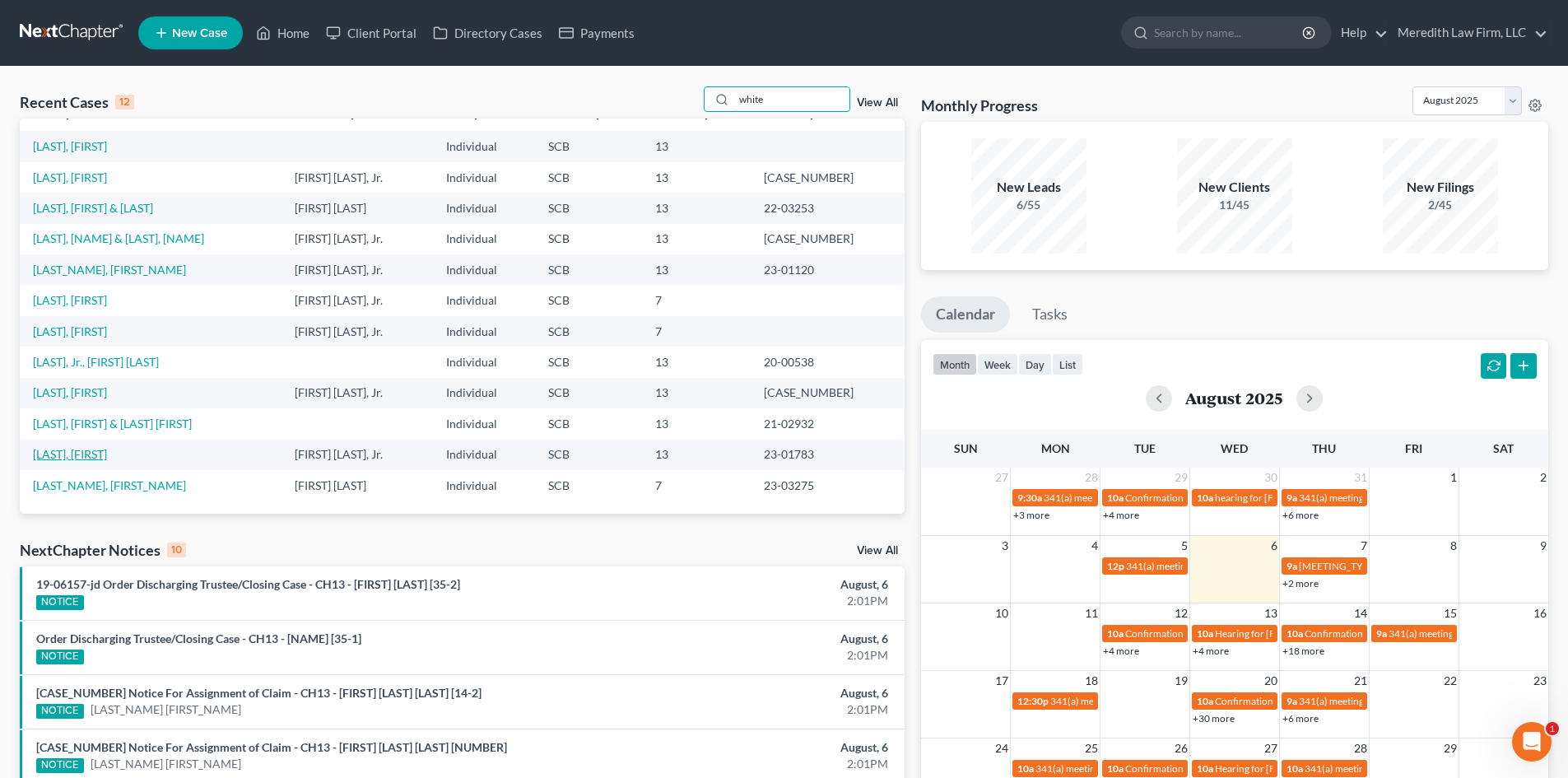 type on "white" 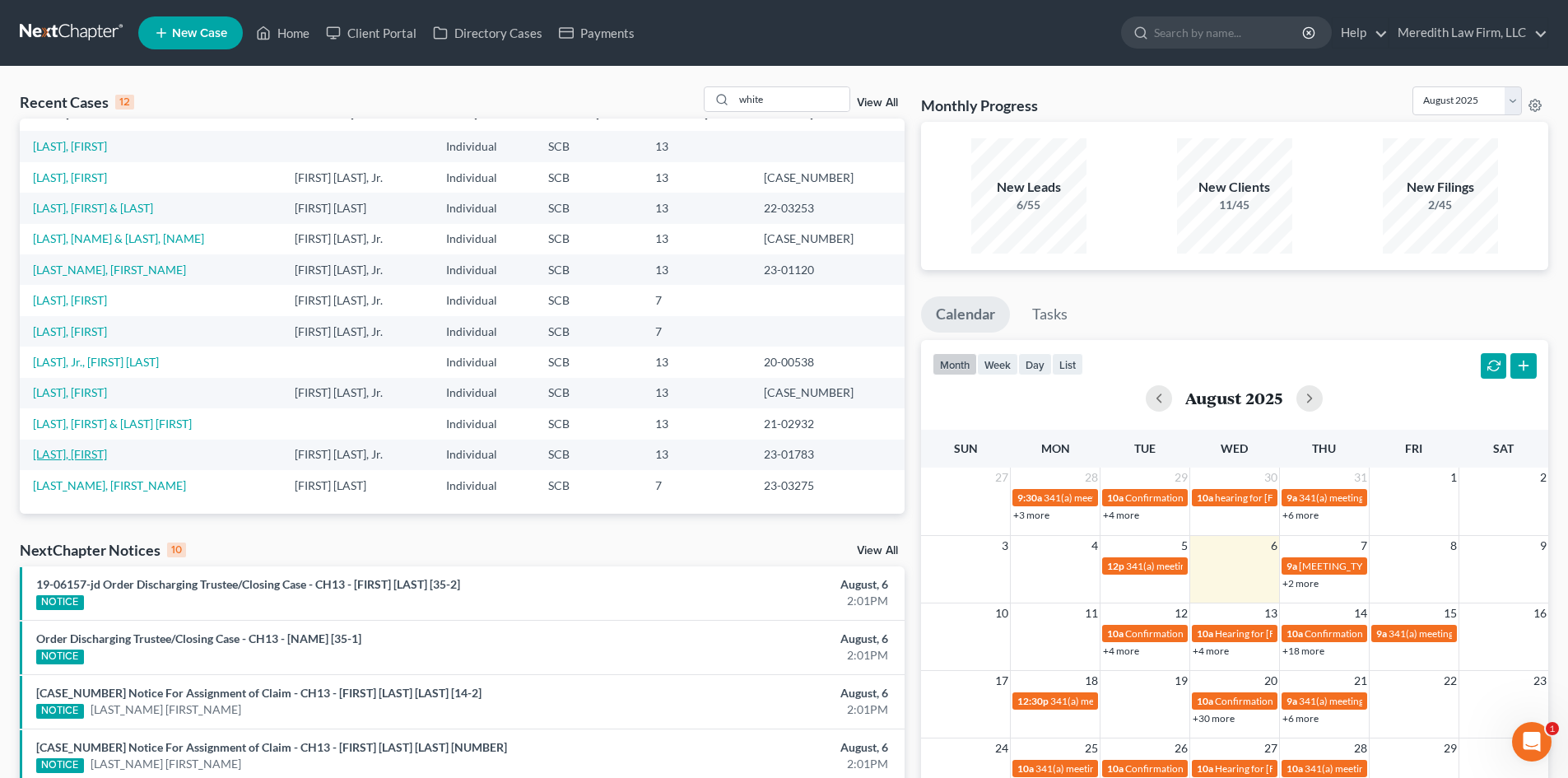 click on "[LAST], [FIRST]" at bounding box center [70, 454] 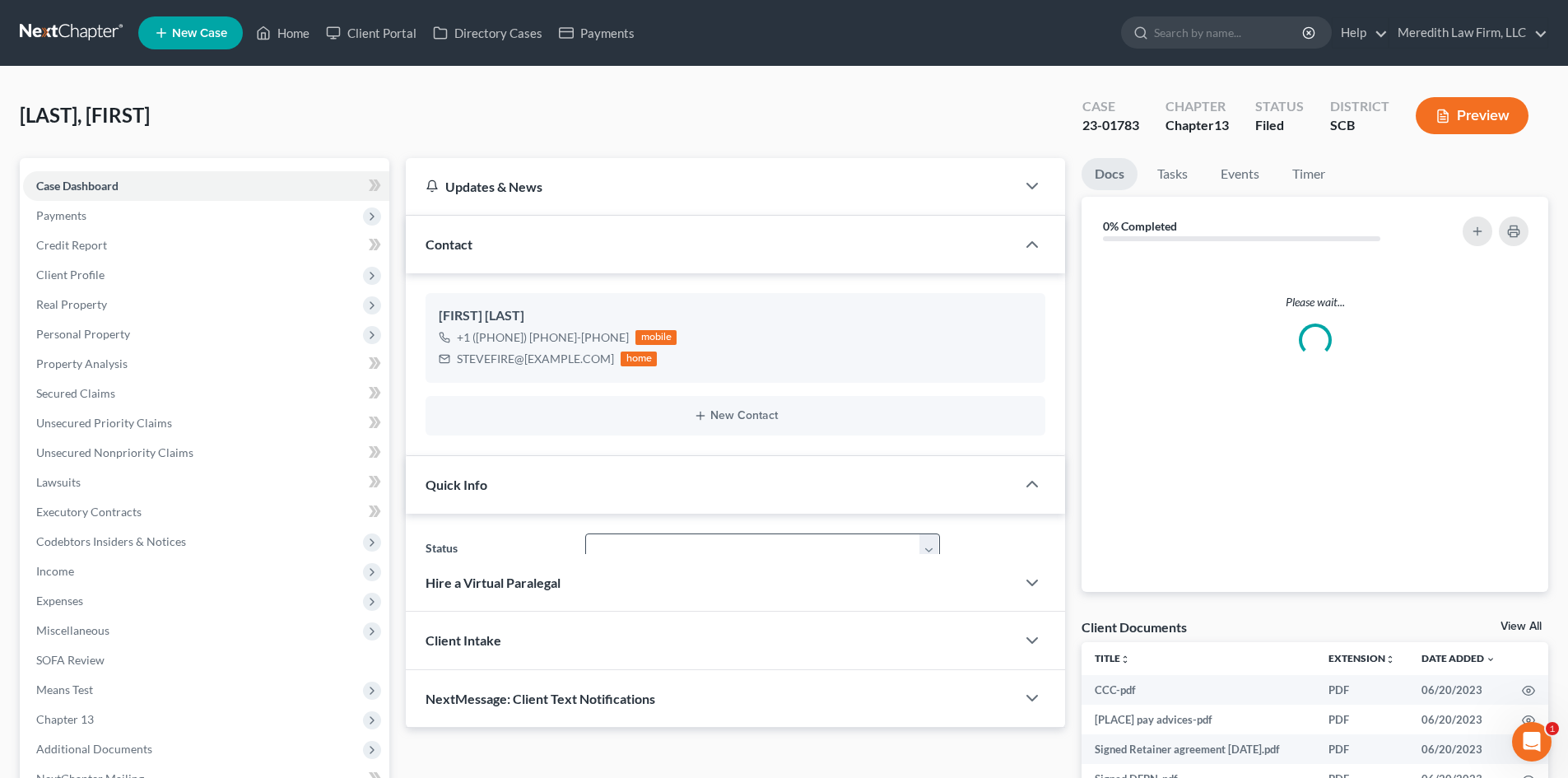 select on "1" 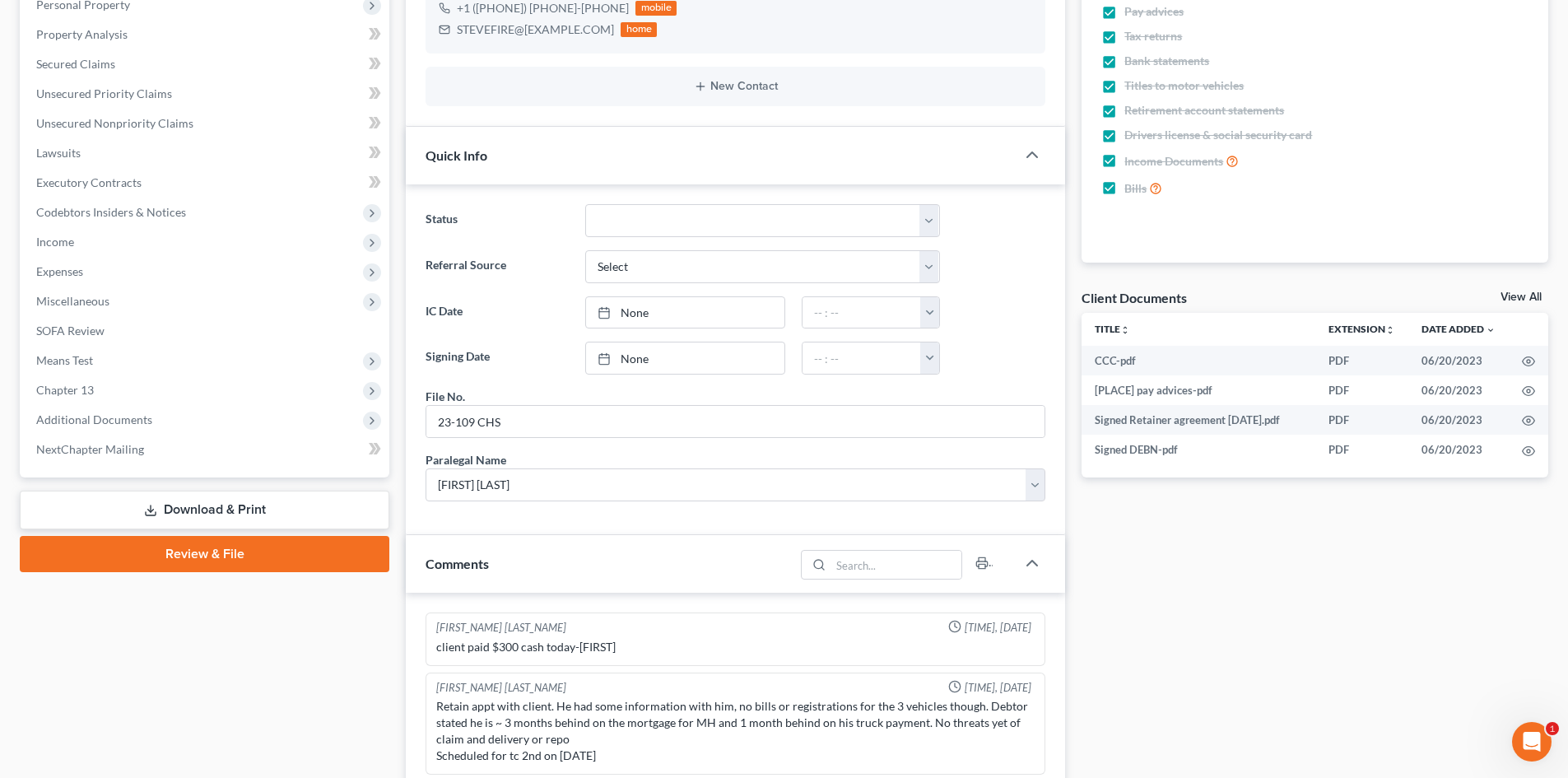 scroll, scrollTop: 533, scrollLeft: 0, axis: vertical 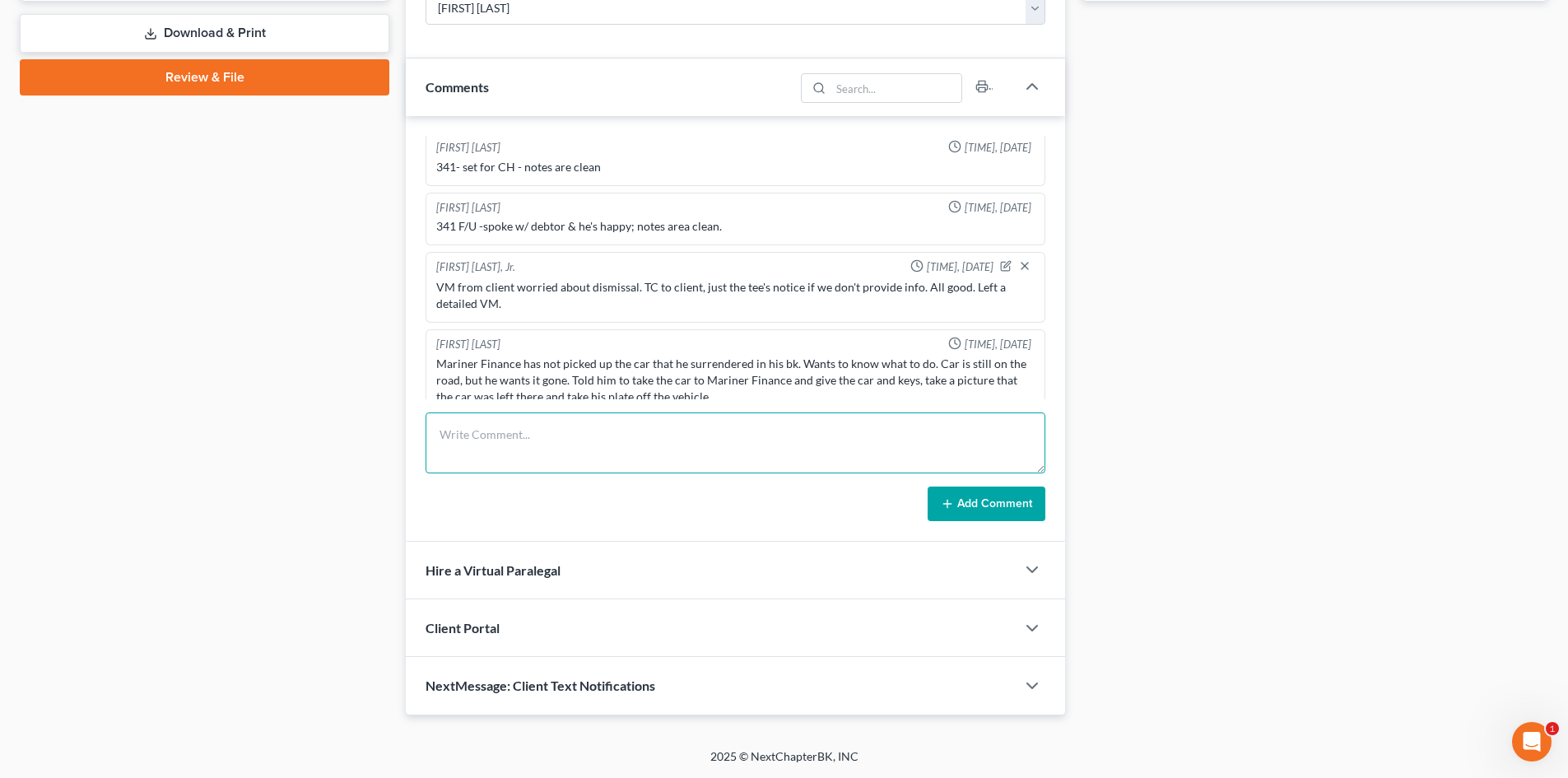 click at bounding box center [735, 443] 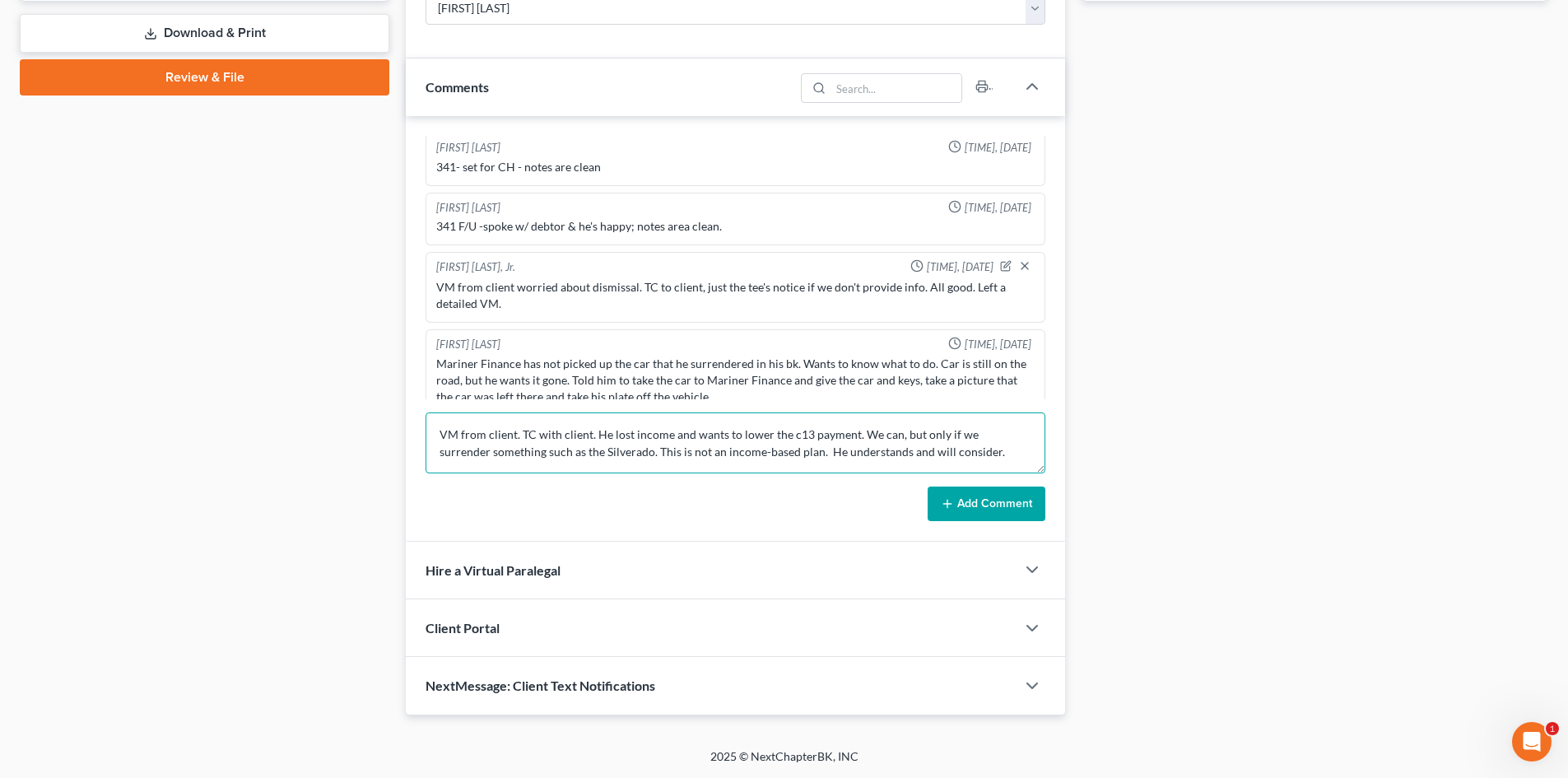 type on "VM from client. TC with client. He lost income and wants to lower the c13 payment. We can, but only if we surrender something such as the Silverado. This is not an income-based plan.  He understands and will consider." 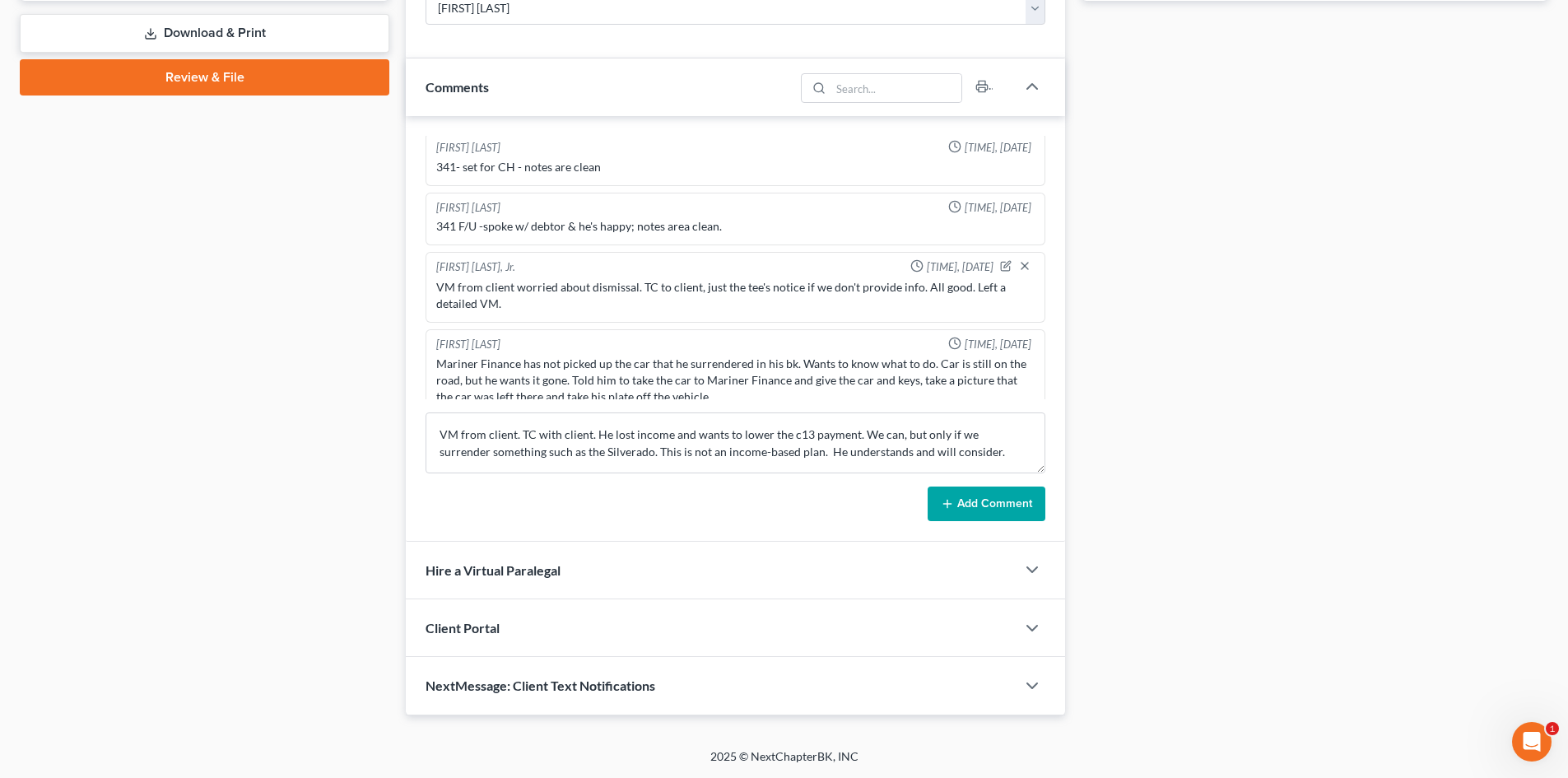 click on "VM from client. TC with client. He lost income and wants to lower the c13 payment. We can, but only if we surrender something such as the Silverado. This is not an income-based plan. He understands and will consider. Add Comment" at bounding box center (735, 467) 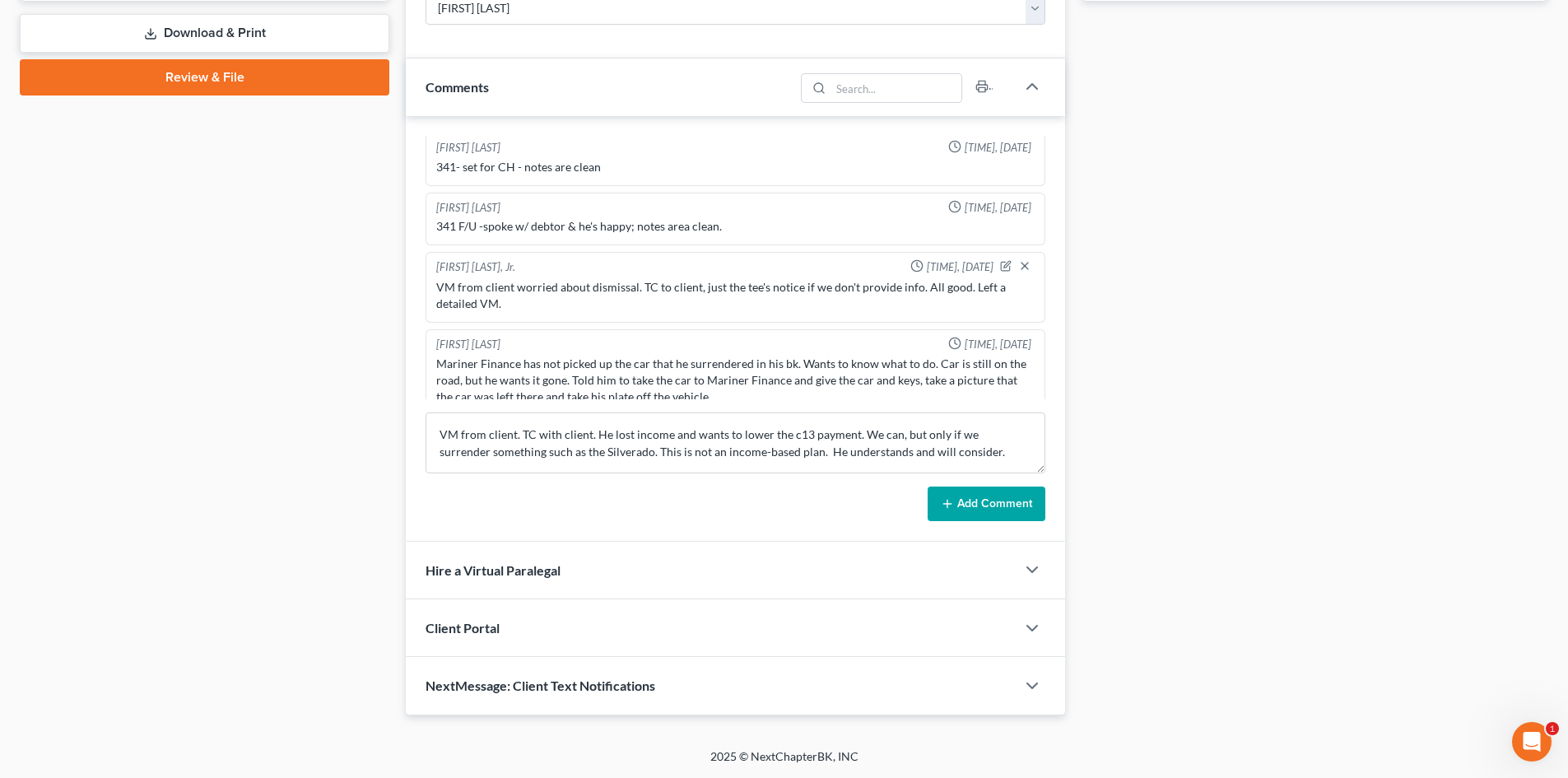 click on "Add Comment" at bounding box center [986, 504] 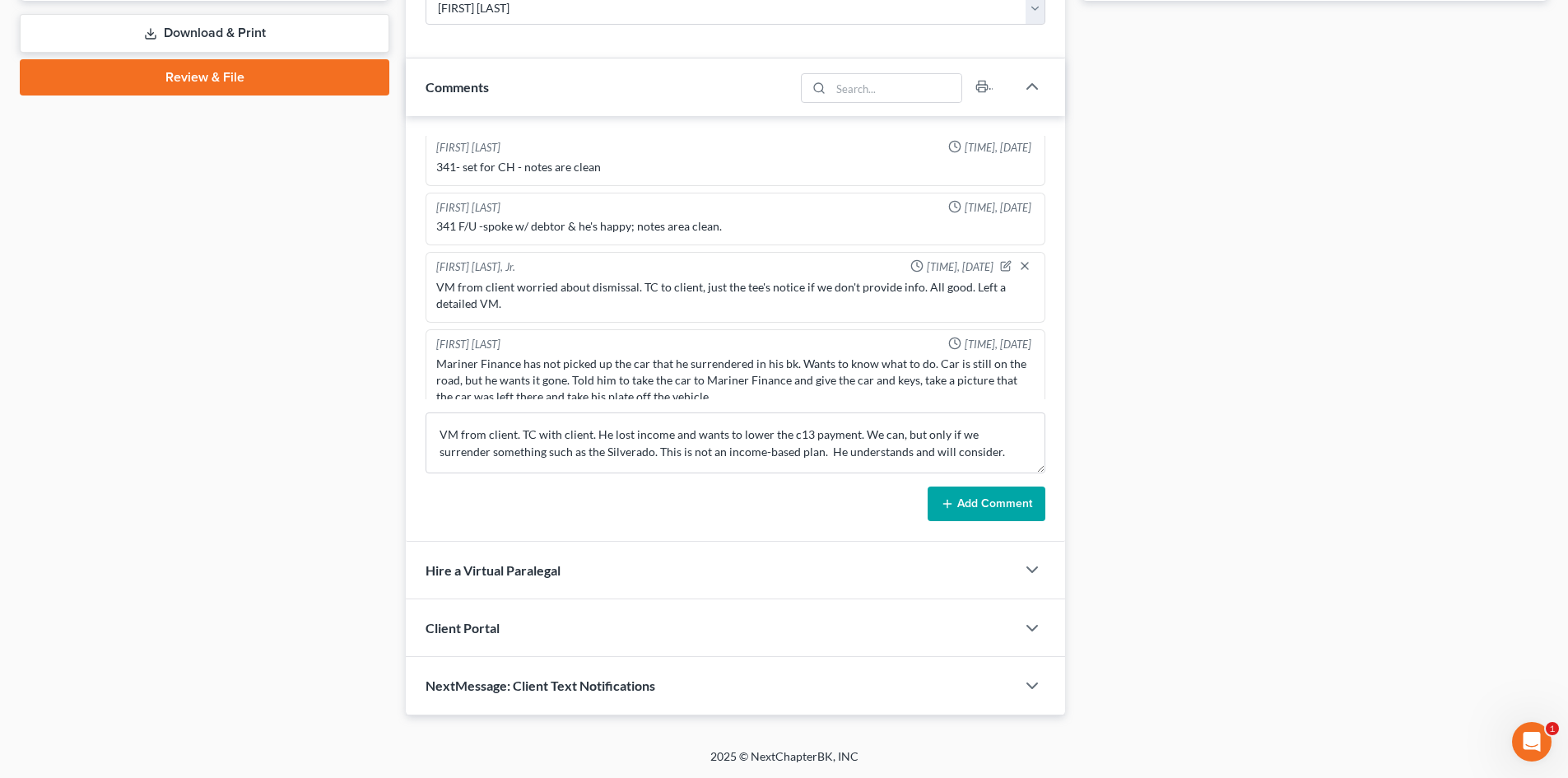 type 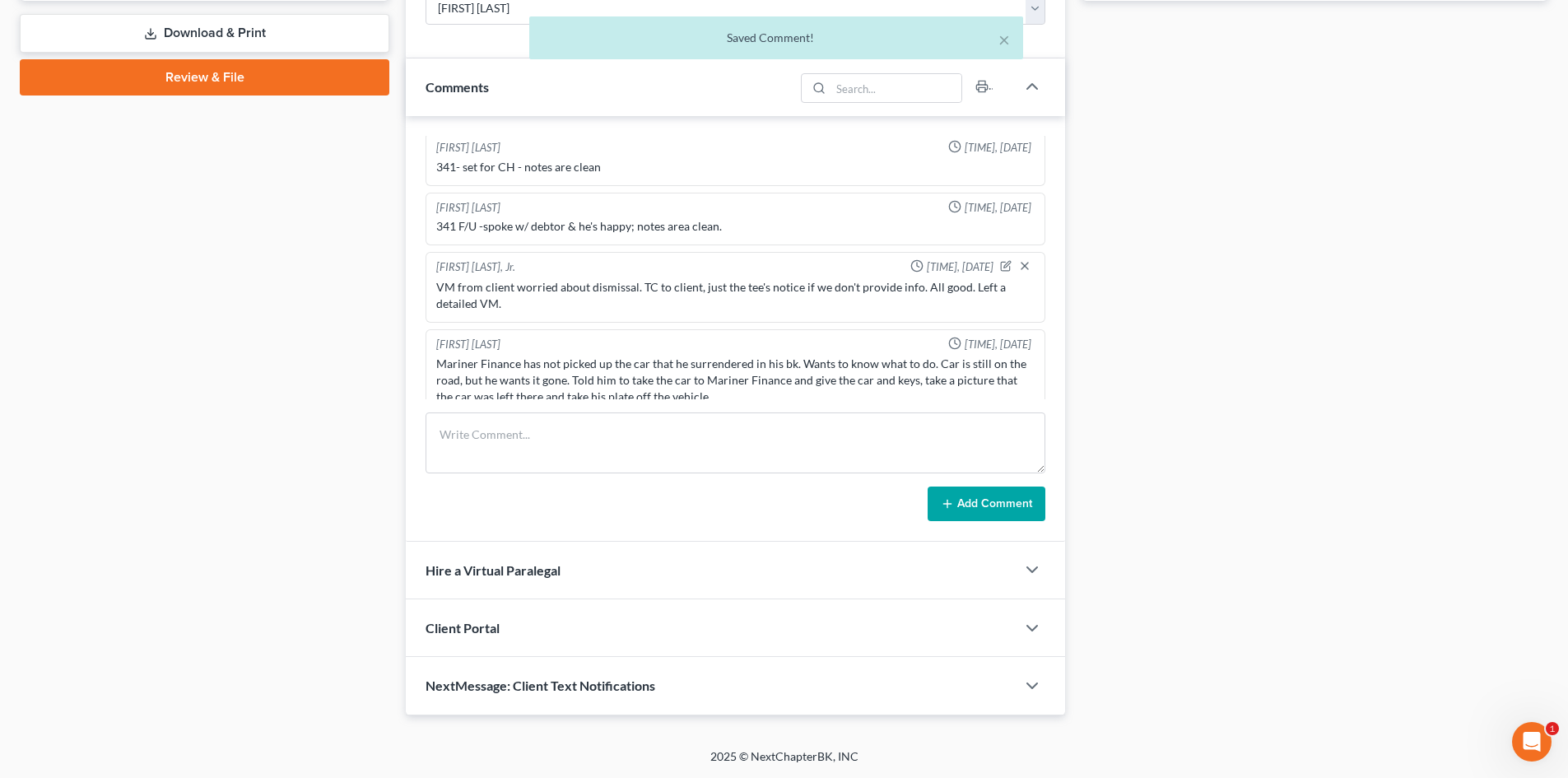 scroll, scrollTop: 479, scrollLeft: 0, axis: vertical 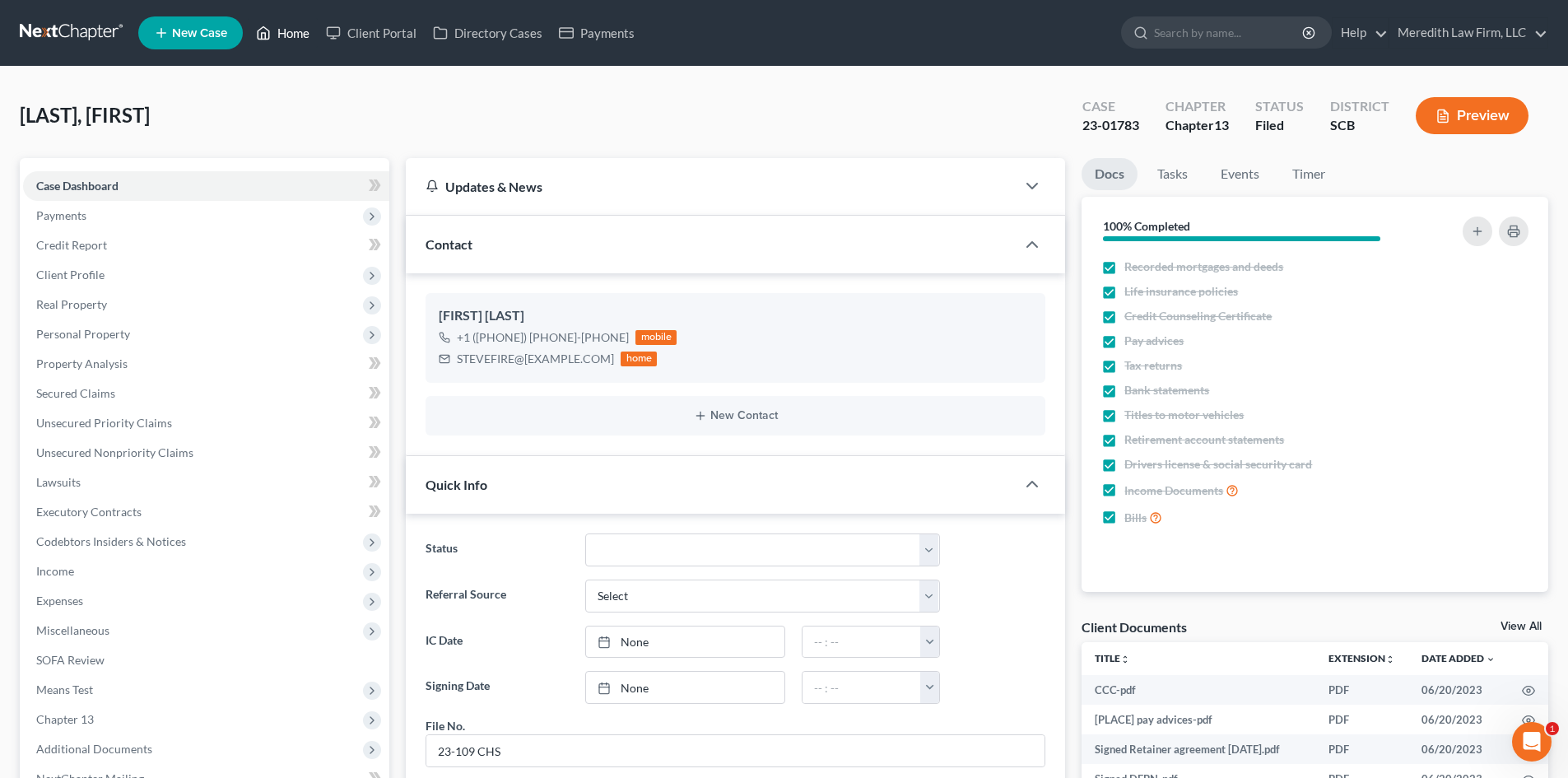 drag, startPoint x: 300, startPoint y: 21, endPoint x: 342, endPoint y: 55, distance: 54.03702 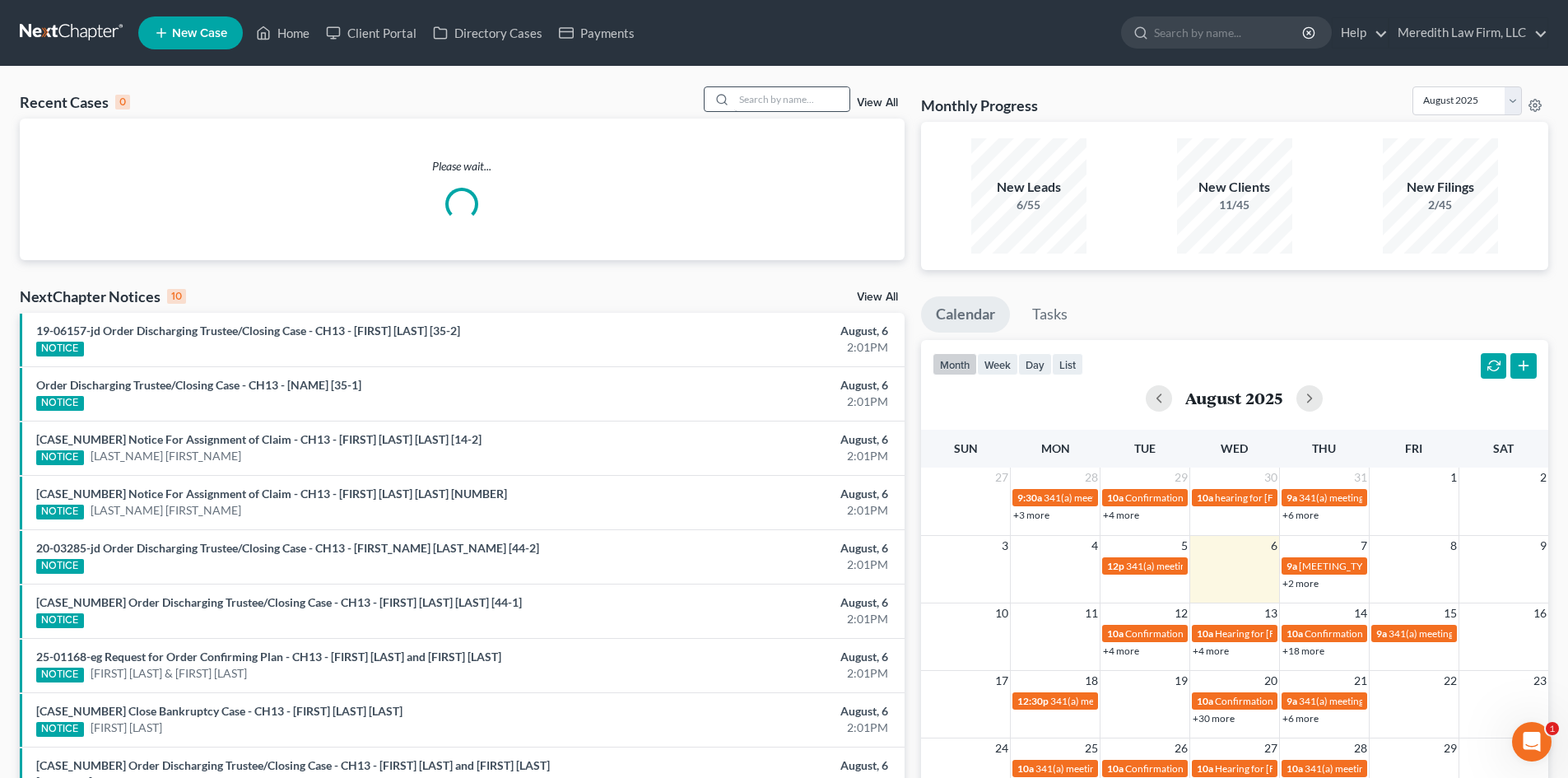 drag, startPoint x: 764, startPoint y: 120, endPoint x: 766, endPoint y: 111, distance: 9.219544 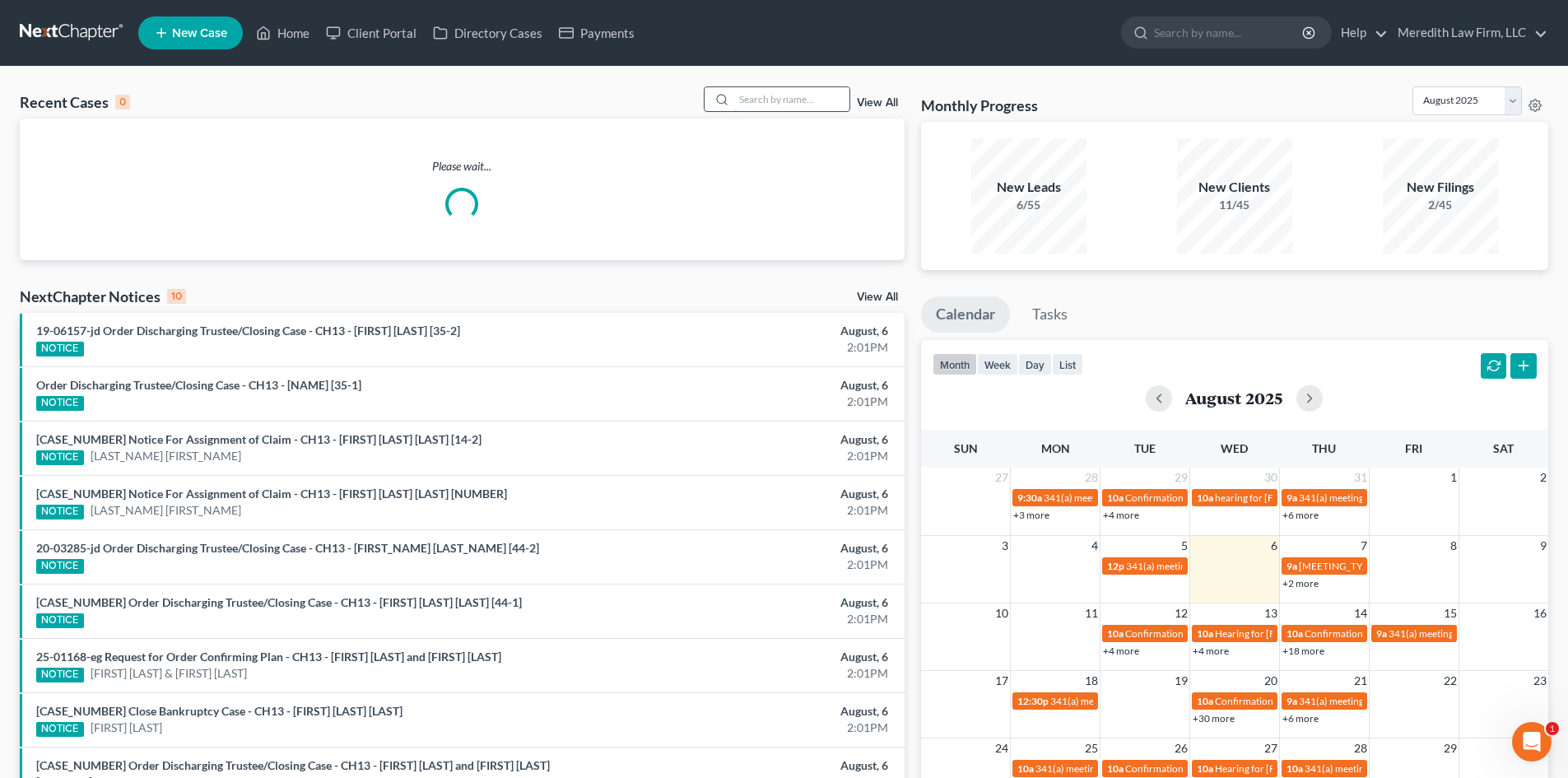 click at bounding box center [792, 99] 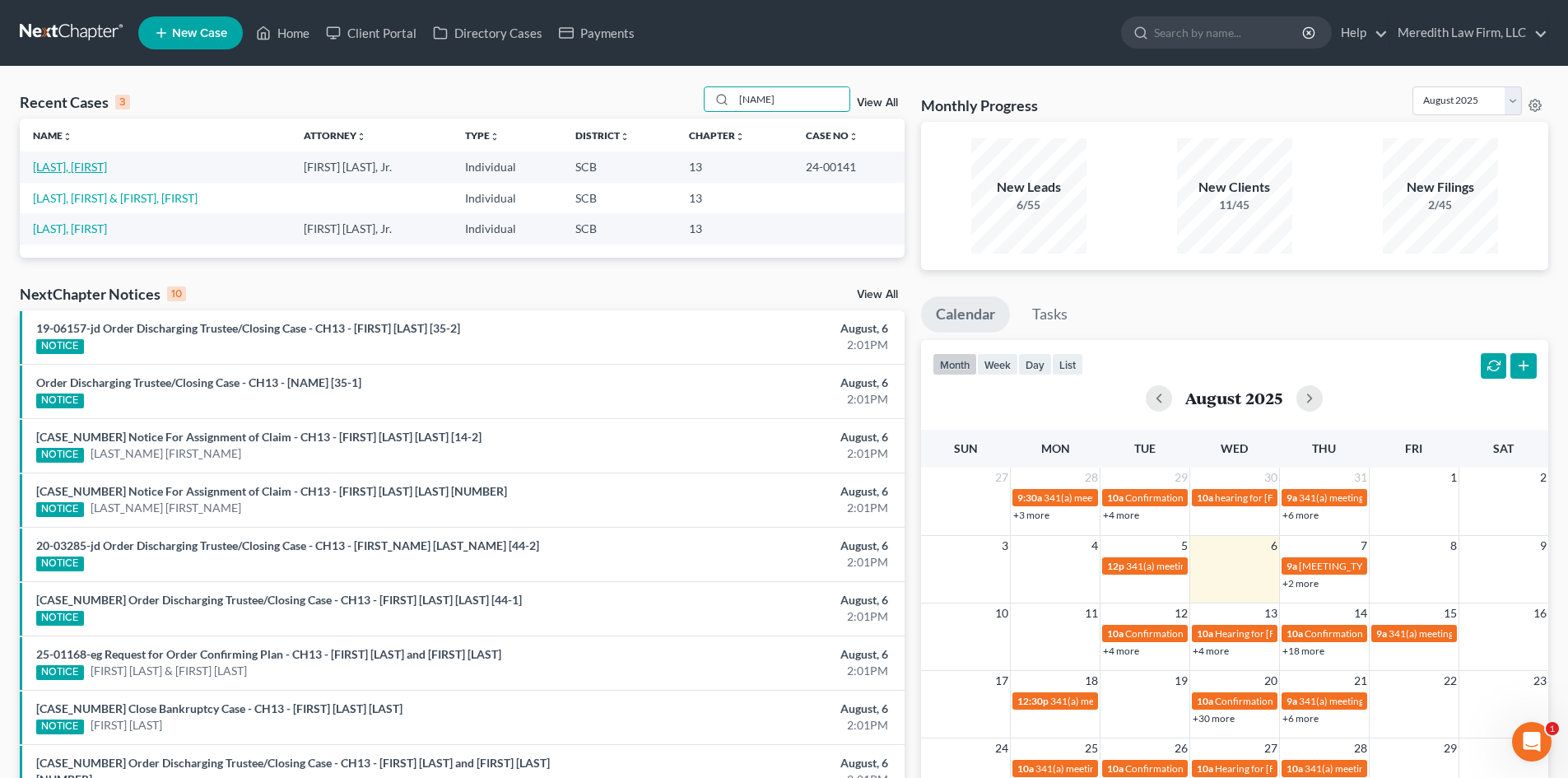 type on "[NAME]" 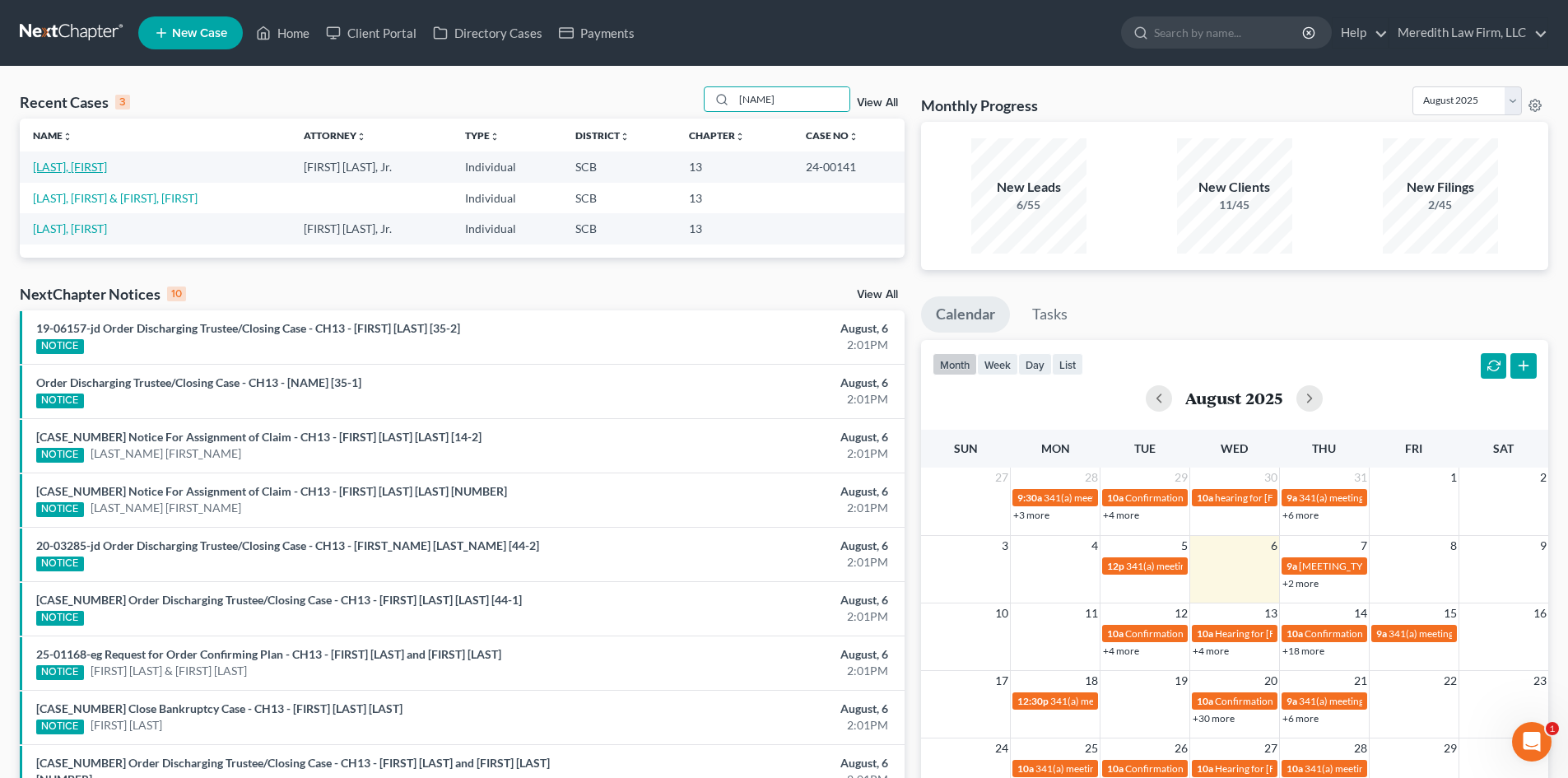 click on "[LAST], [FIRST]" at bounding box center (70, 166) 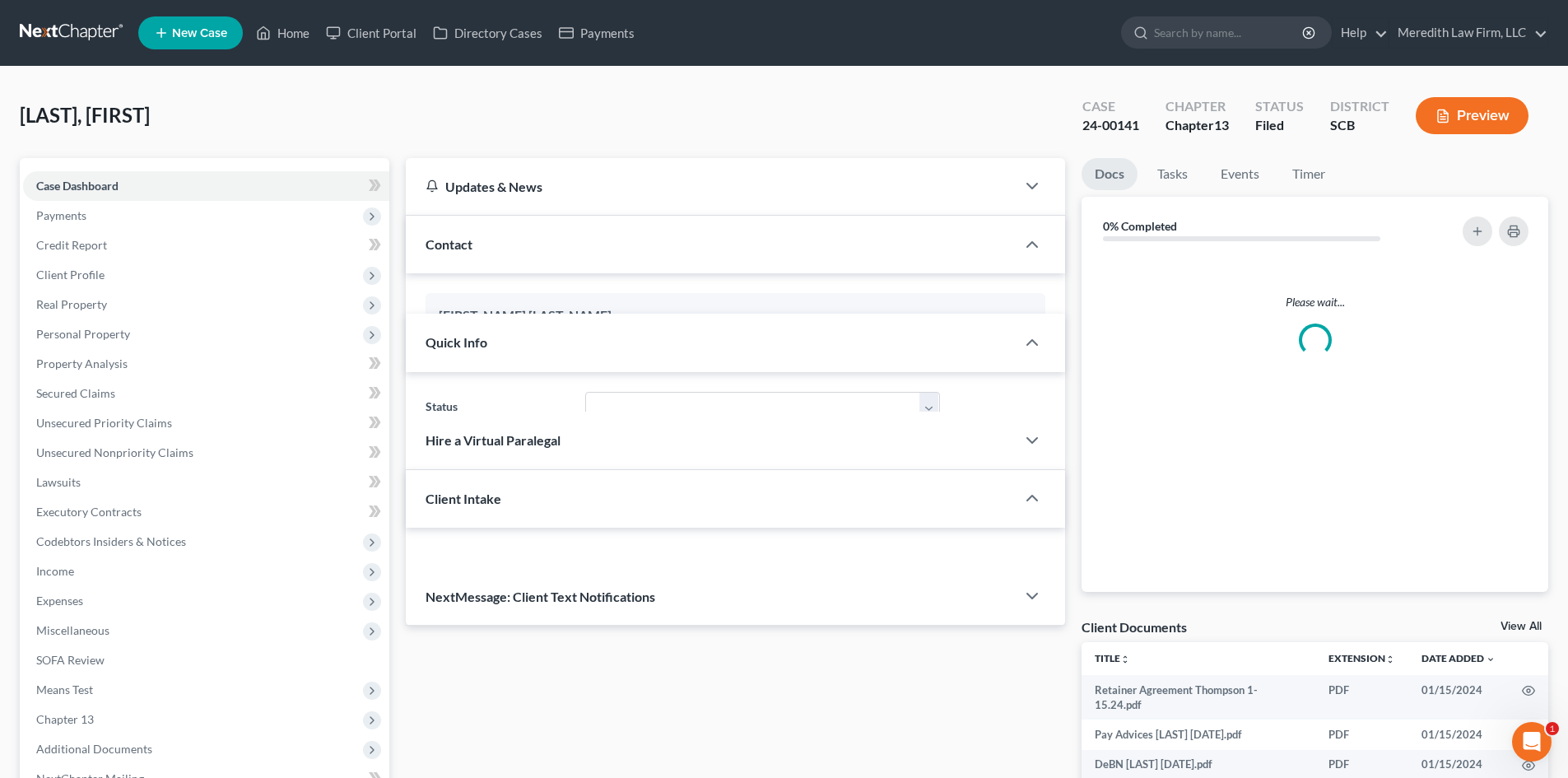 select on "3" 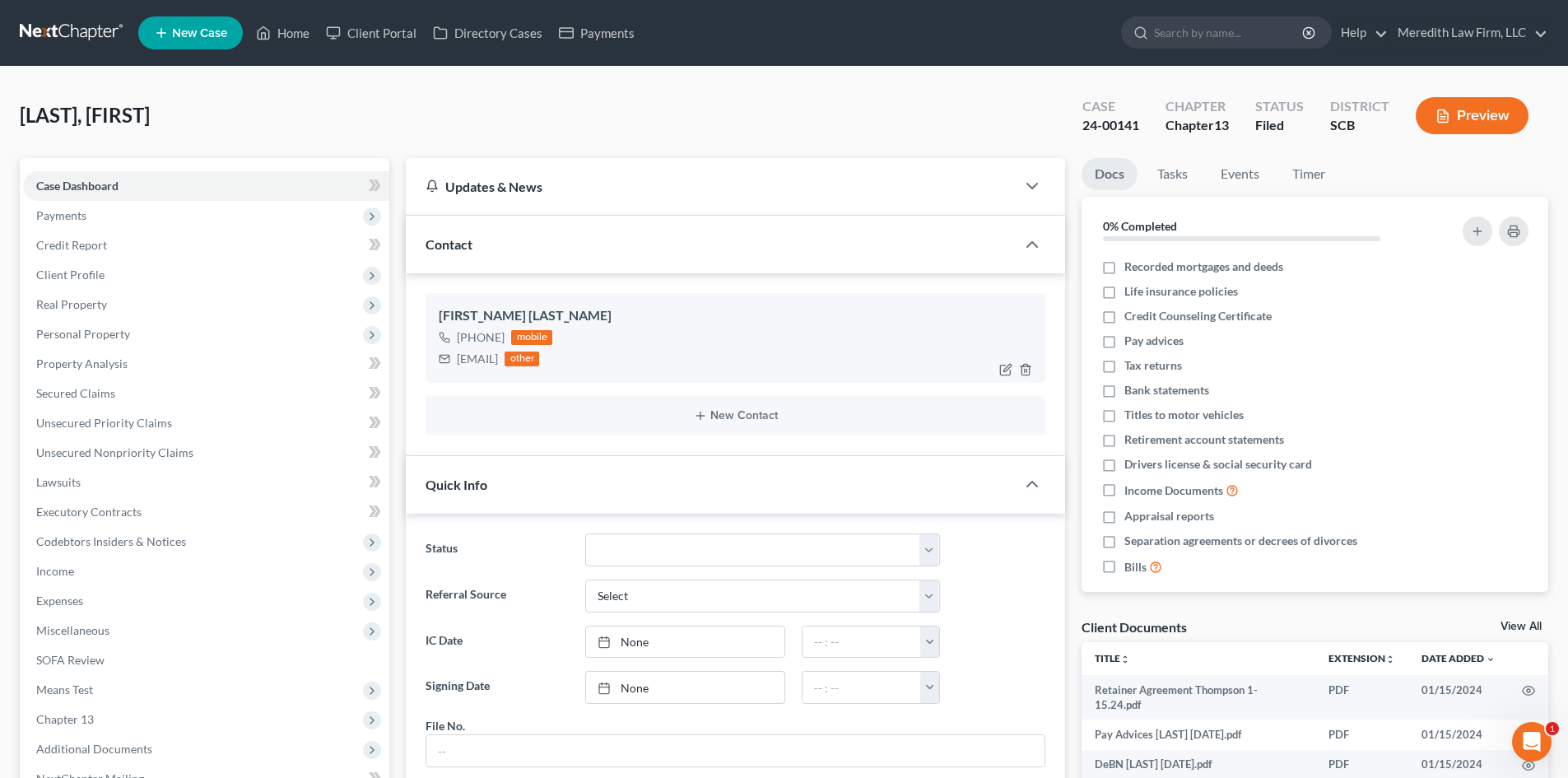 scroll, scrollTop: 142, scrollLeft: 0, axis: vertical 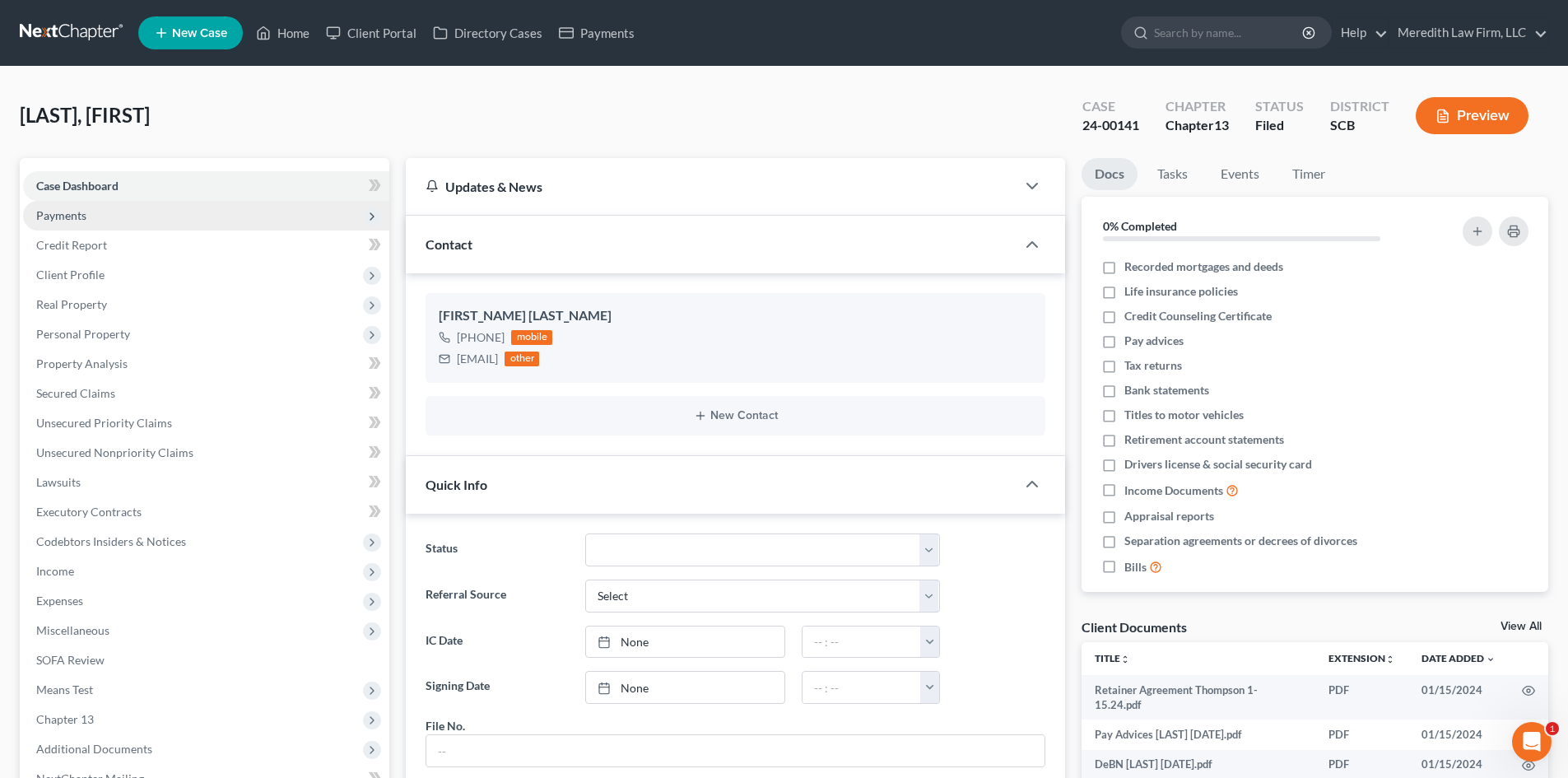 click on "Payments" at bounding box center (61, 215) 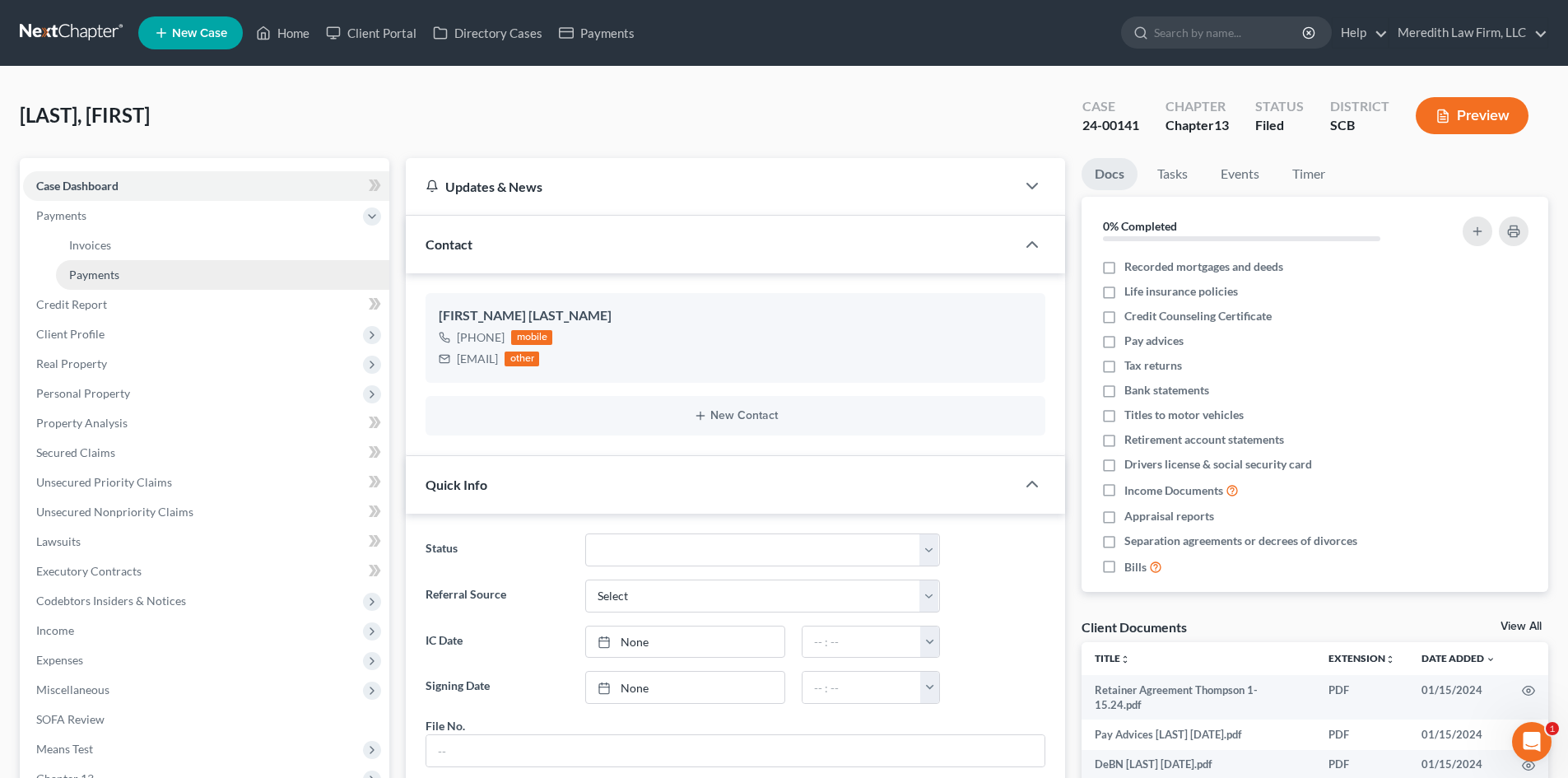 click on "Payments" at bounding box center (222, 275) 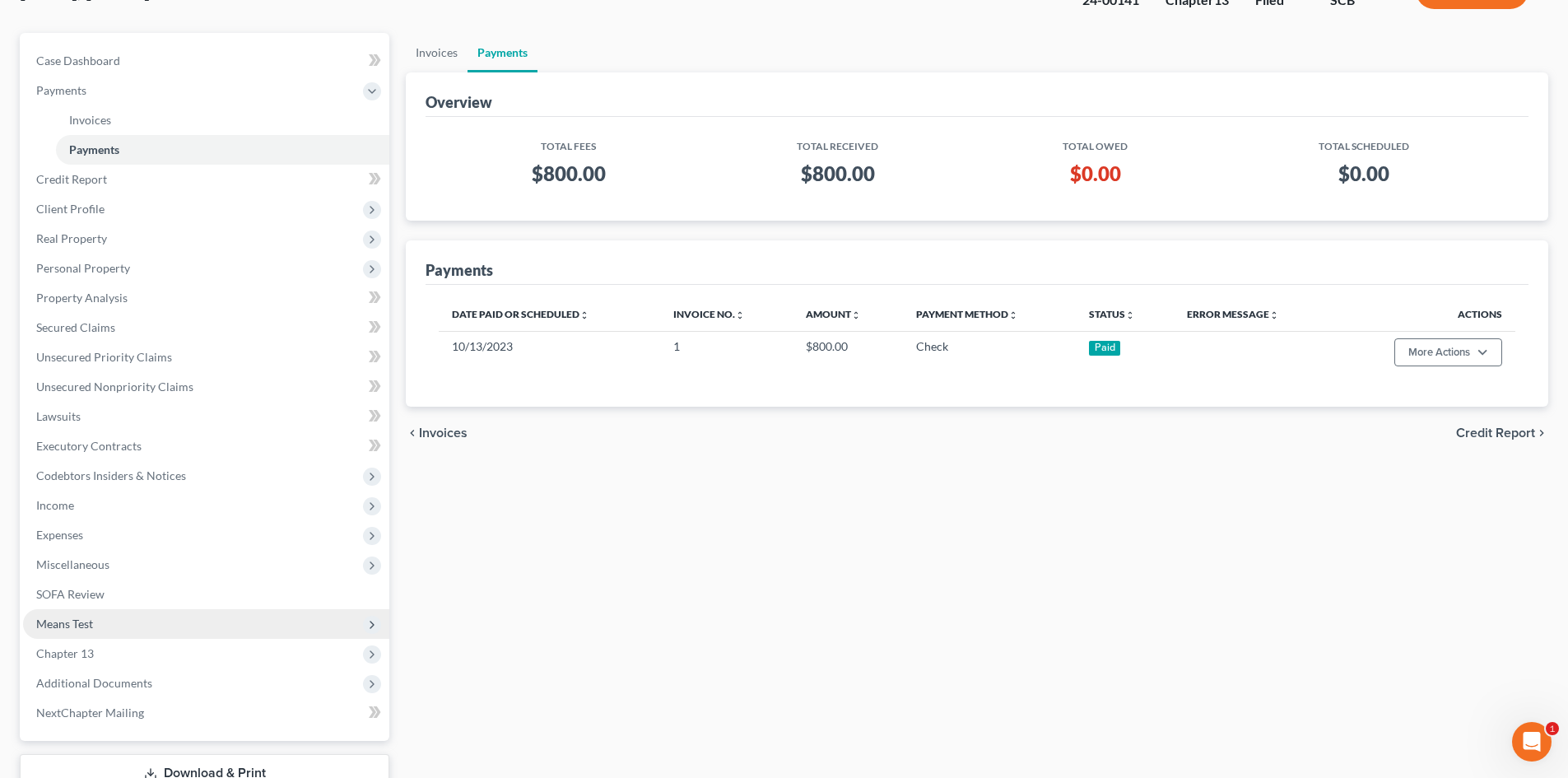 scroll, scrollTop: 0, scrollLeft: 0, axis: both 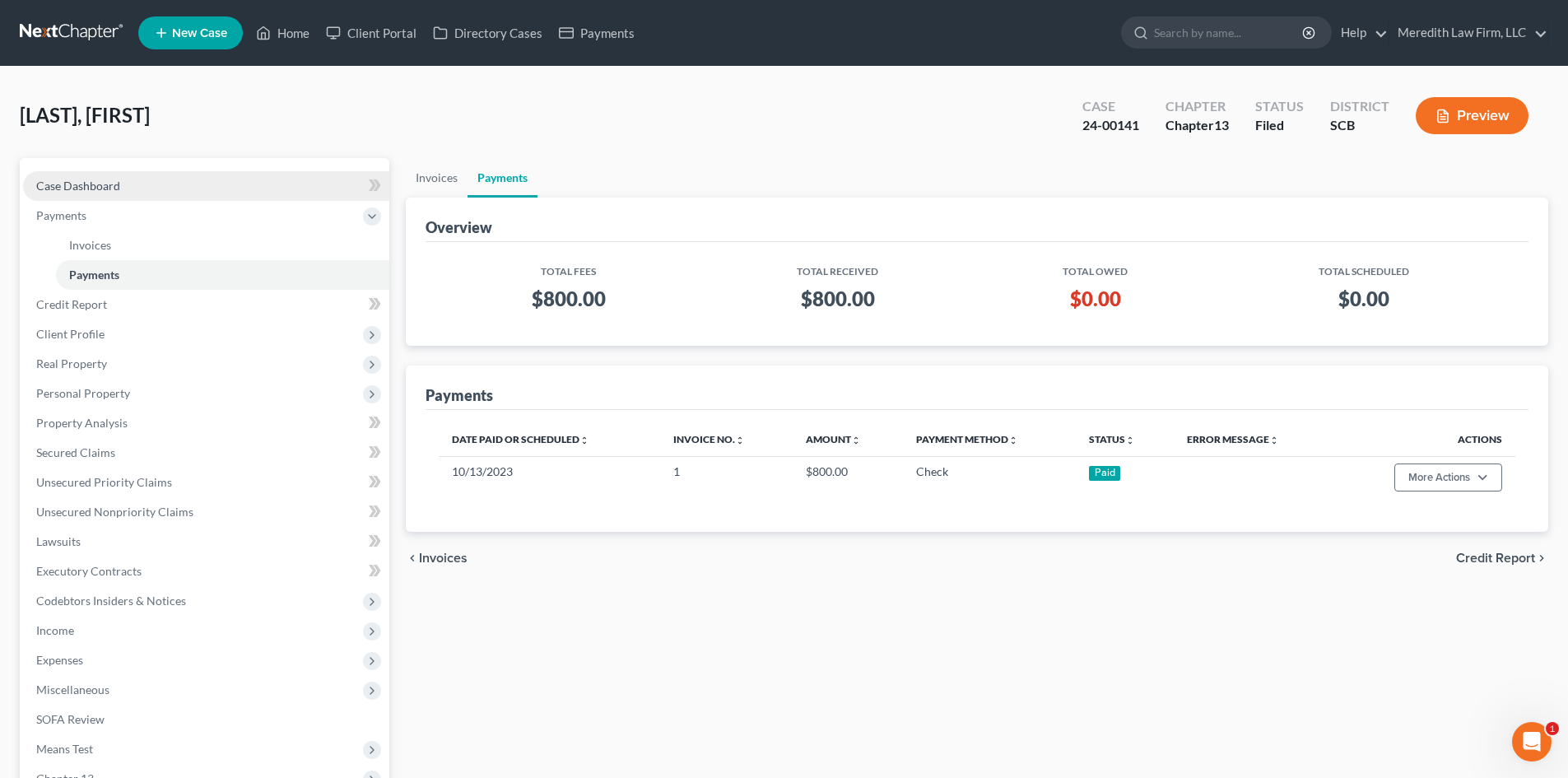 click on "Case Dashboard" at bounding box center [78, 185] 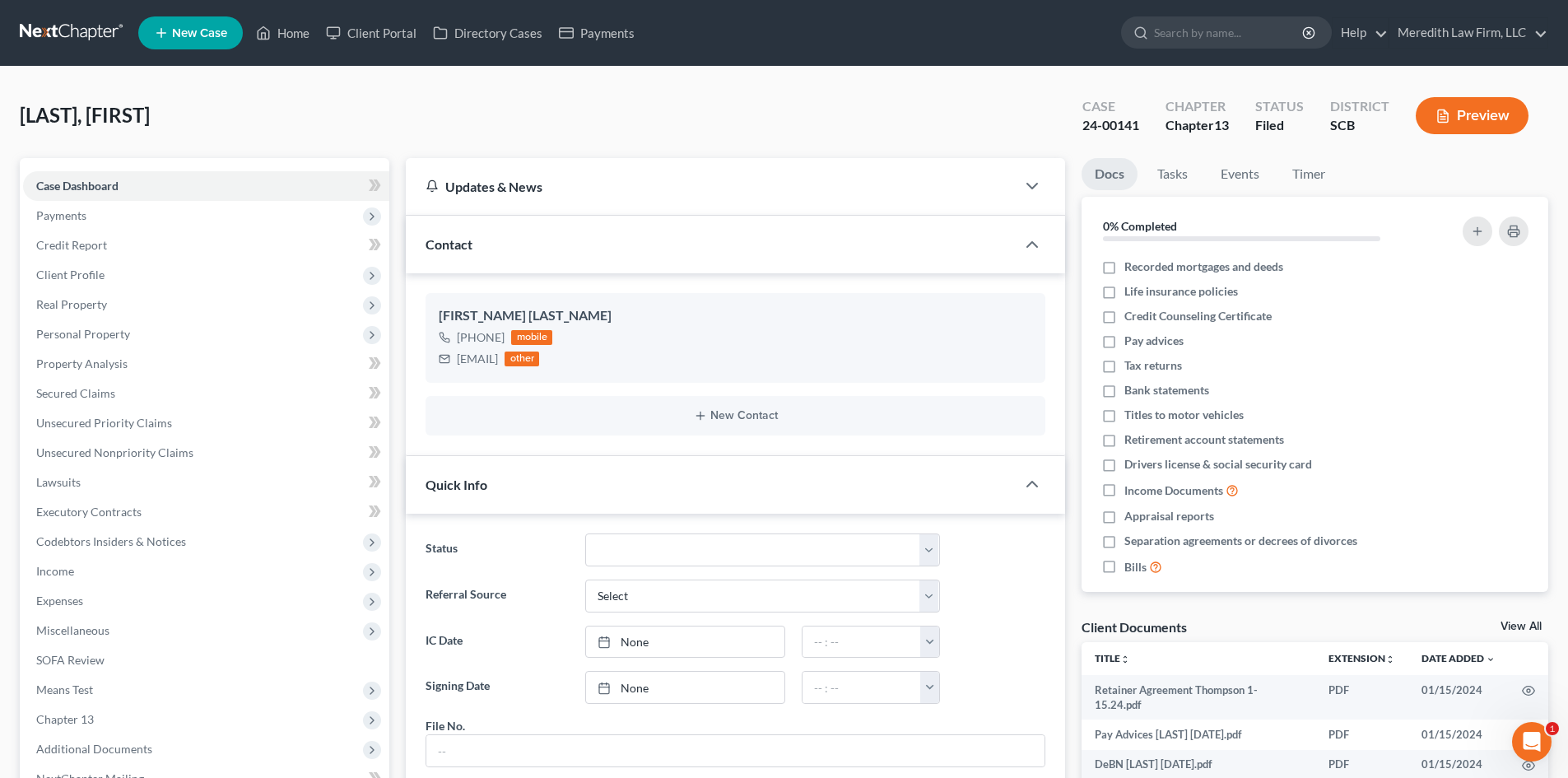 scroll, scrollTop: 142, scrollLeft: 0, axis: vertical 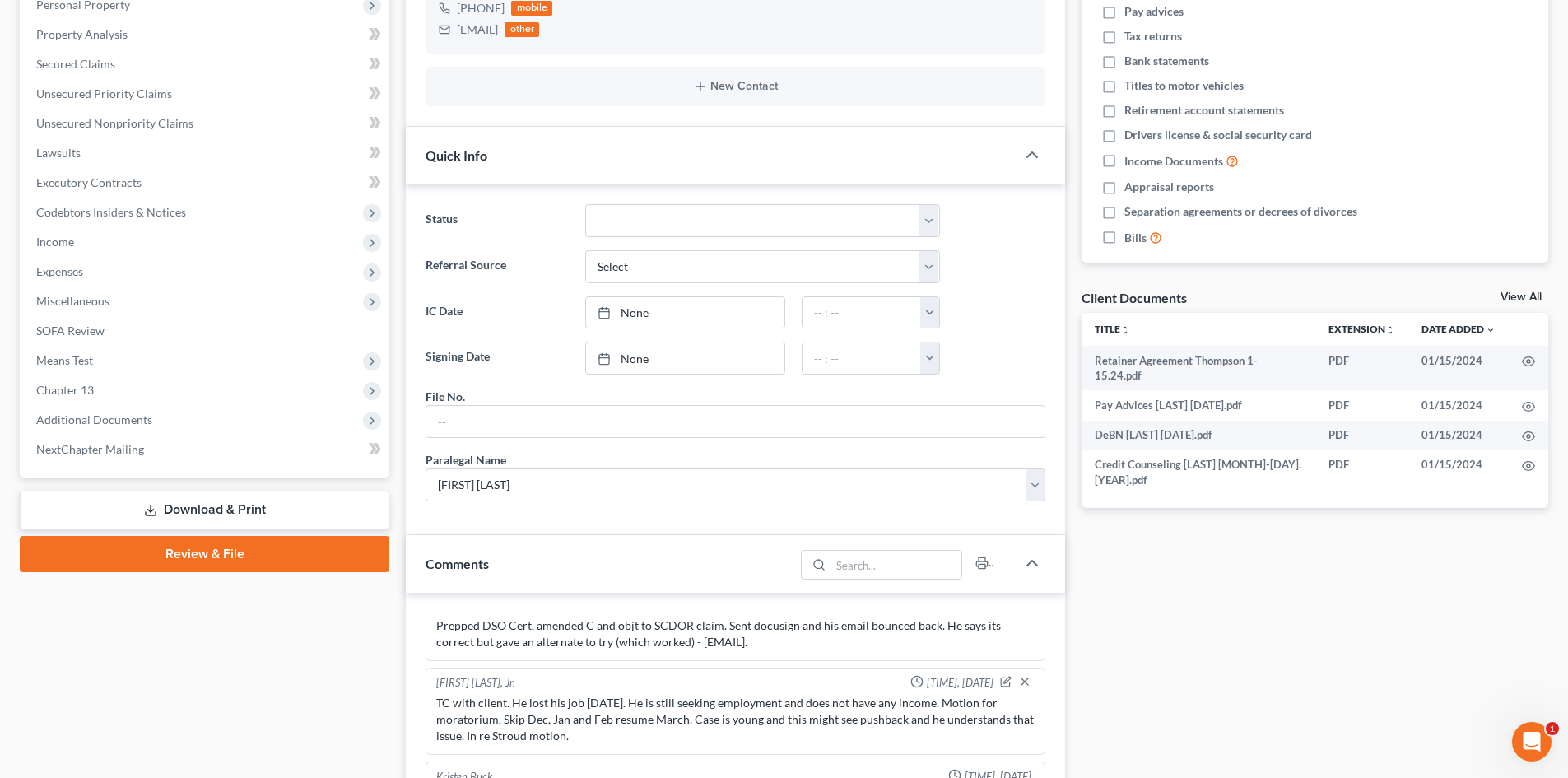 click on "View All" at bounding box center (1521, 297) 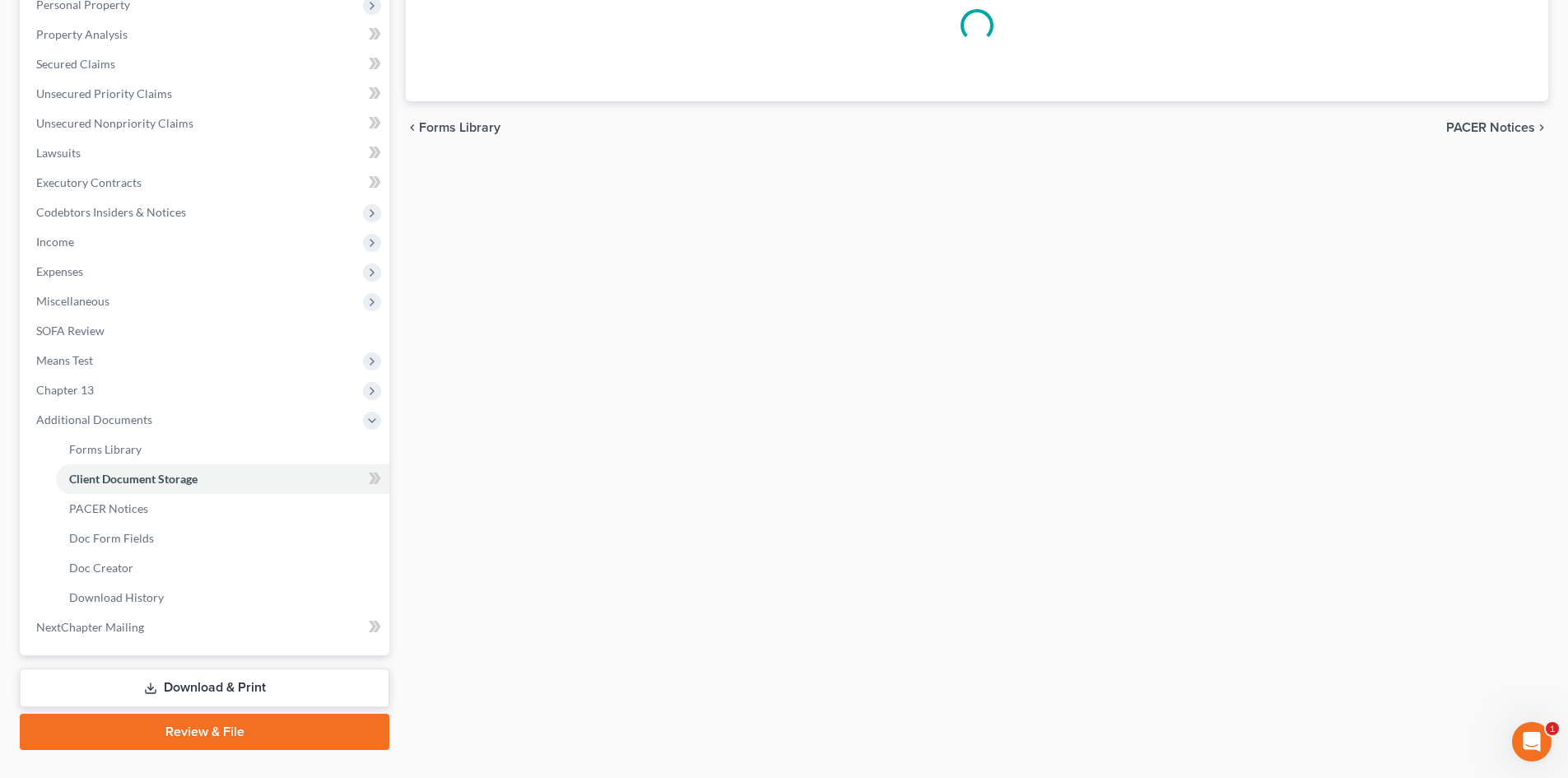 scroll, scrollTop: 184, scrollLeft: 0, axis: vertical 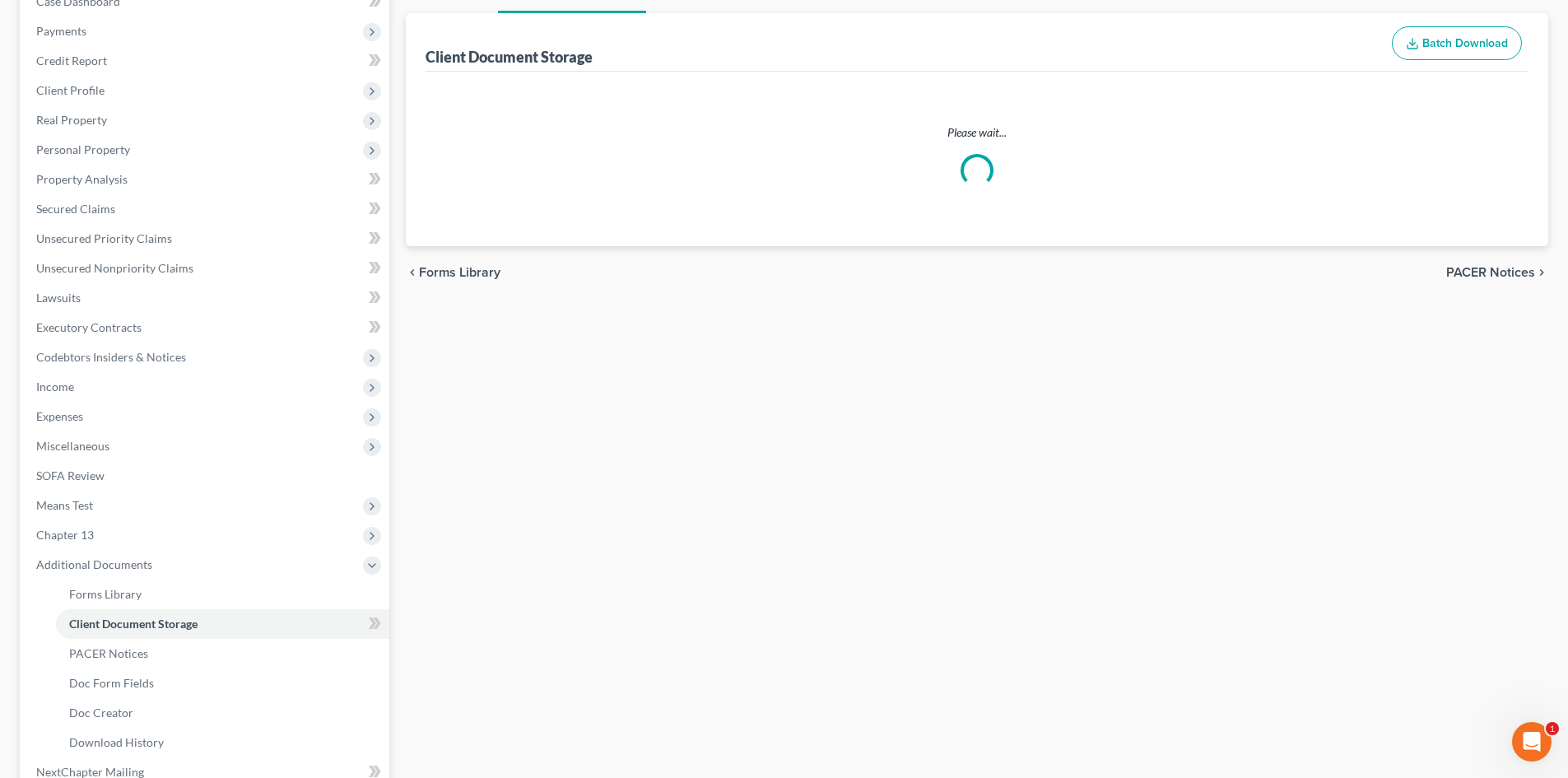select on "6" 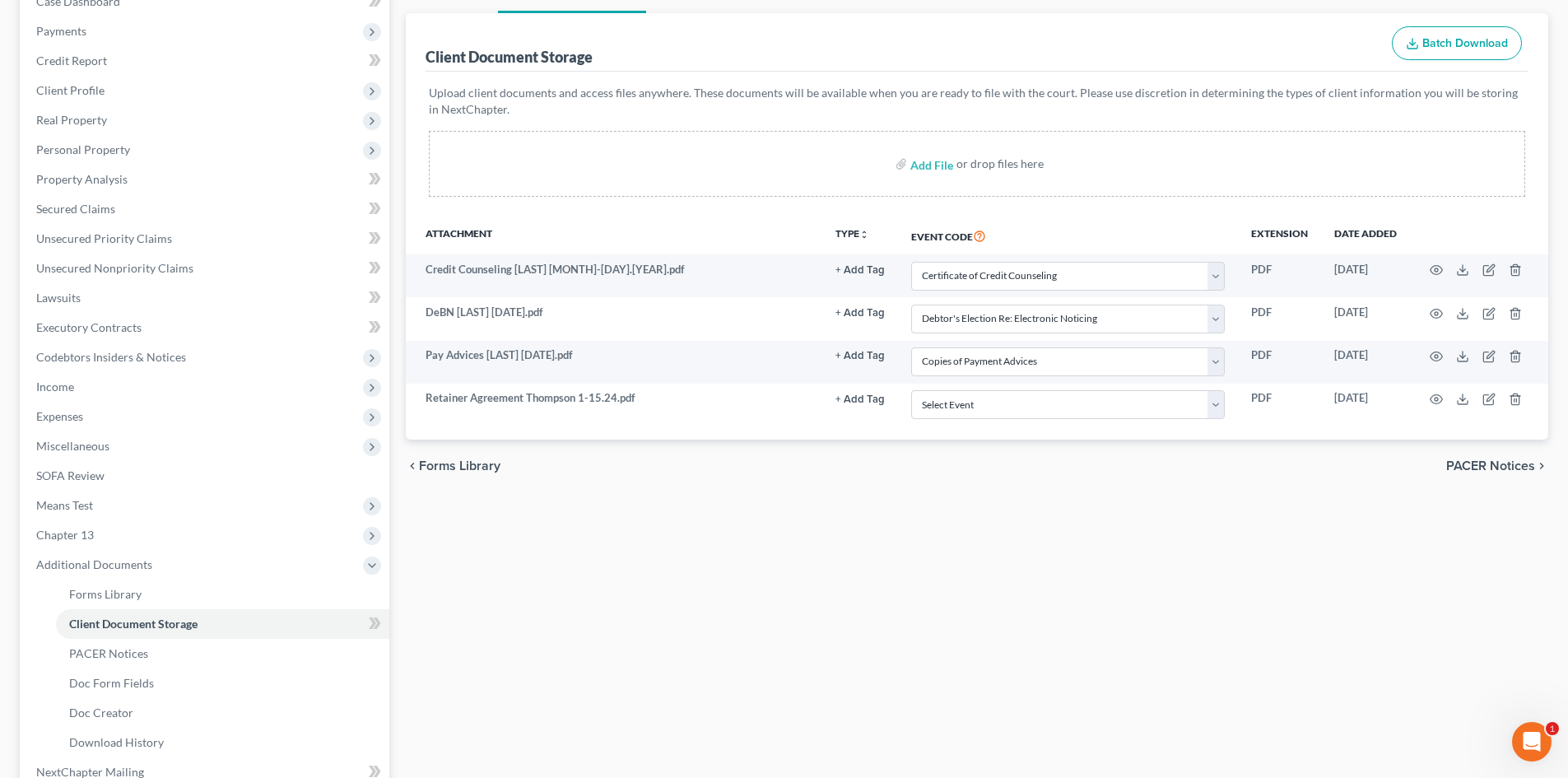 scroll, scrollTop: 0, scrollLeft: 0, axis: both 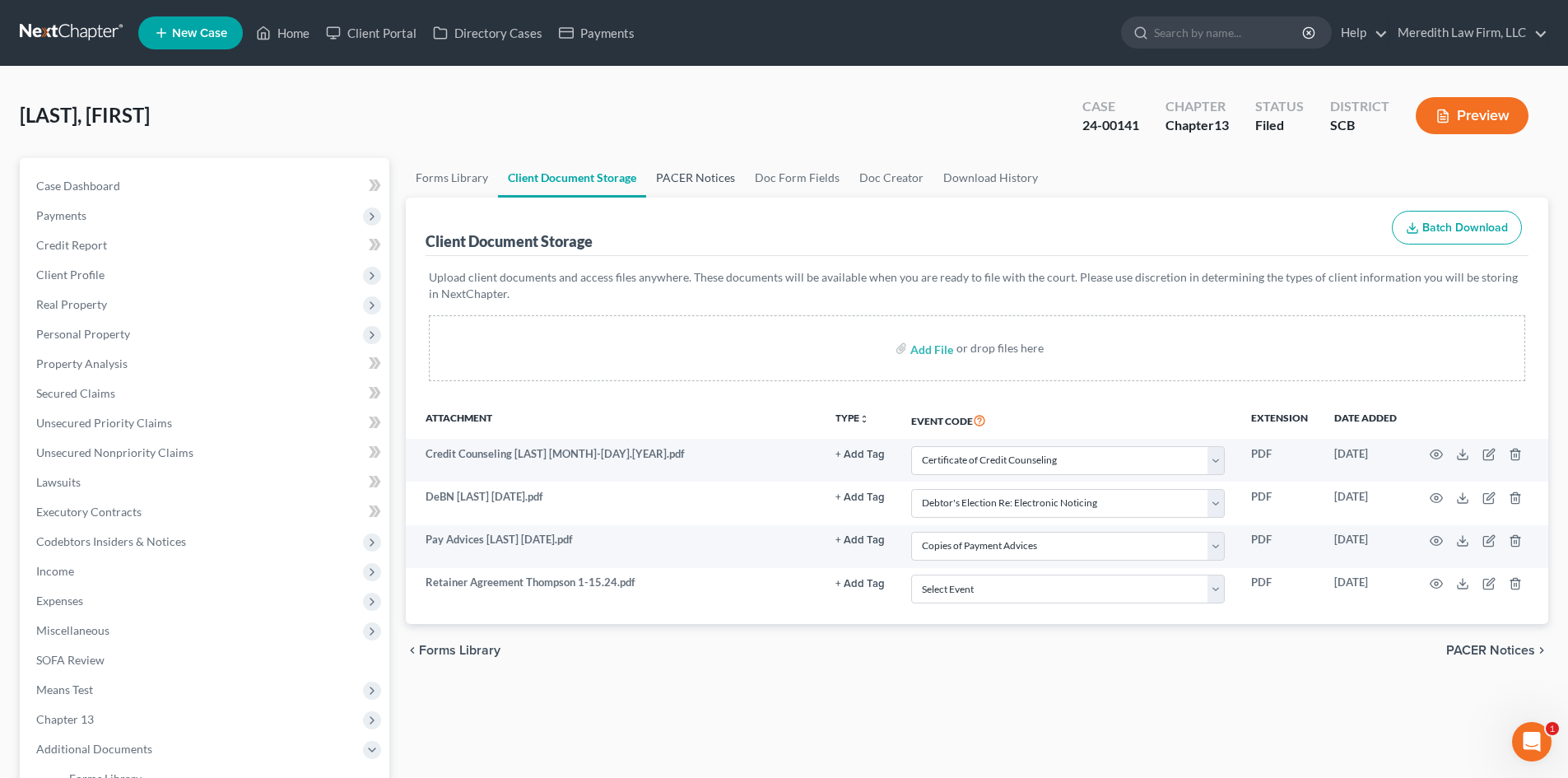 click on "PACER Notices" at bounding box center [696, 178] 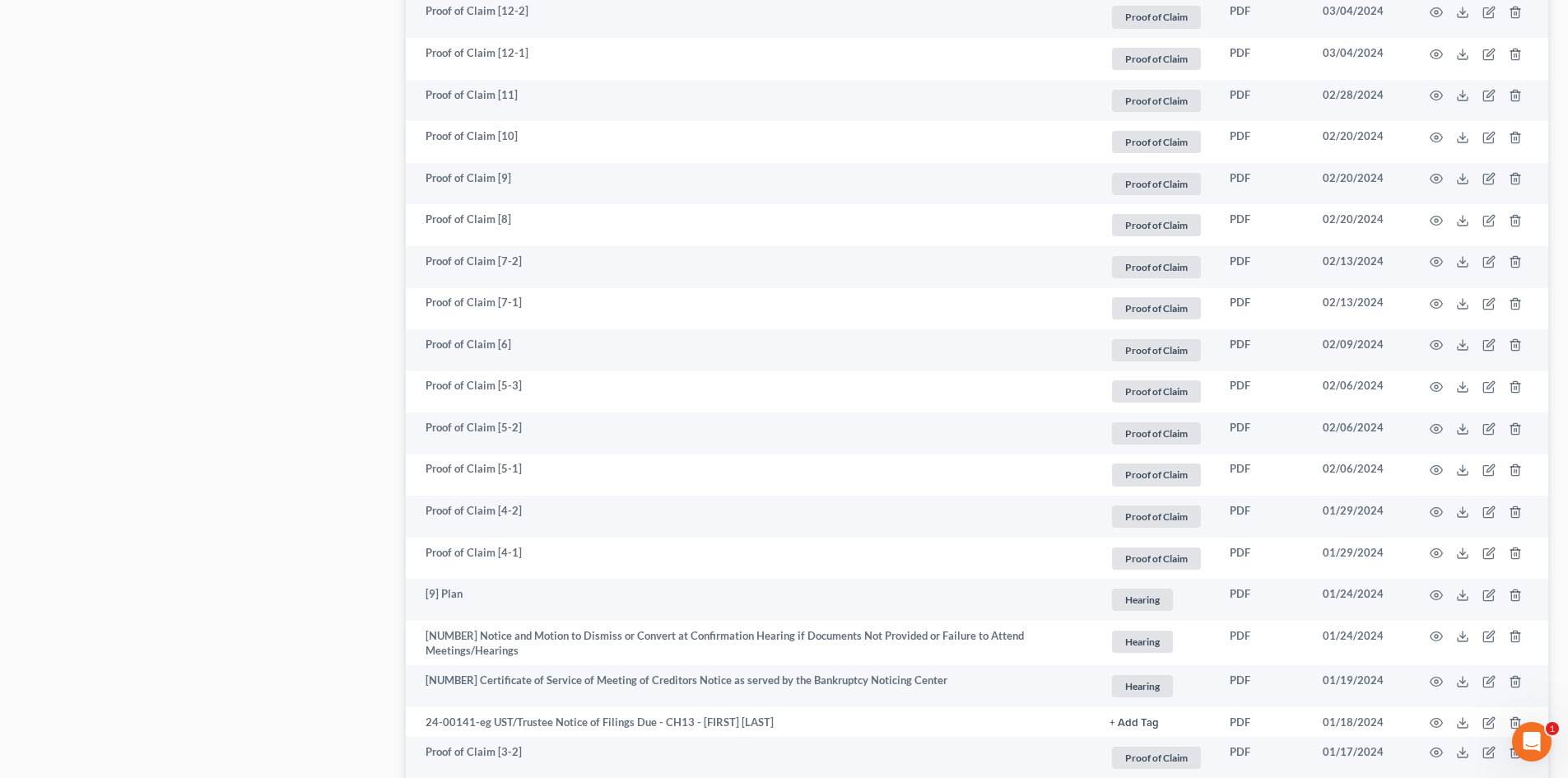 scroll, scrollTop: 2058, scrollLeft: 0, axis: vertical 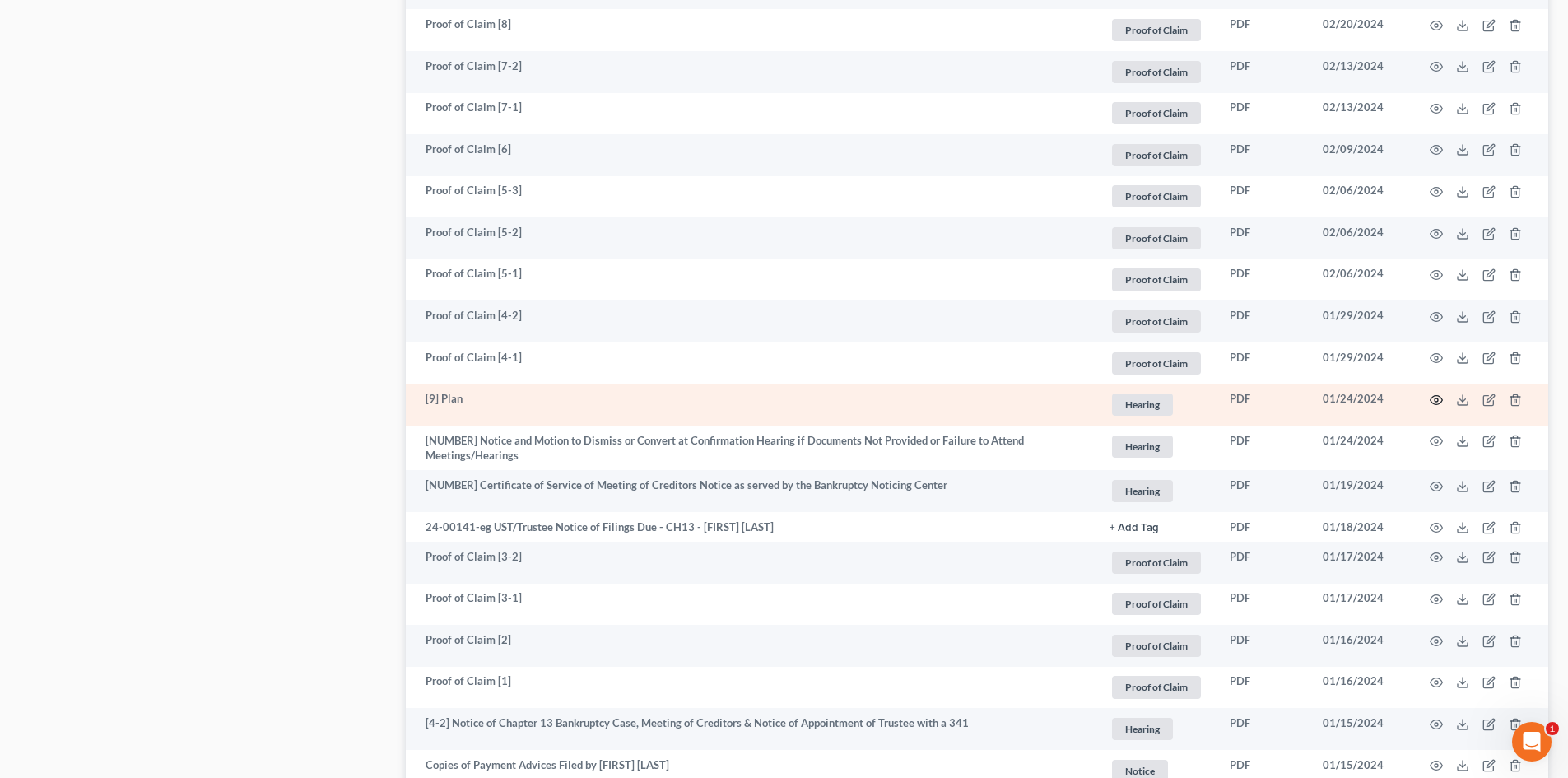click 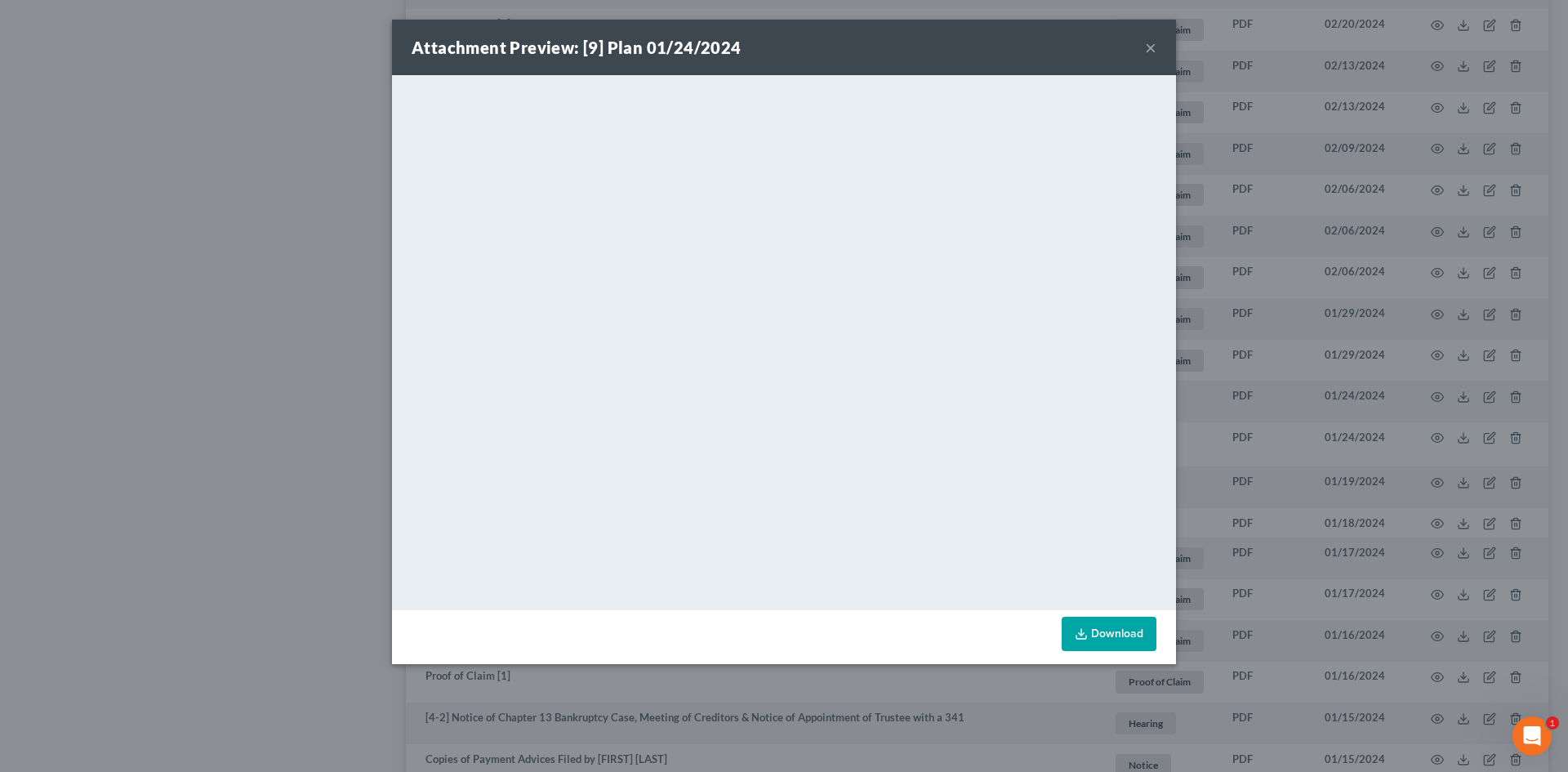 click on "×" at bounding box center [1151, 47] 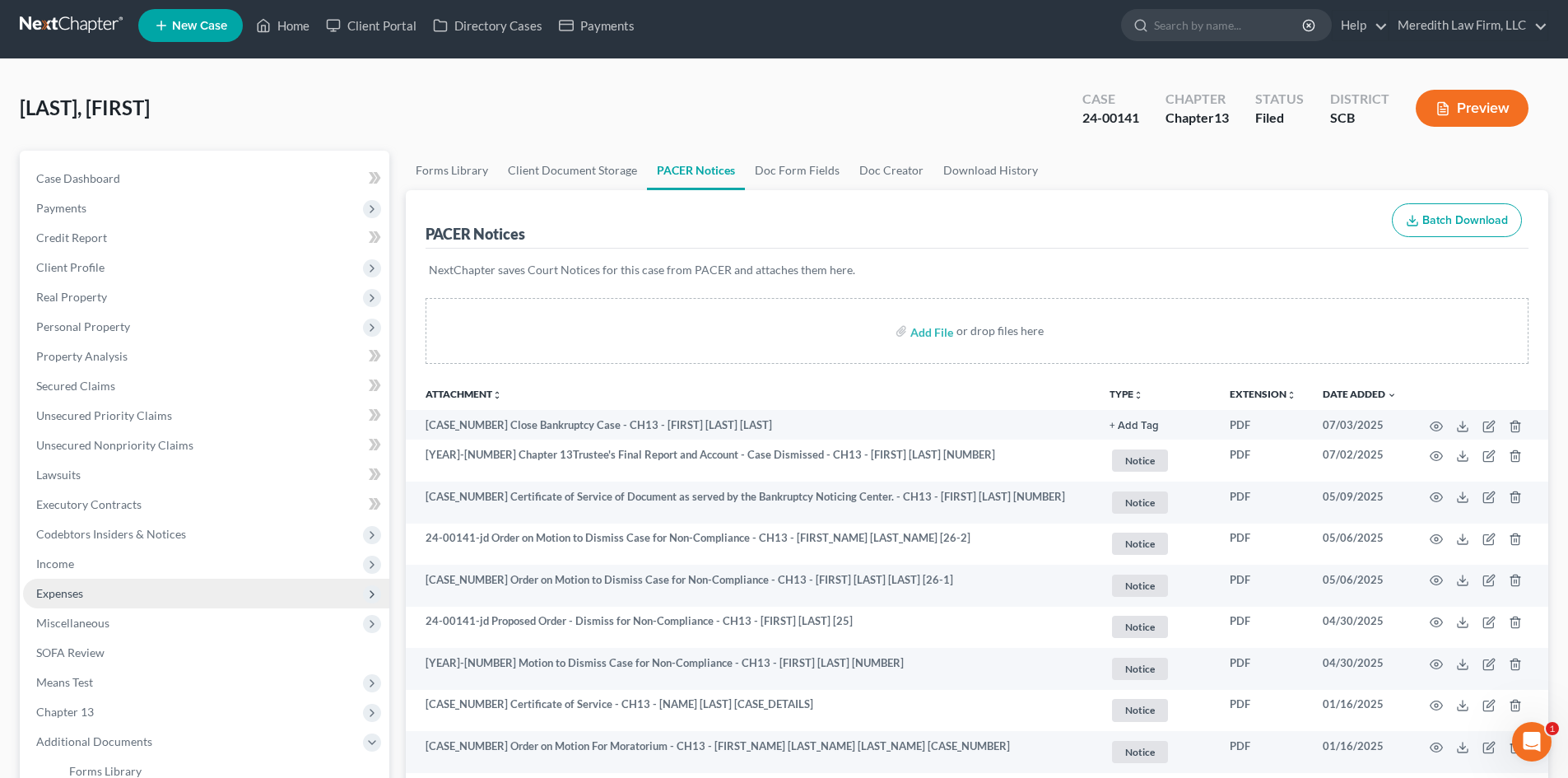 scroll, scrollTop: 0, scrollLeft: 0, axis: both 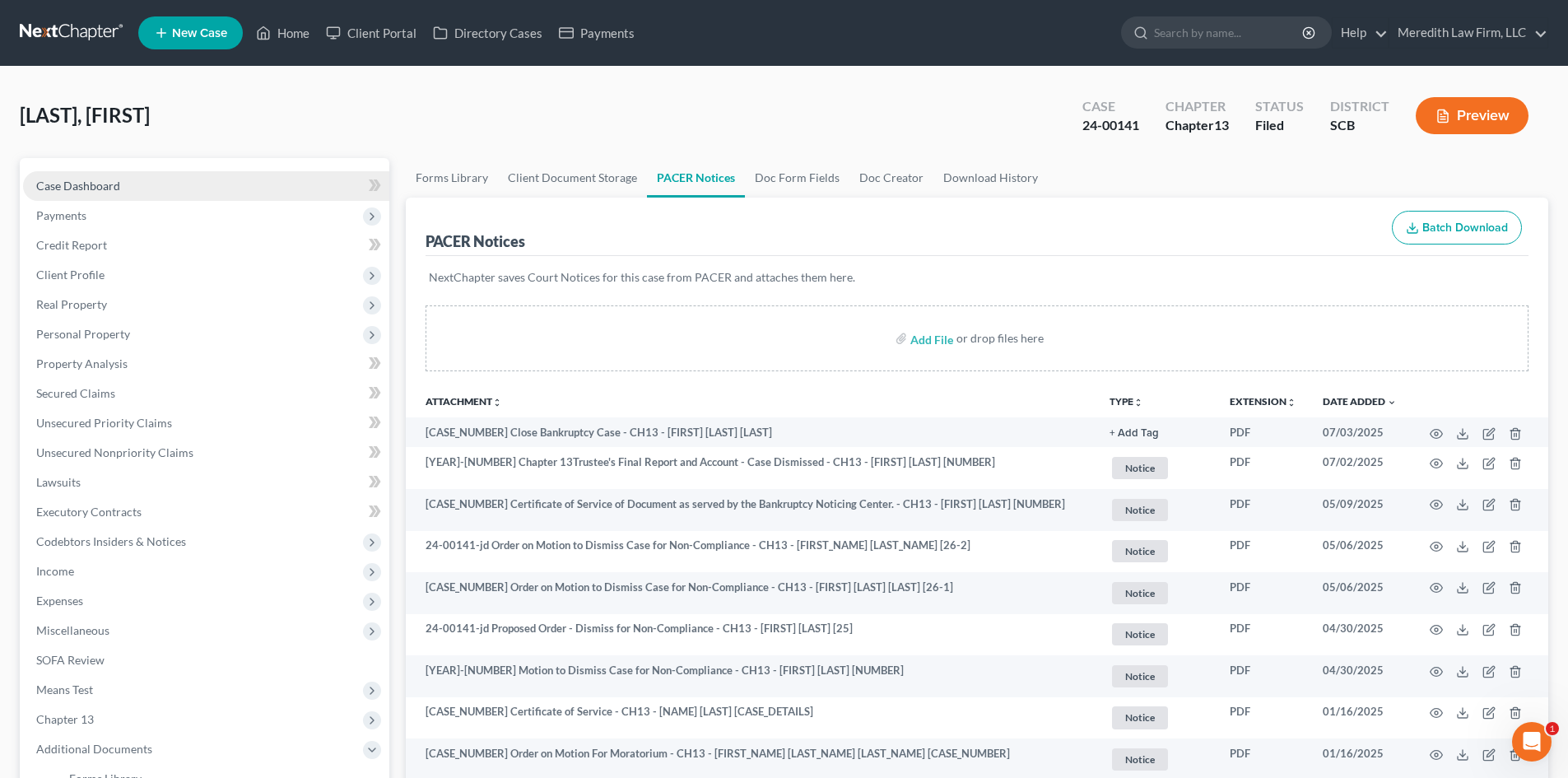 click on "Case Dashboard" at bounding box center (206, 186) 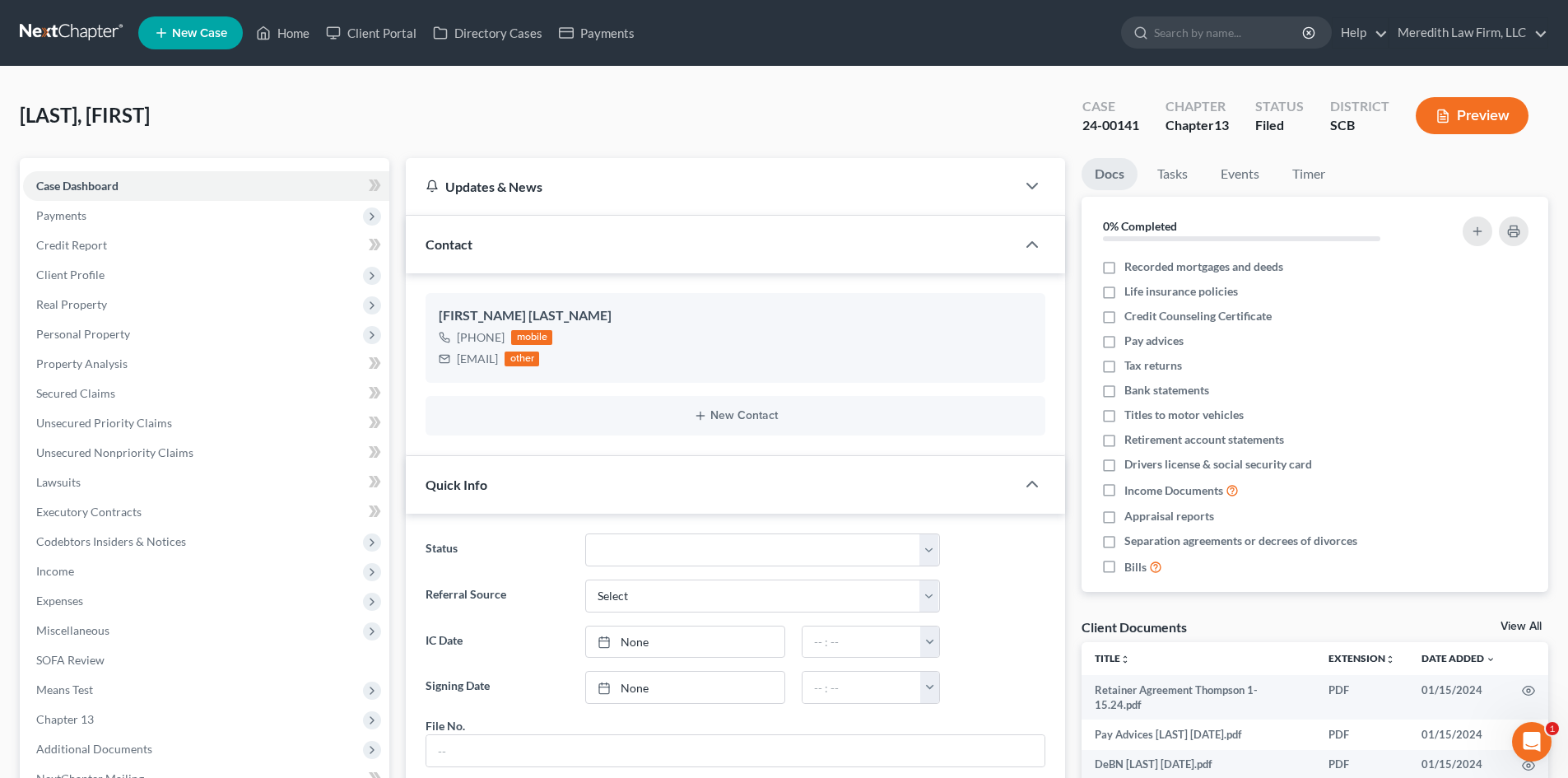scroll, scrollTop: 142, scrollLeft: 0, axis: vertical 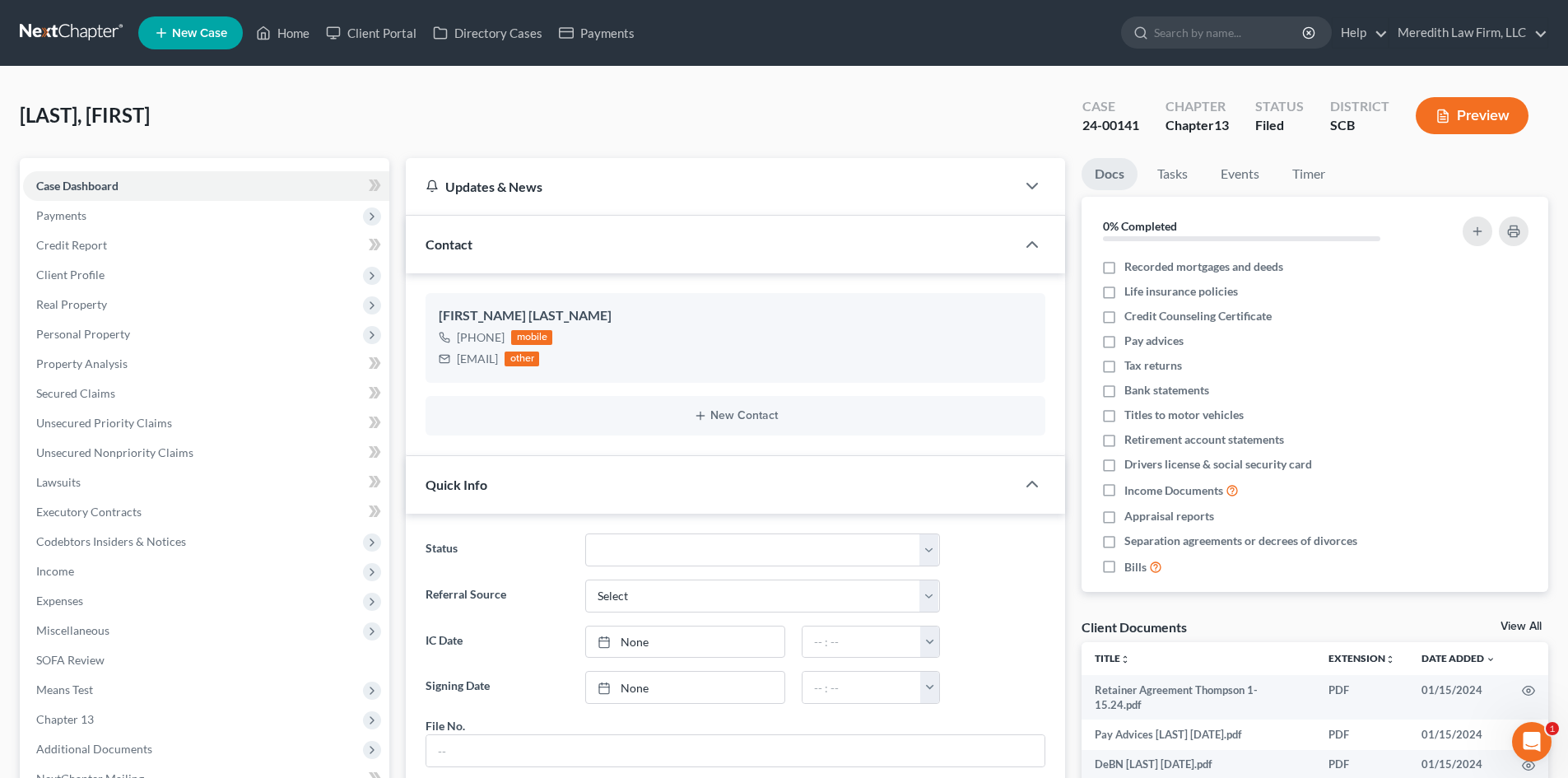 click on "View All" at bounding box center [1521, 627] 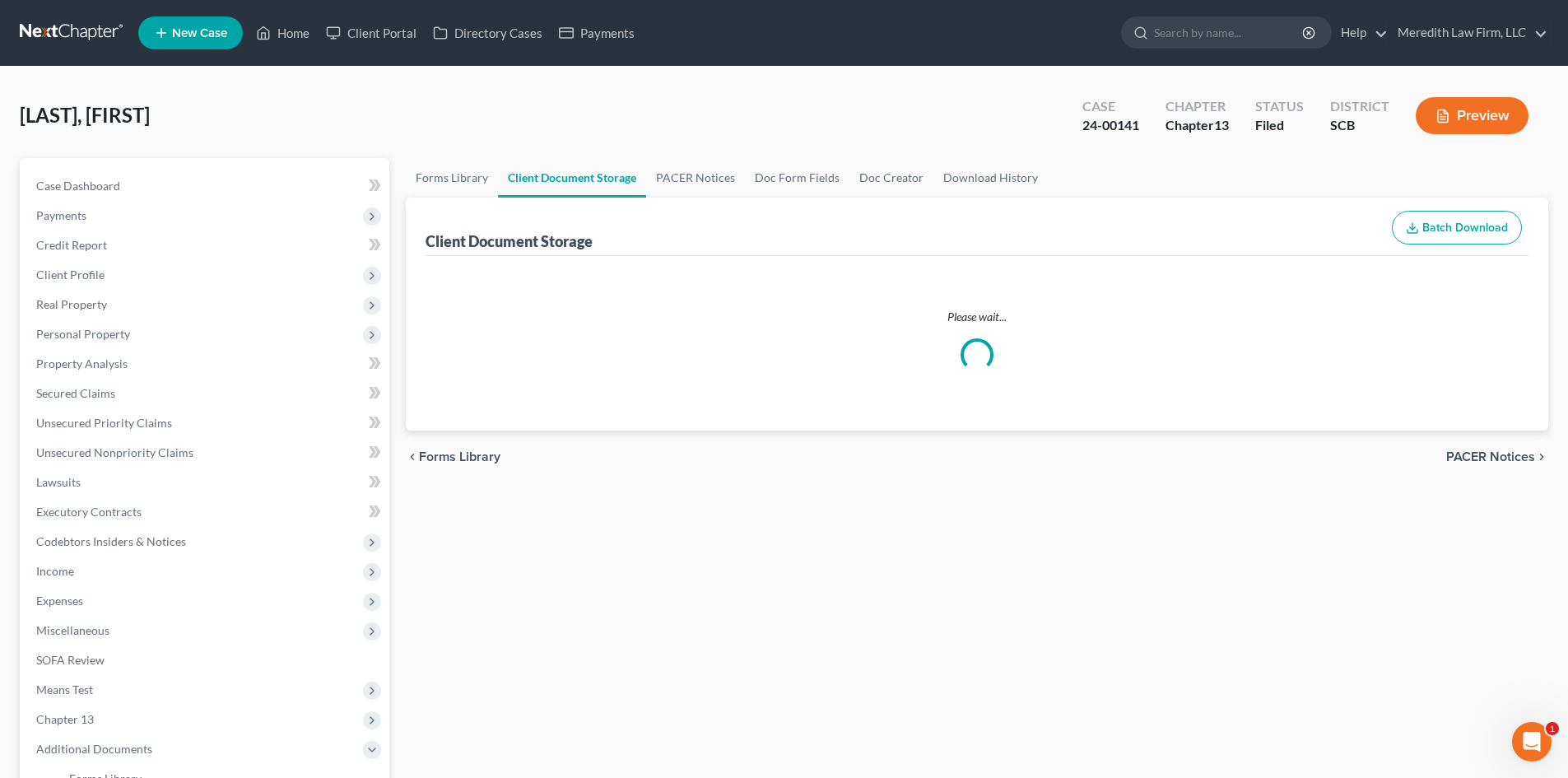 select on "6" 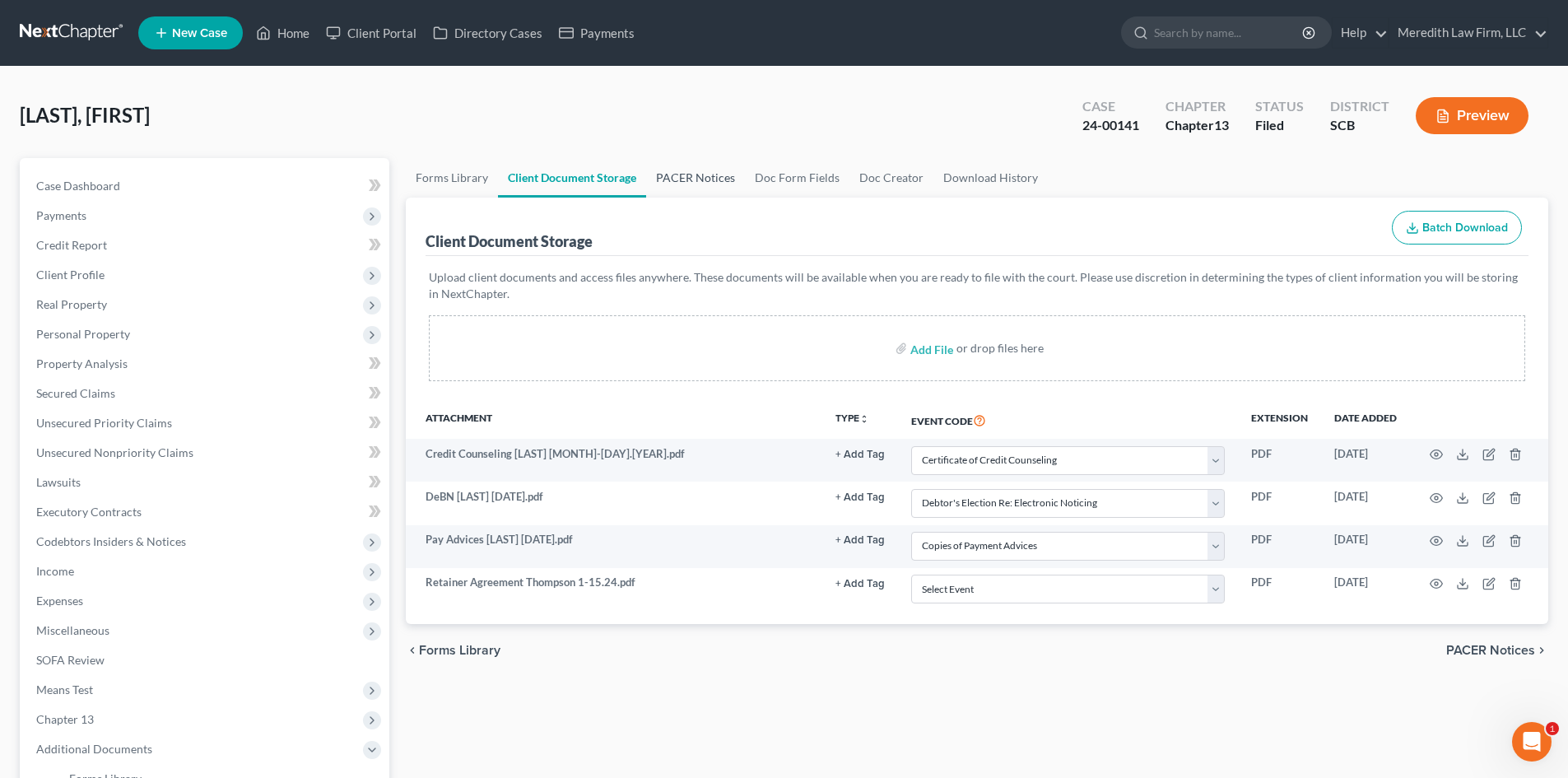 click on "PACER Notices" at bounding box center (696, 178) 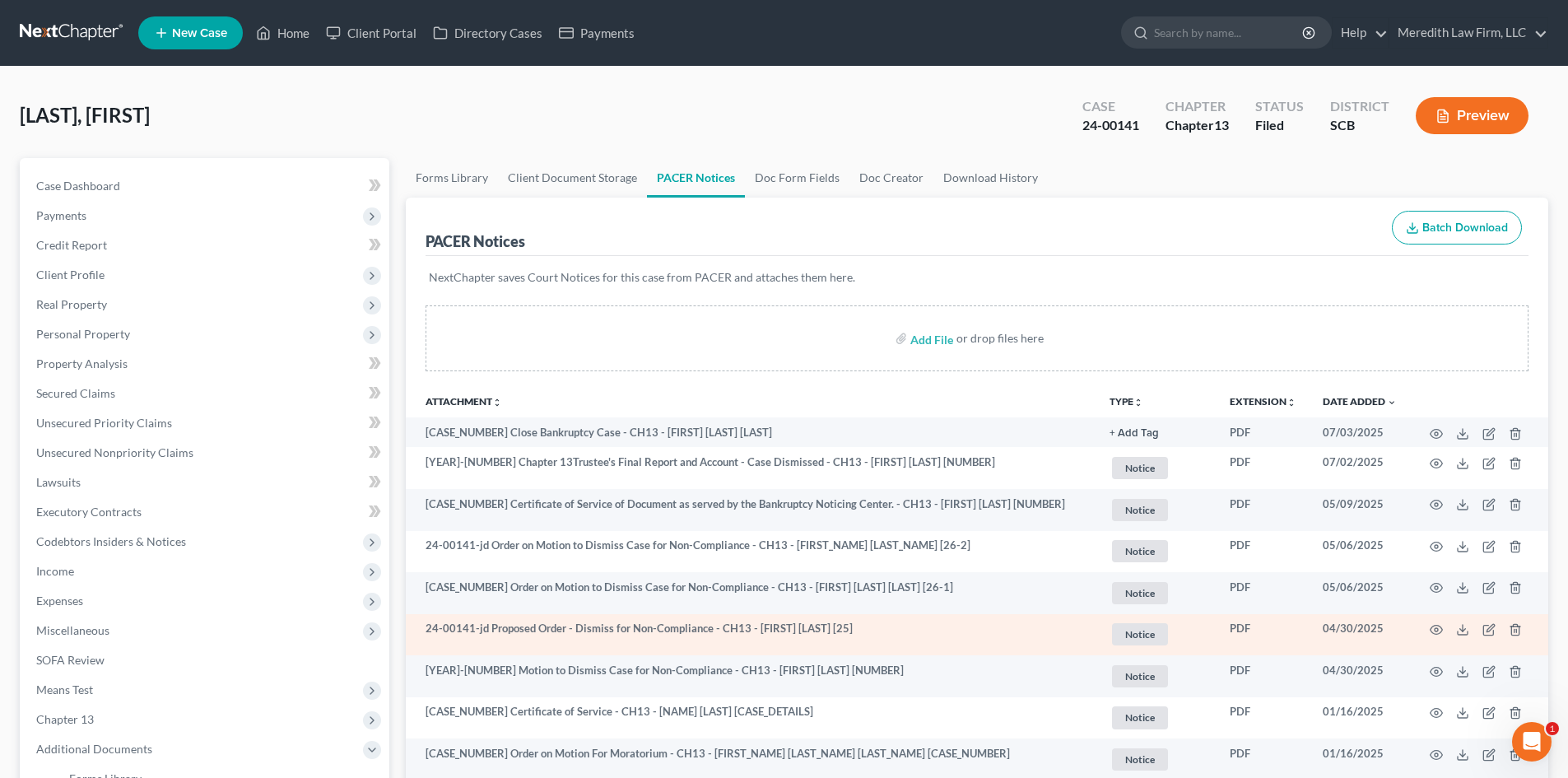 scroll, scrollTop: 329, scrollLeft: 0, axis: vertical 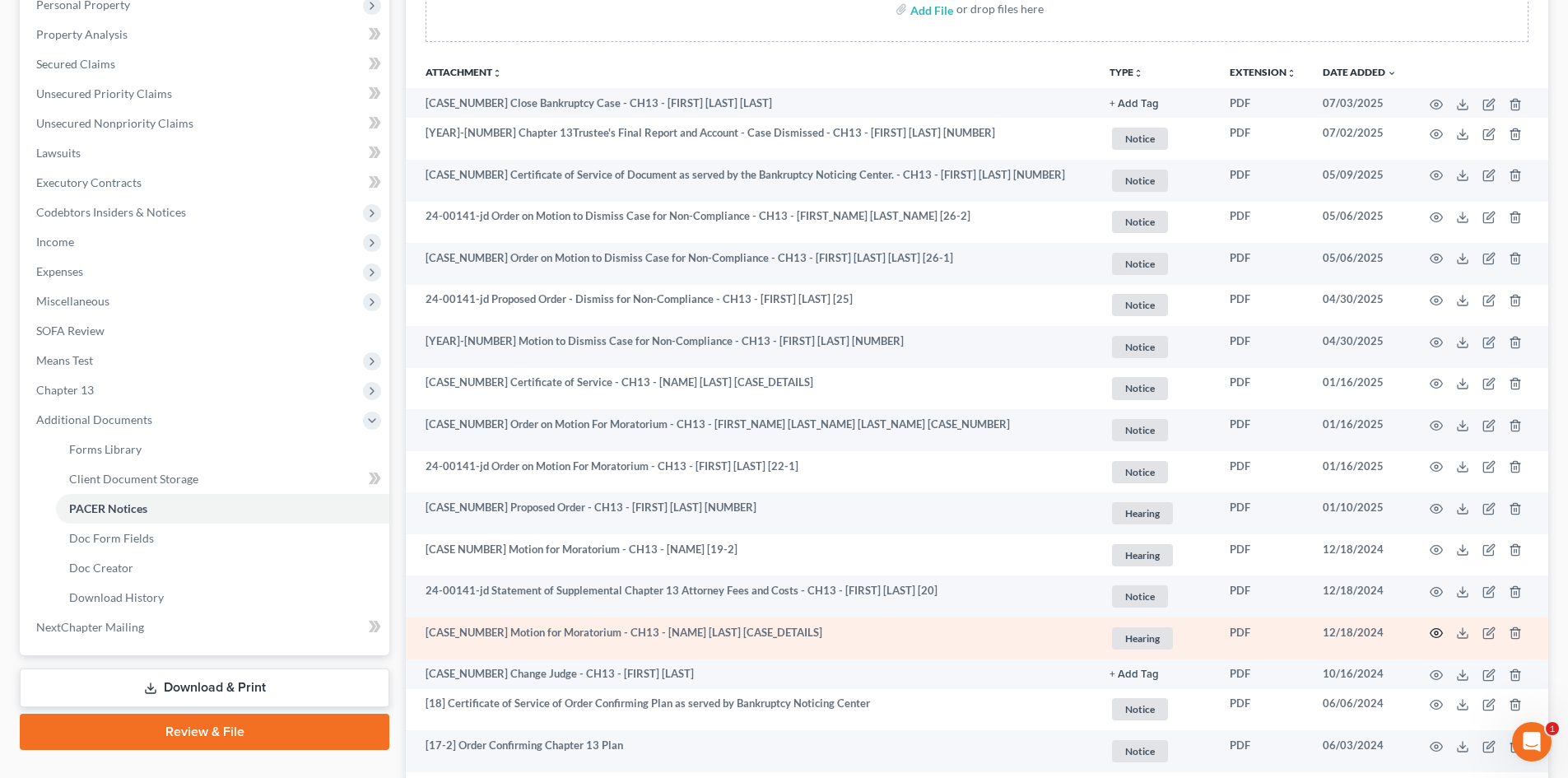 click 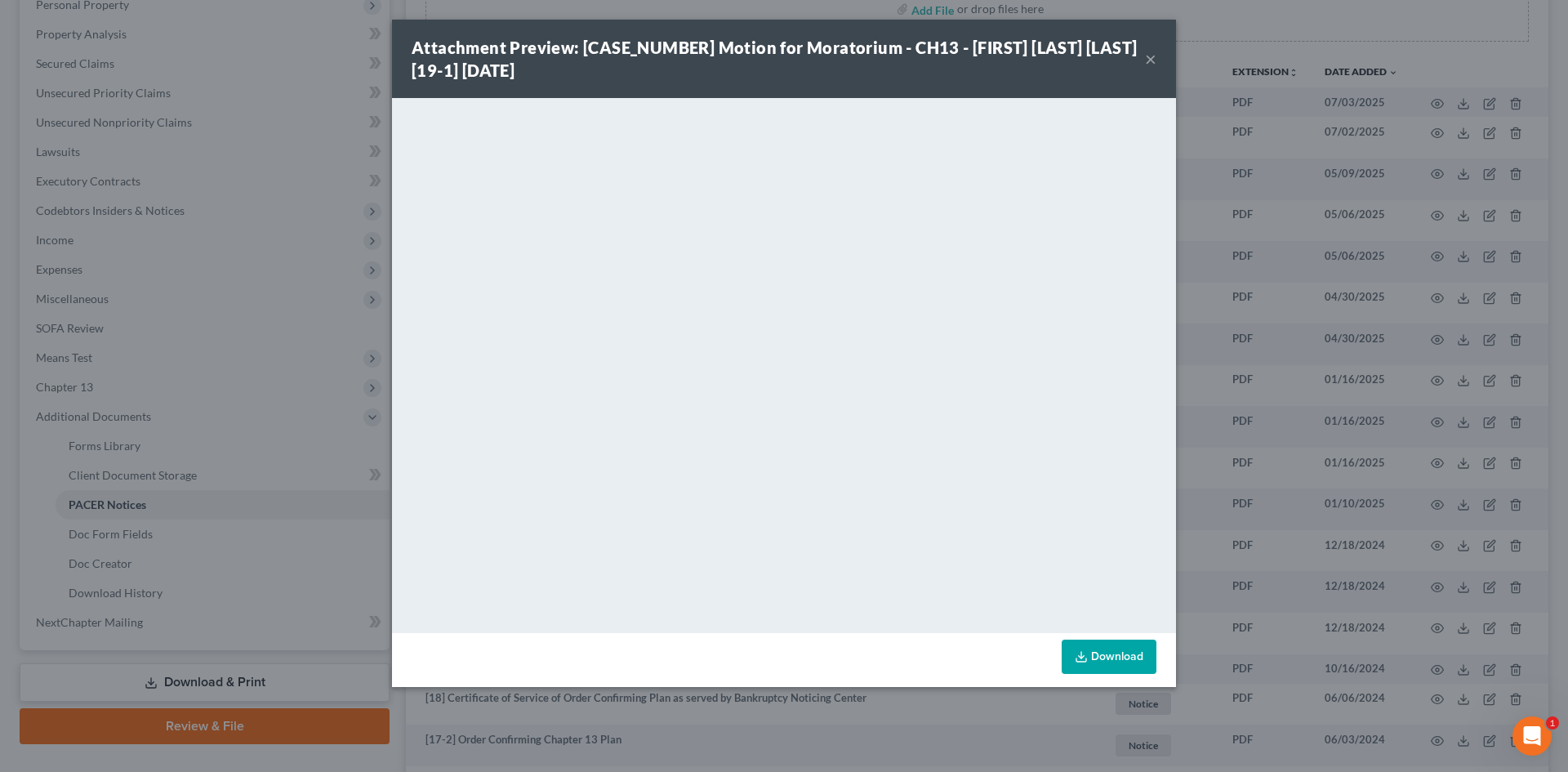 click on "×" at bounding box center (1151, 59) 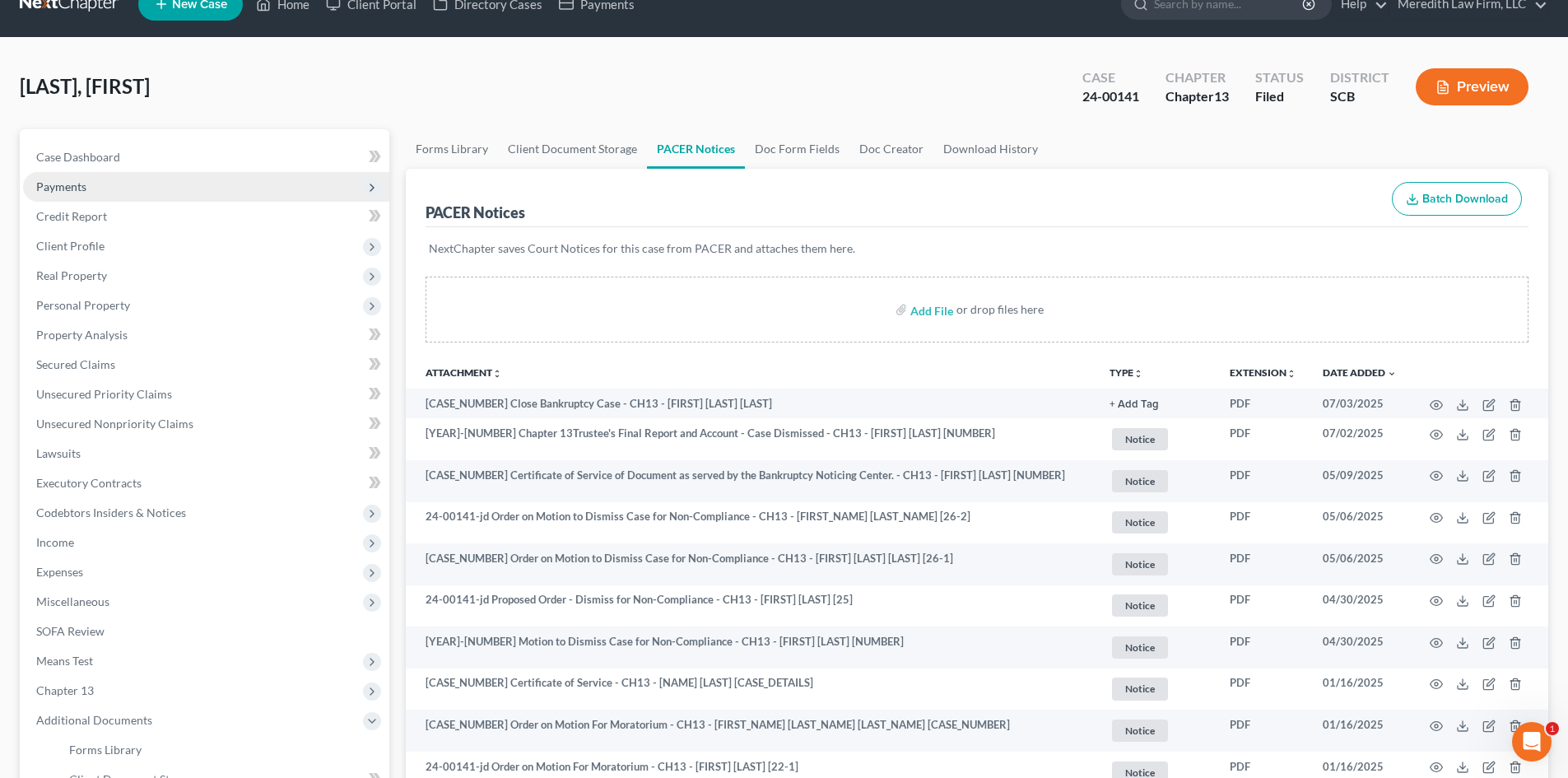 scroll, scrollTop: 0, scrollLeft: 0, axis: both 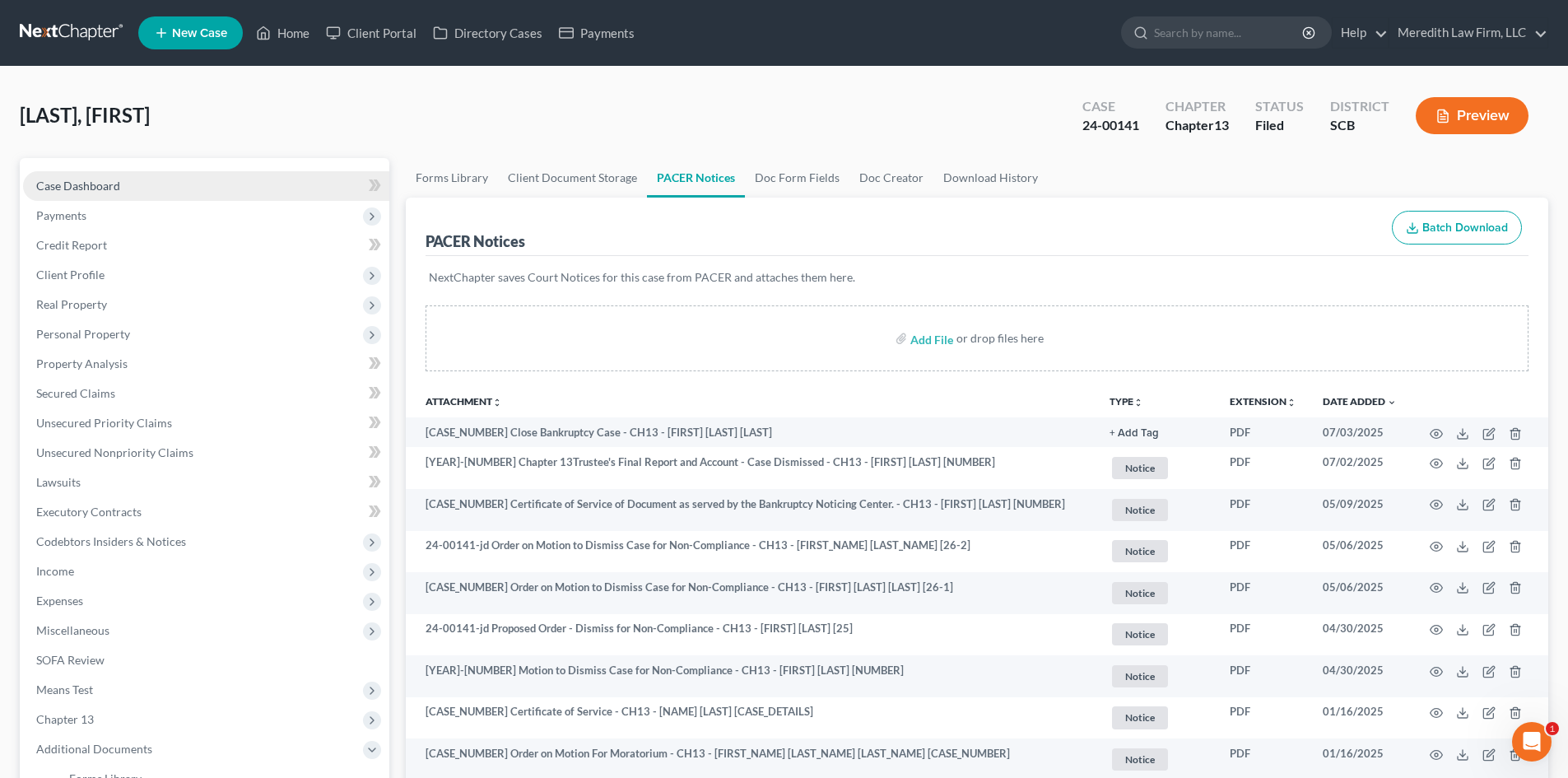 drag, startPoint x: 142, startPoint y: 182, endPoint x: 317, endPoint y: 189, distance: 175.13994 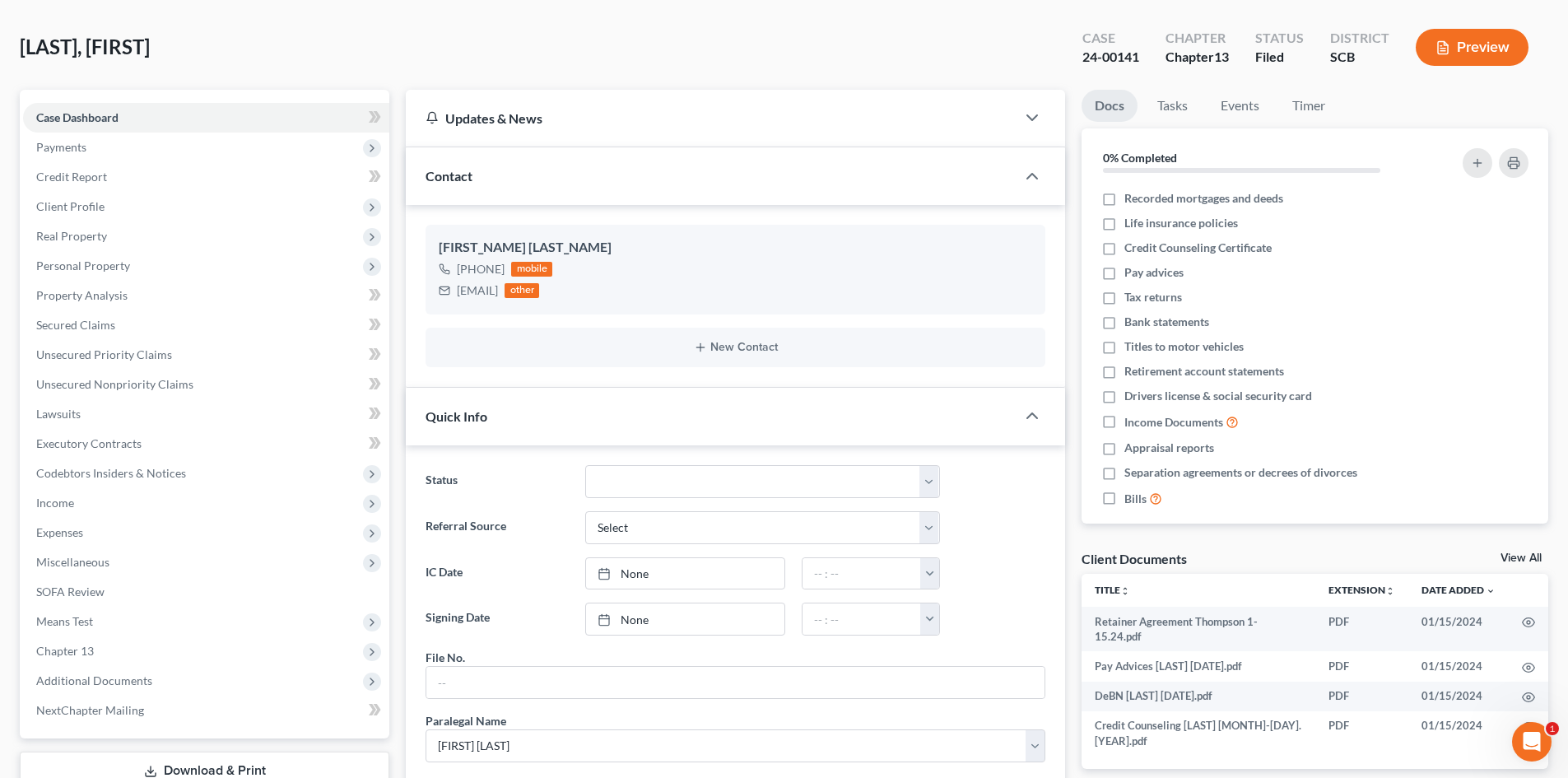 scroll, scrollTop: 207, scrollLeft: 0, axis: vertical 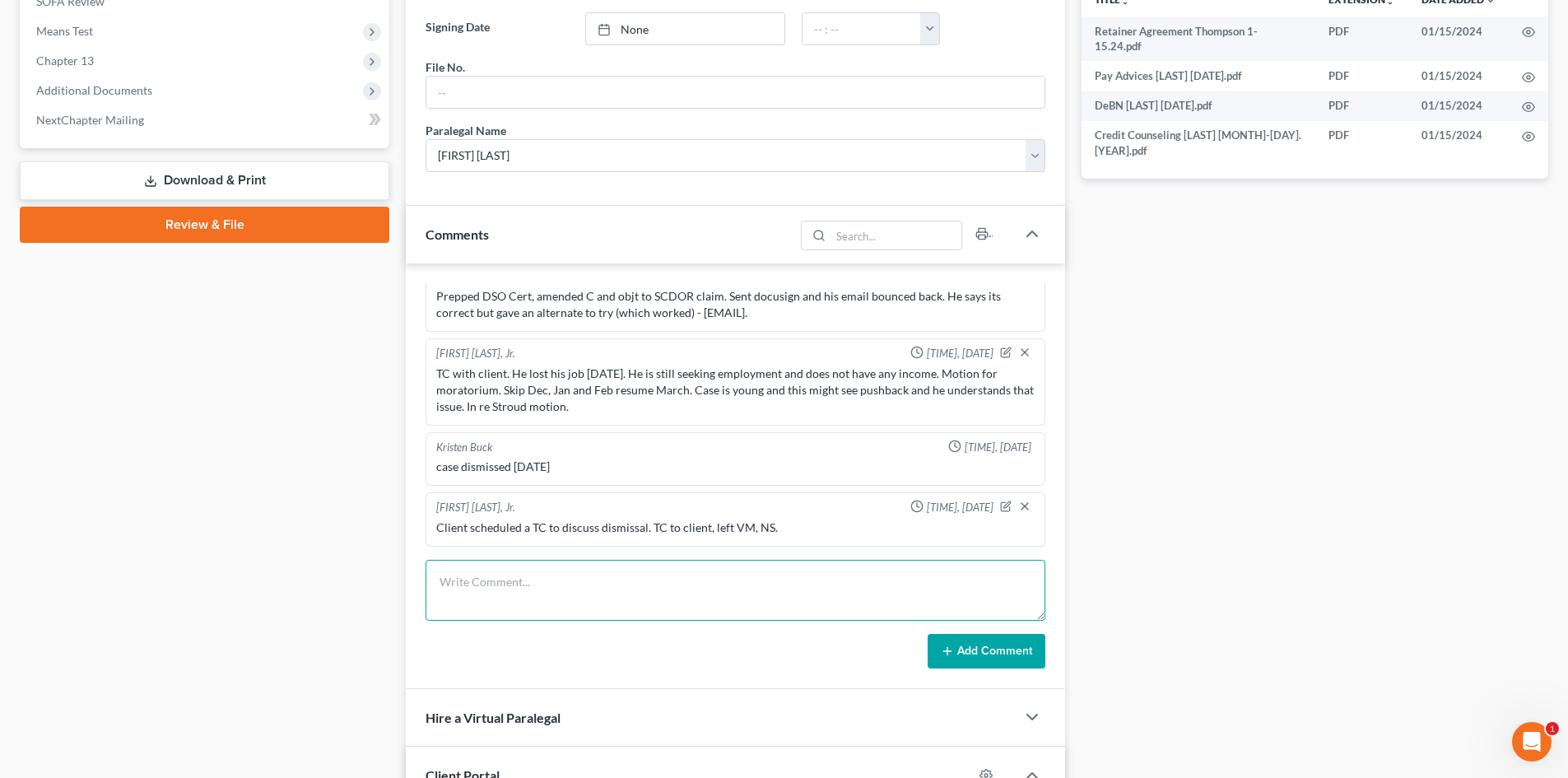 click at bounding box center (735, 590) 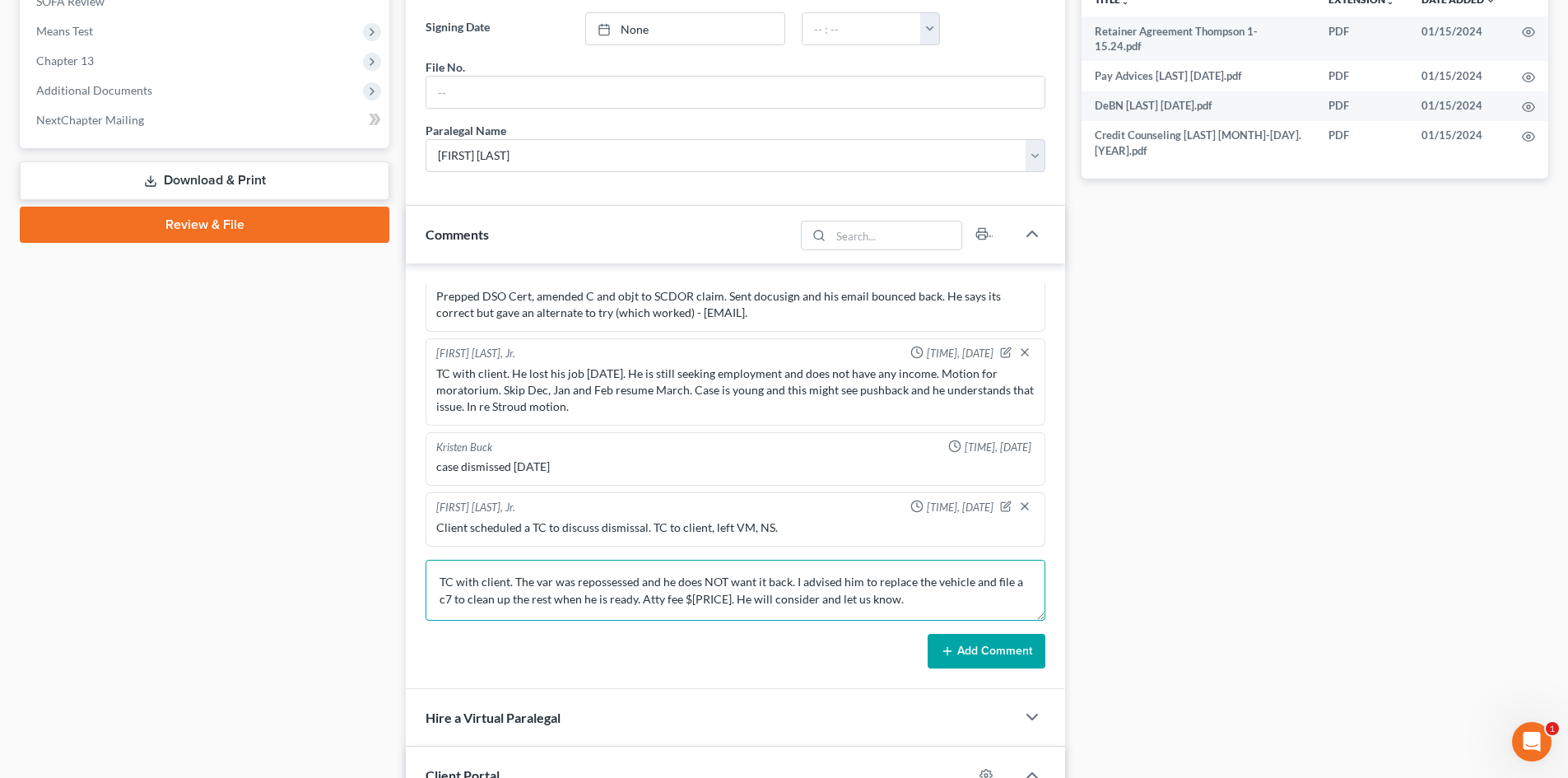 type on "TC with client. The var was repossessed and he does NOT want it back. I advised him to replace the vehicle and file a c7 to clean up the rest when he is ready. Atty fee $[PRICE]. He will consider and let us know." 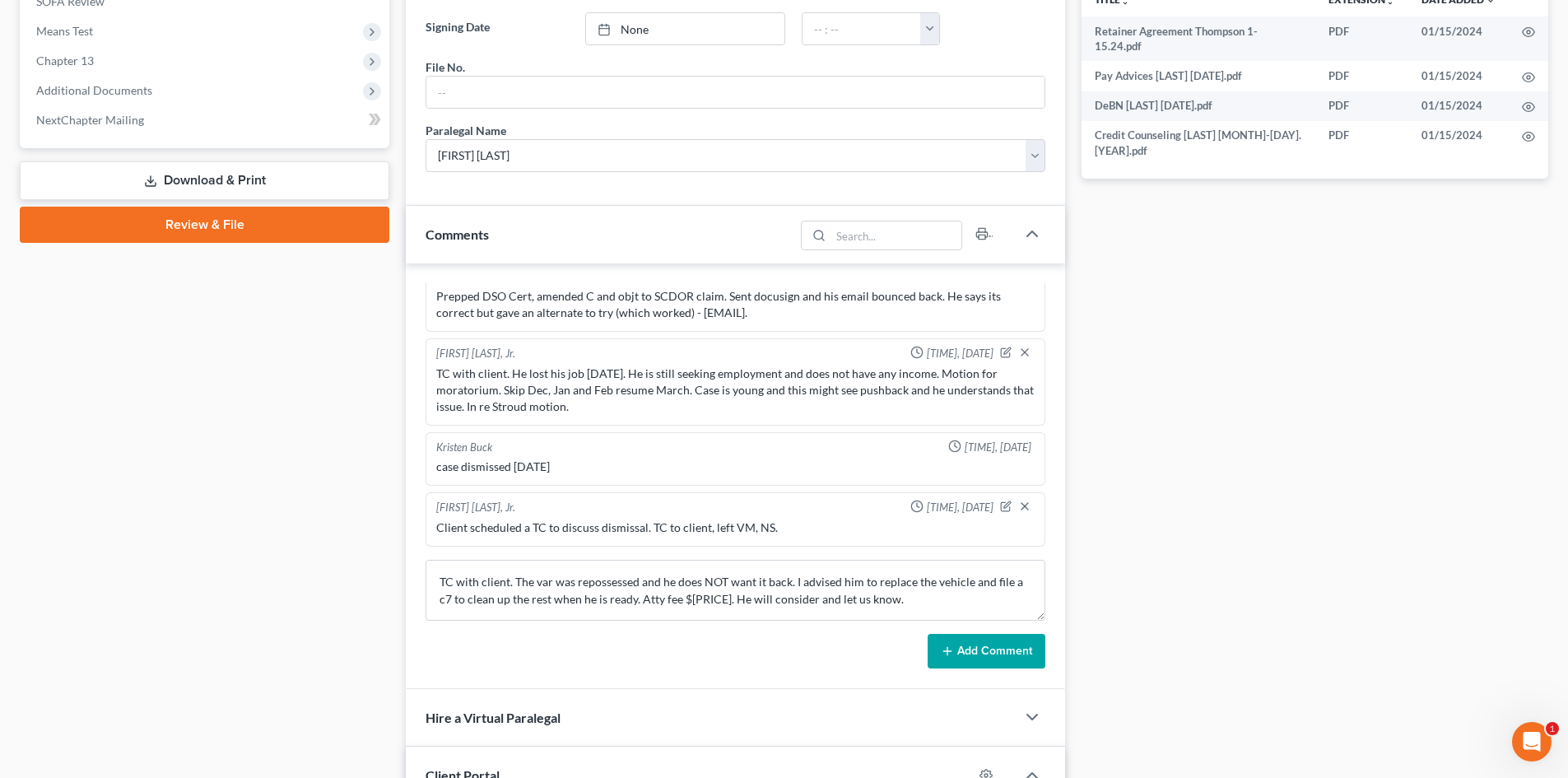 click on "Add Comment" at bounding box center [986, 651] 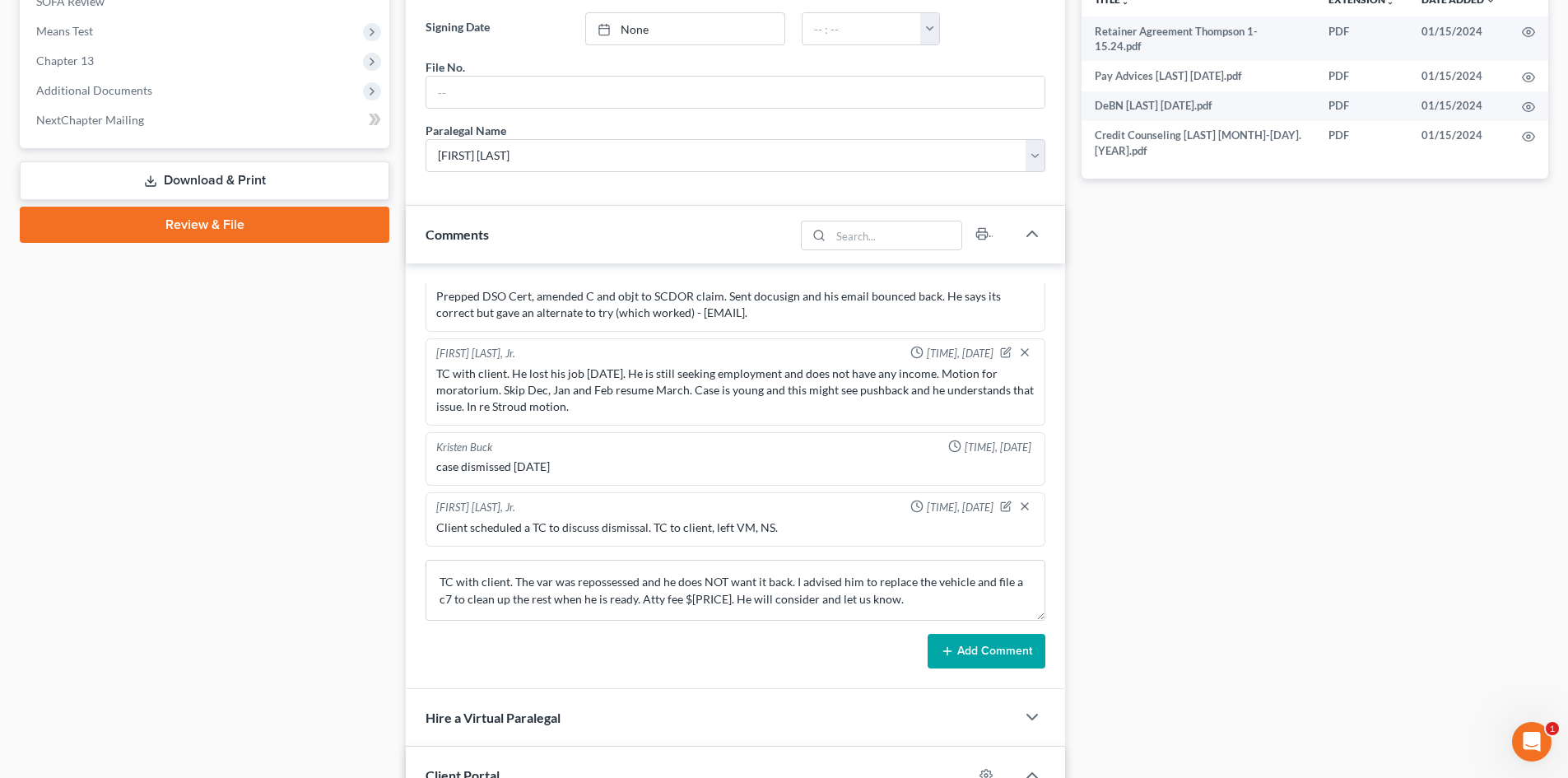 type 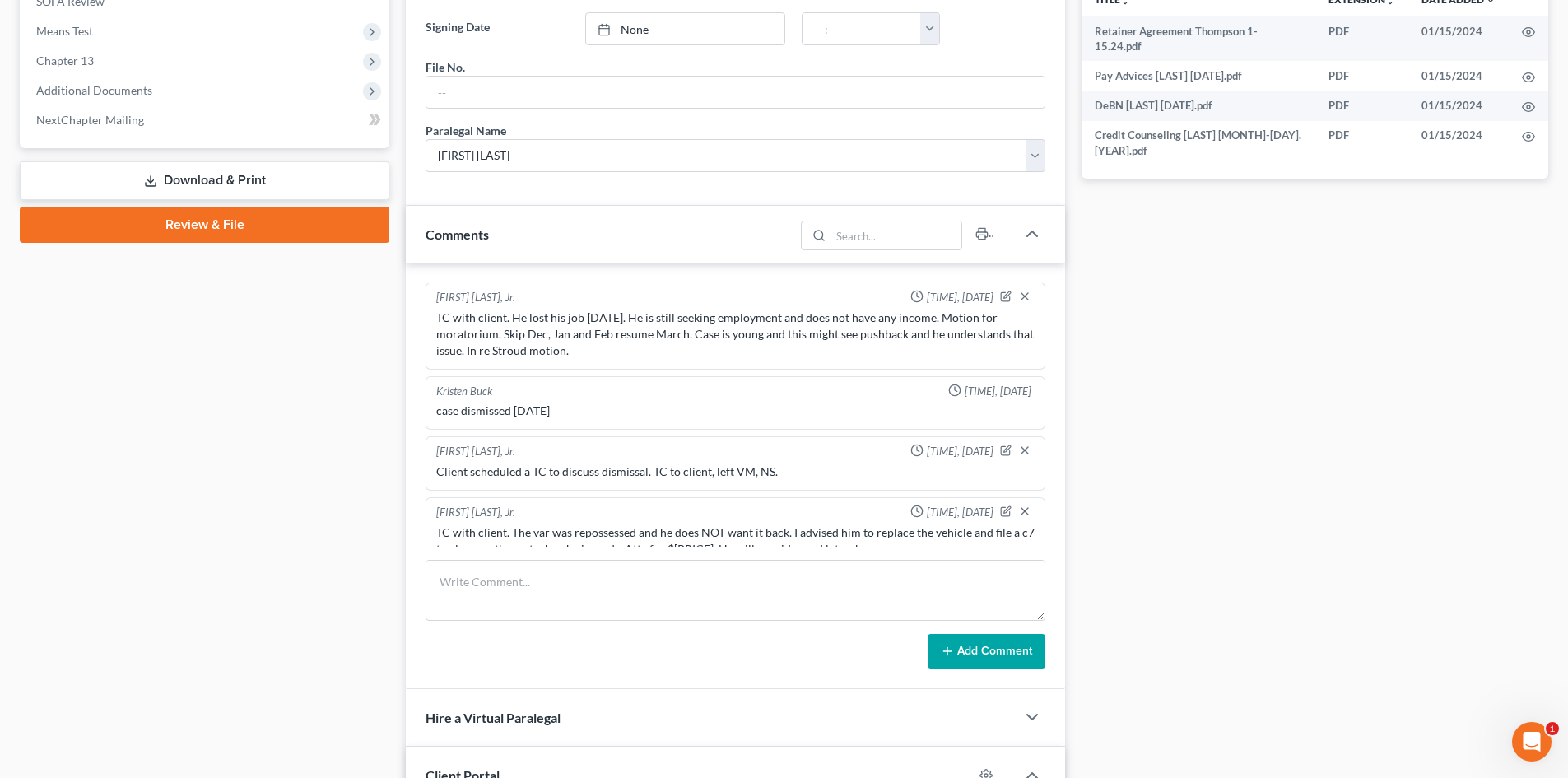 scroll, scrollTop: 198, scrollLeft: 0, axis: vertical 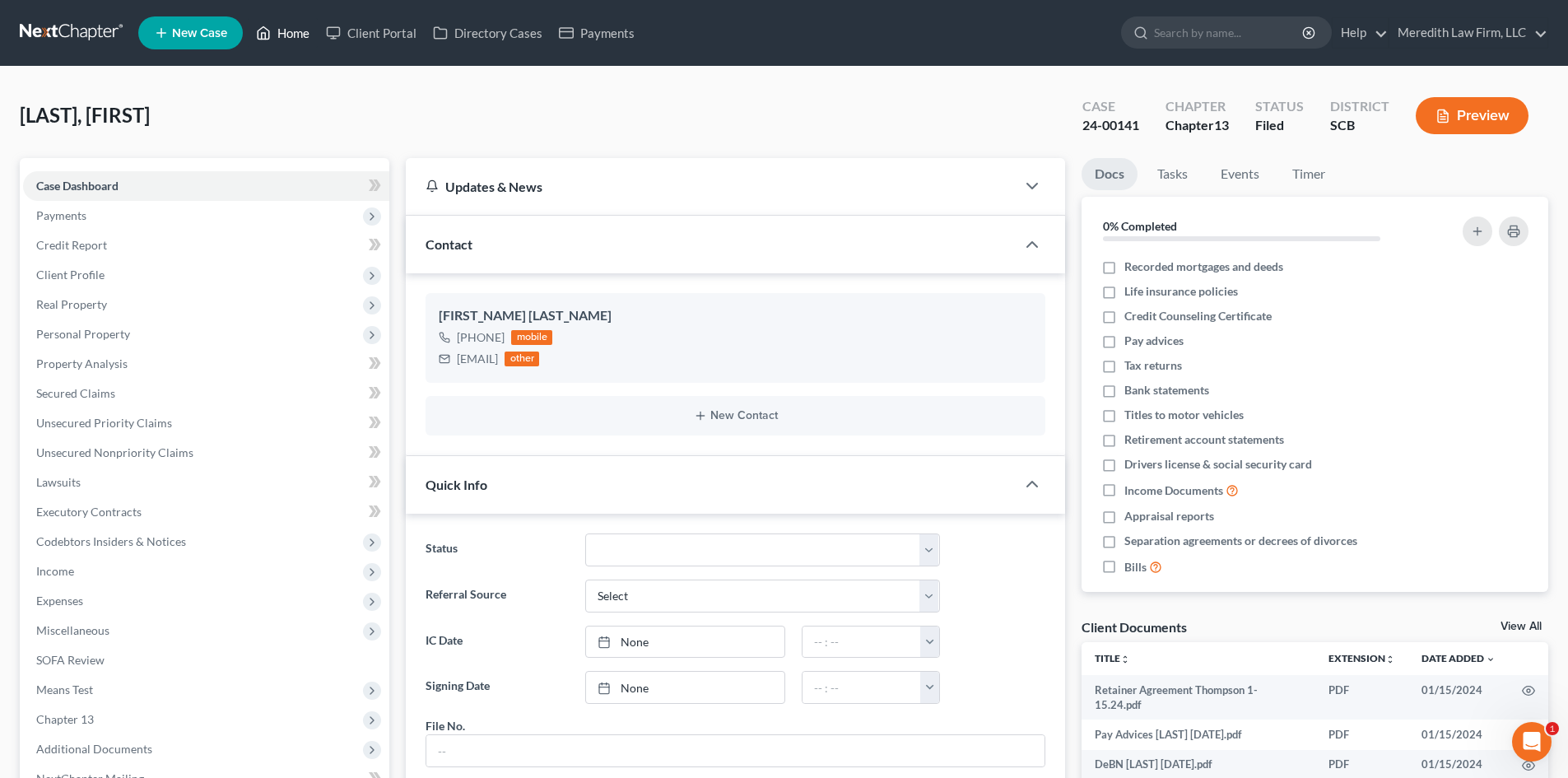 drag, startPoint x: 295, startPoint y: 33, endPoint x: 394, endPoint y: 67, distance: 104.67569 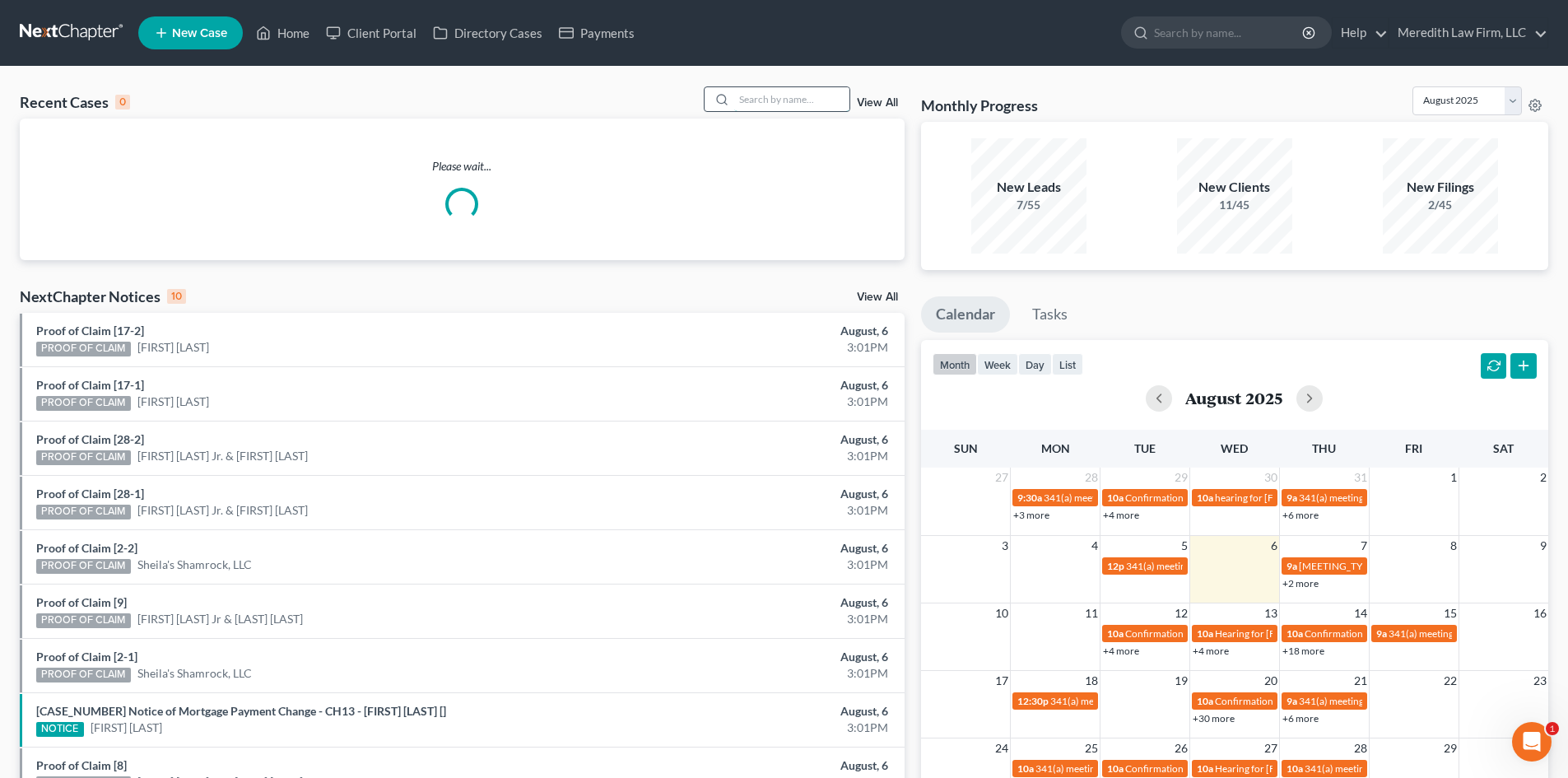 click at bounding box center (792, 99) 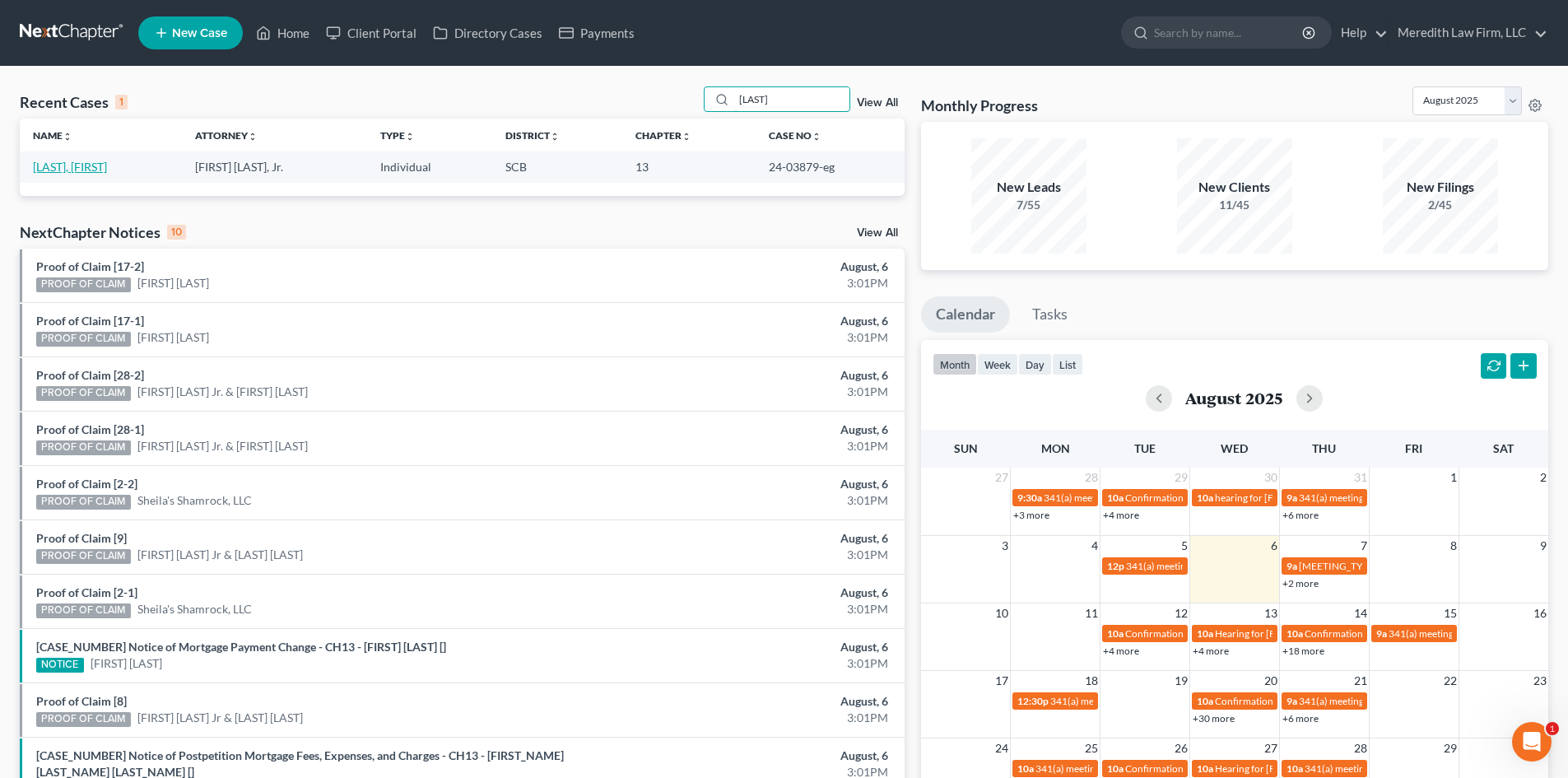 type on "[LAST]" 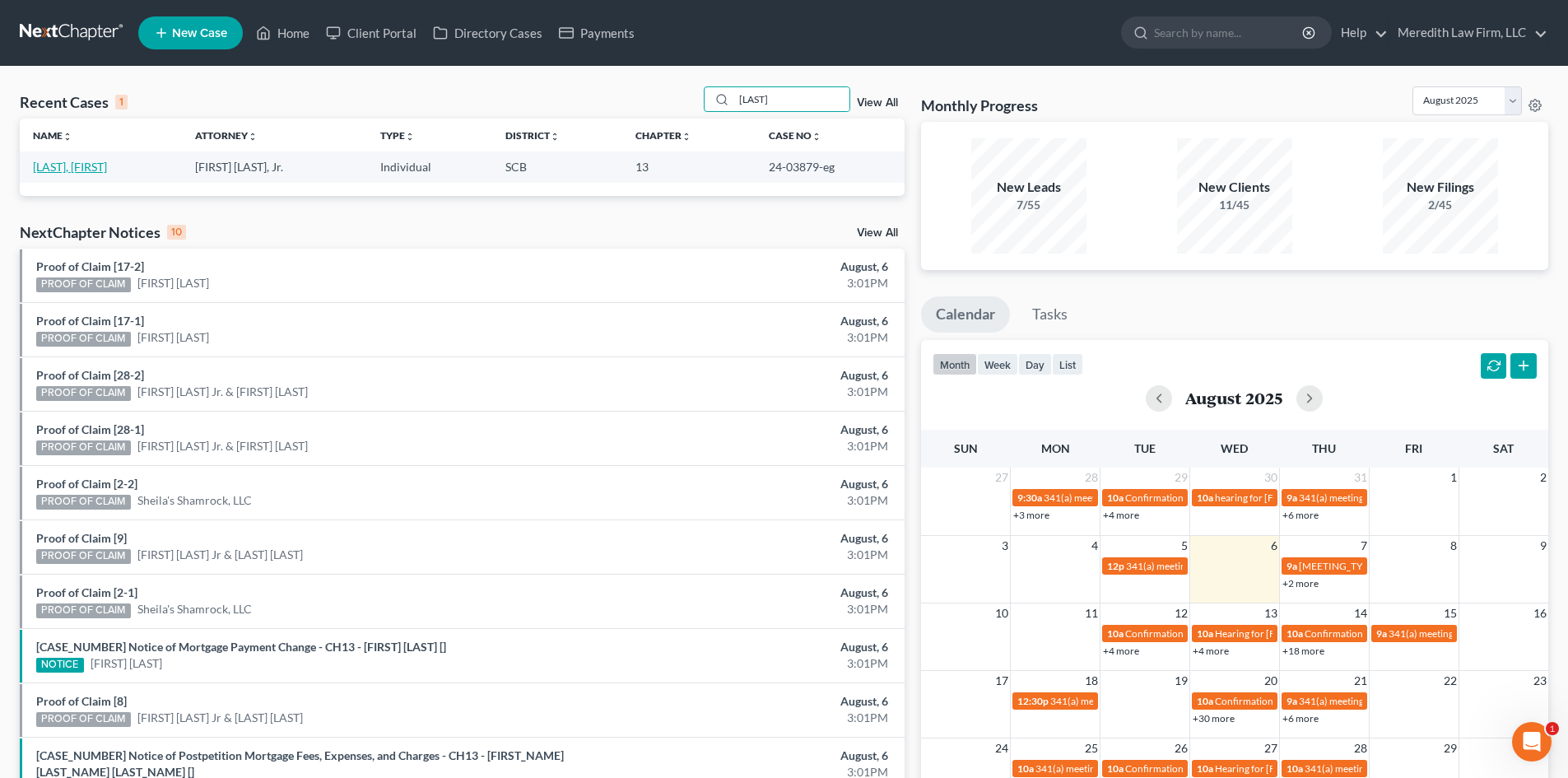 click on "[LAST], [FIRST]" at bounding box center [70, 166] 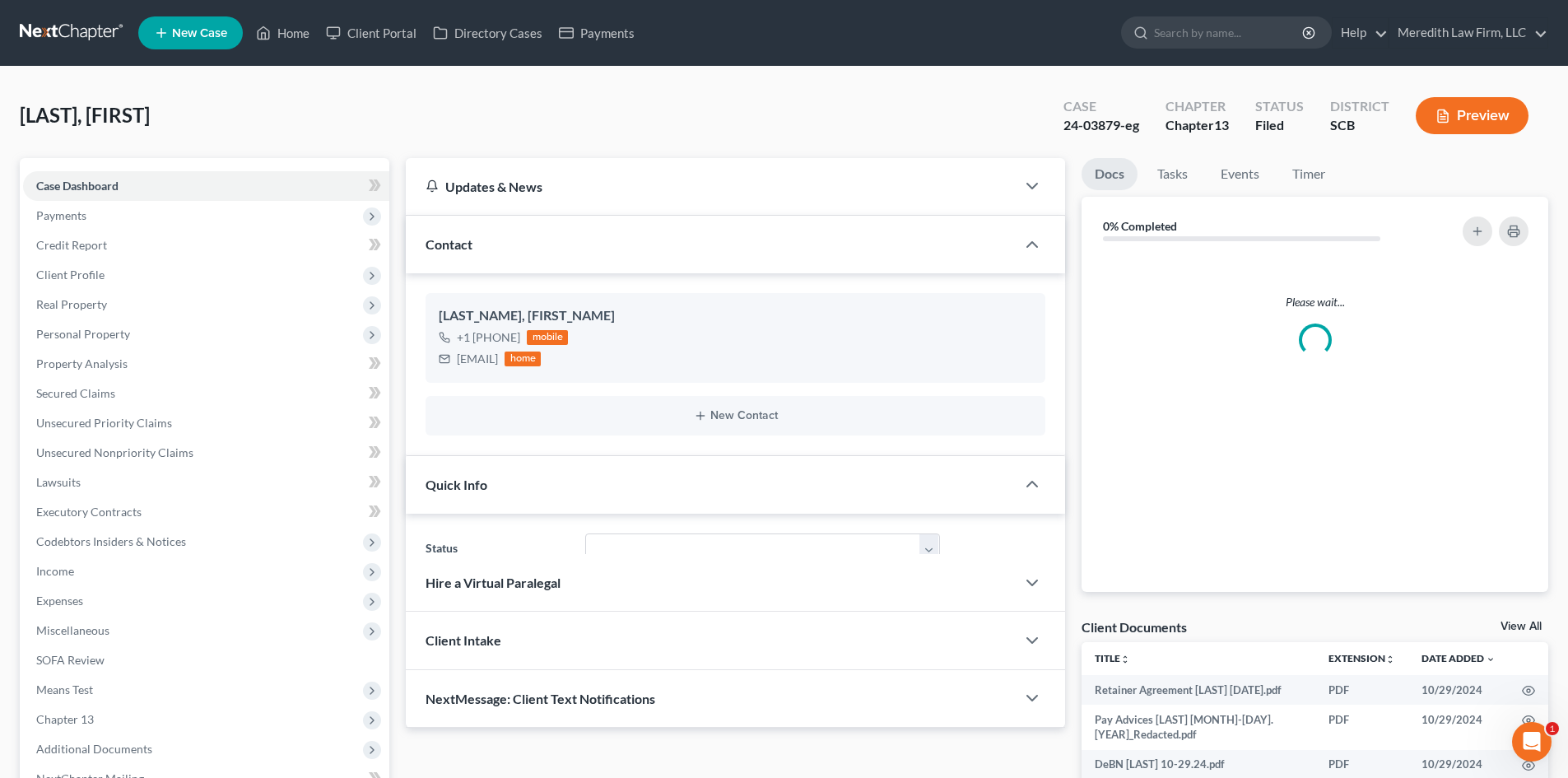 select on "3" 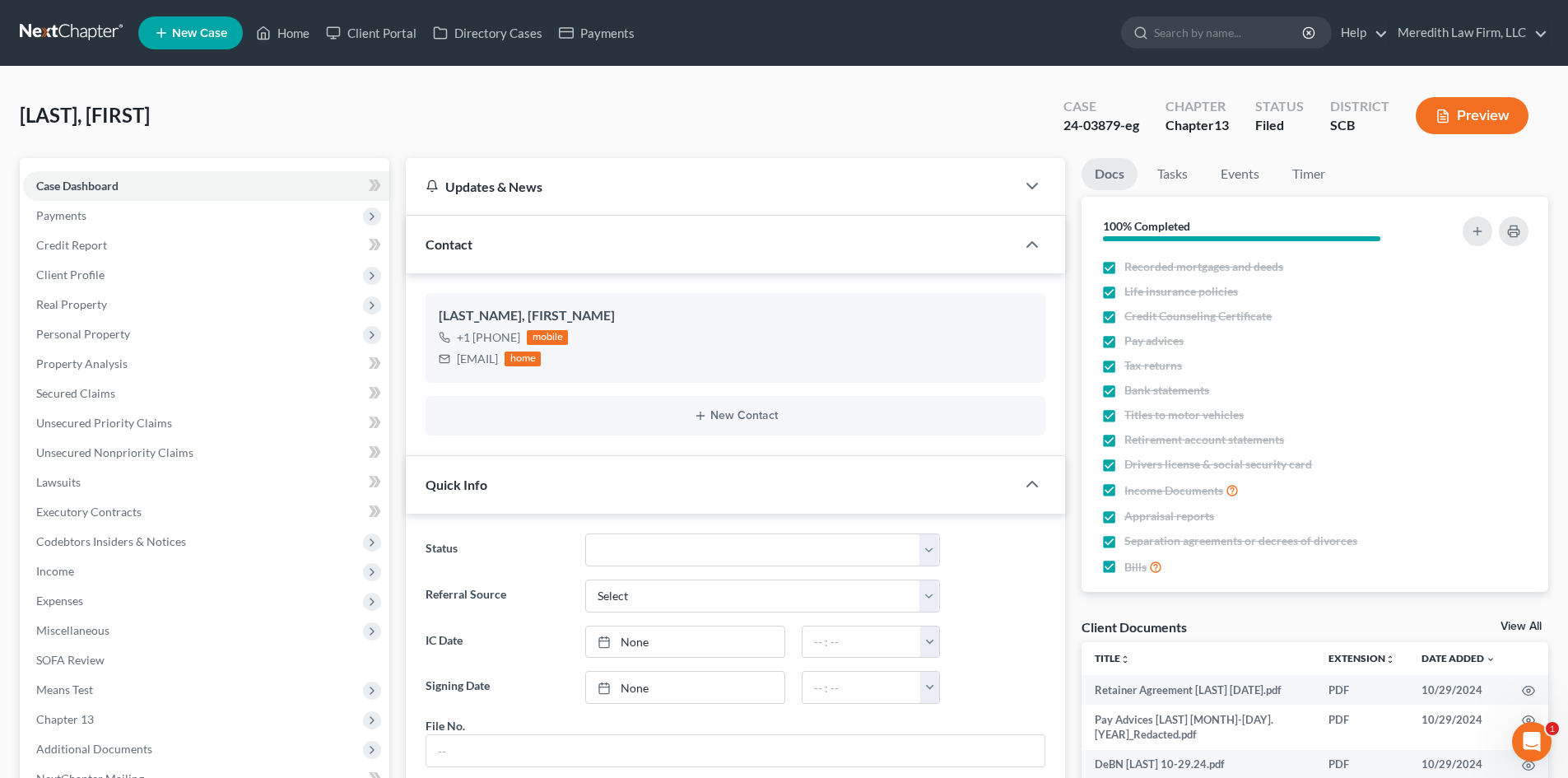 scroll, scrollTop: 1797, scrollLeft: 0, axis: vertical 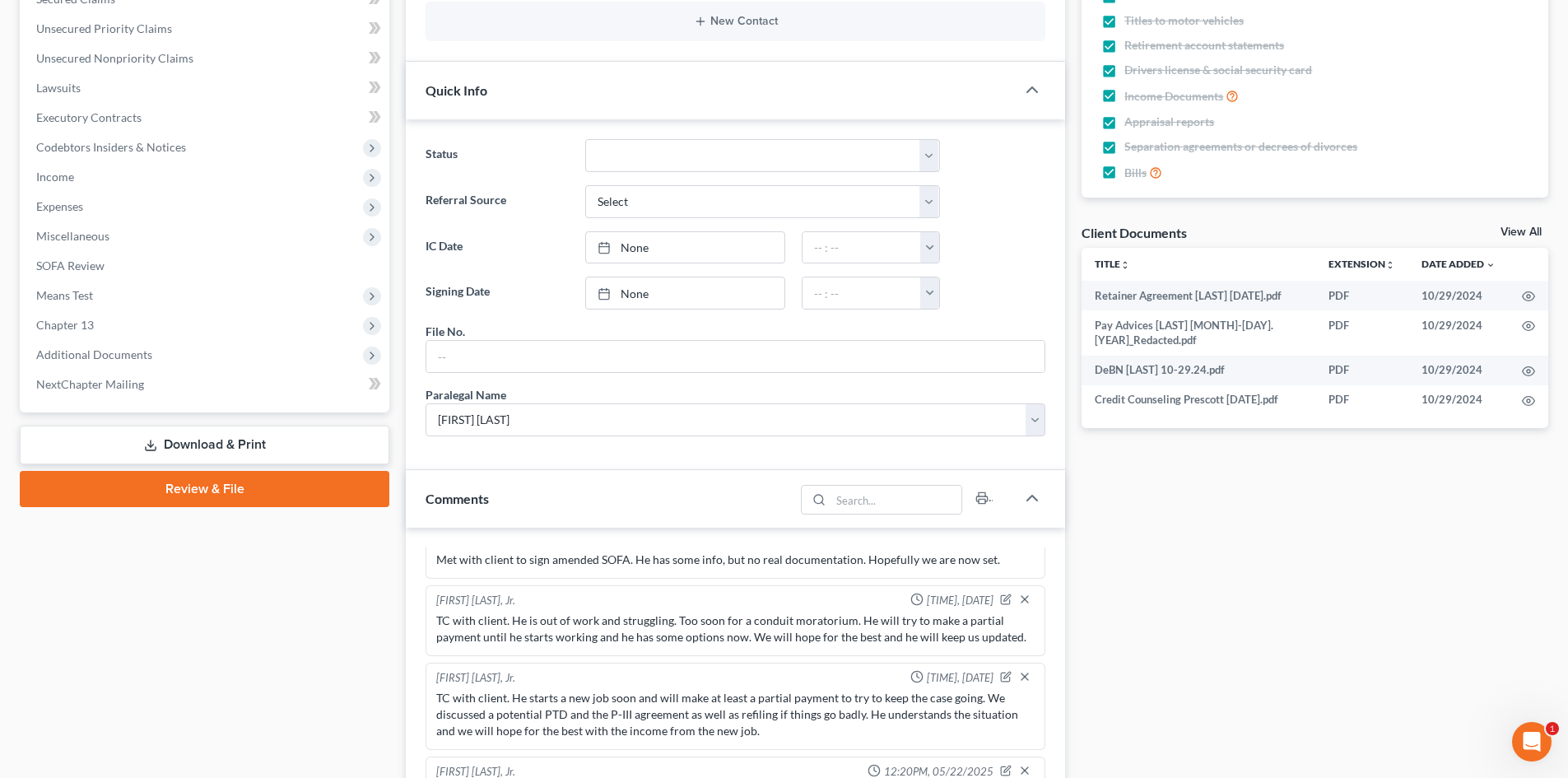 click on "View All" at bounding box center [1521, 232] 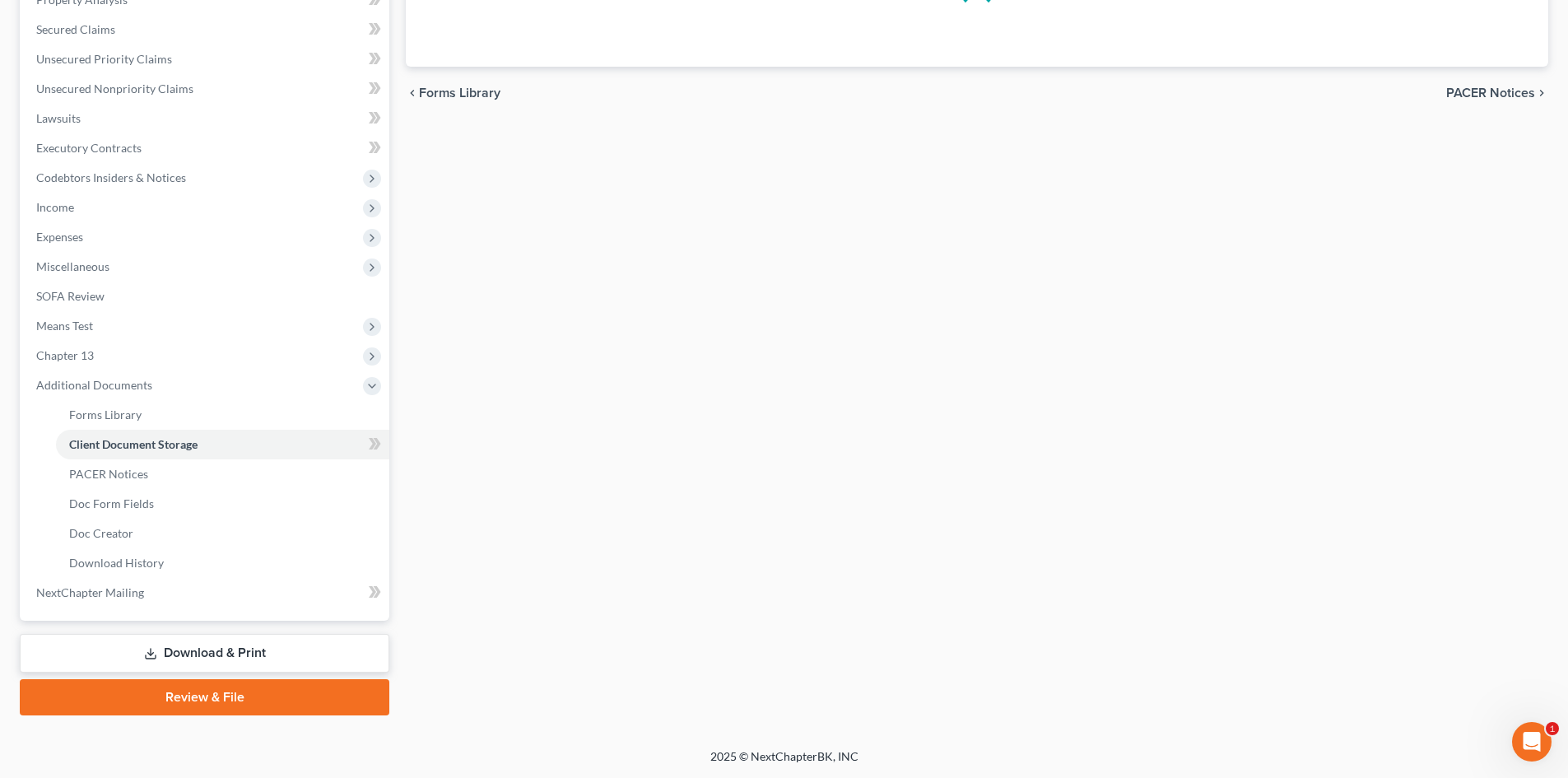 scroll, scrollTop: 184, scrollLeft: 0, axis: vertical 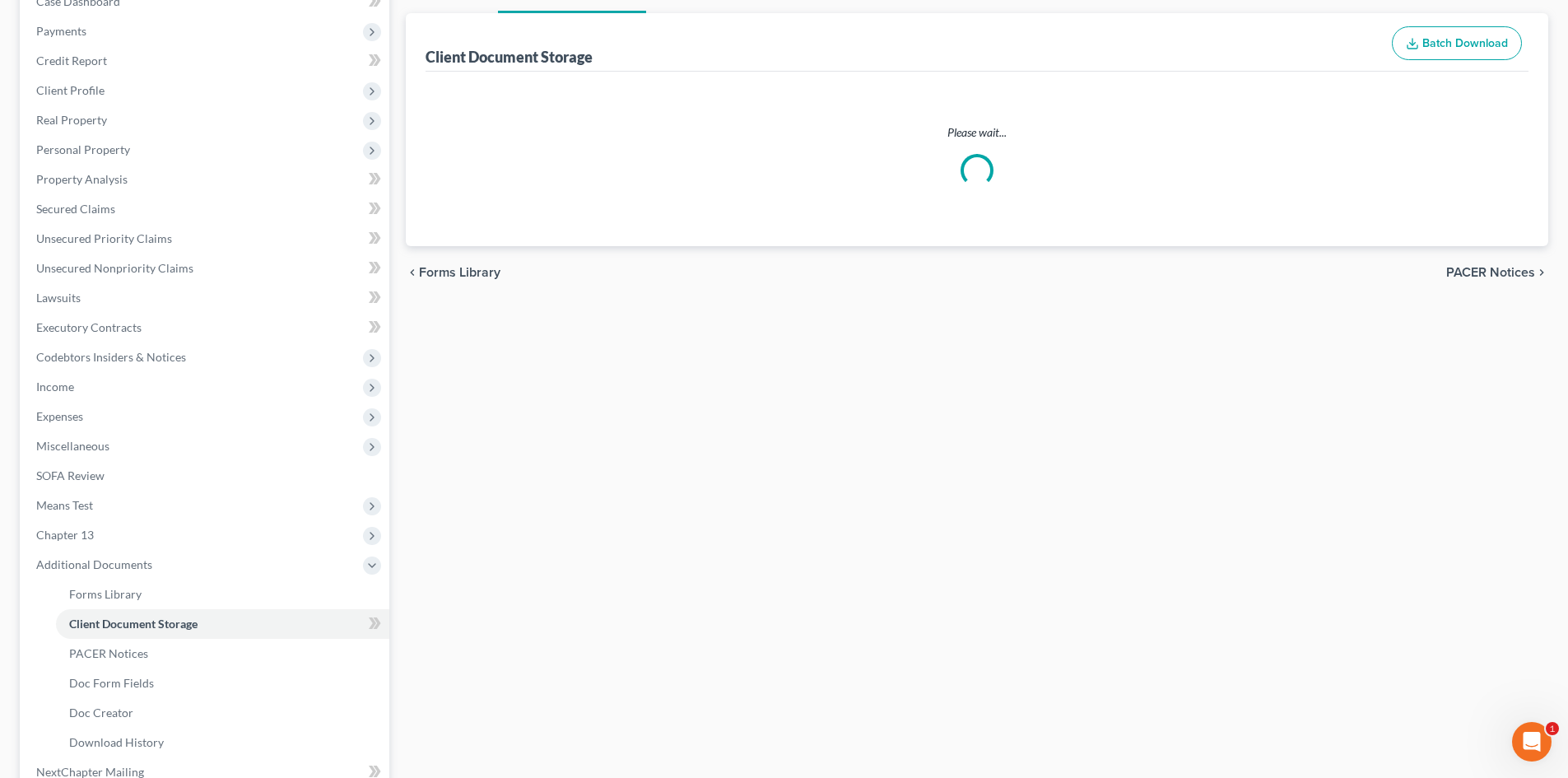 select on "6" 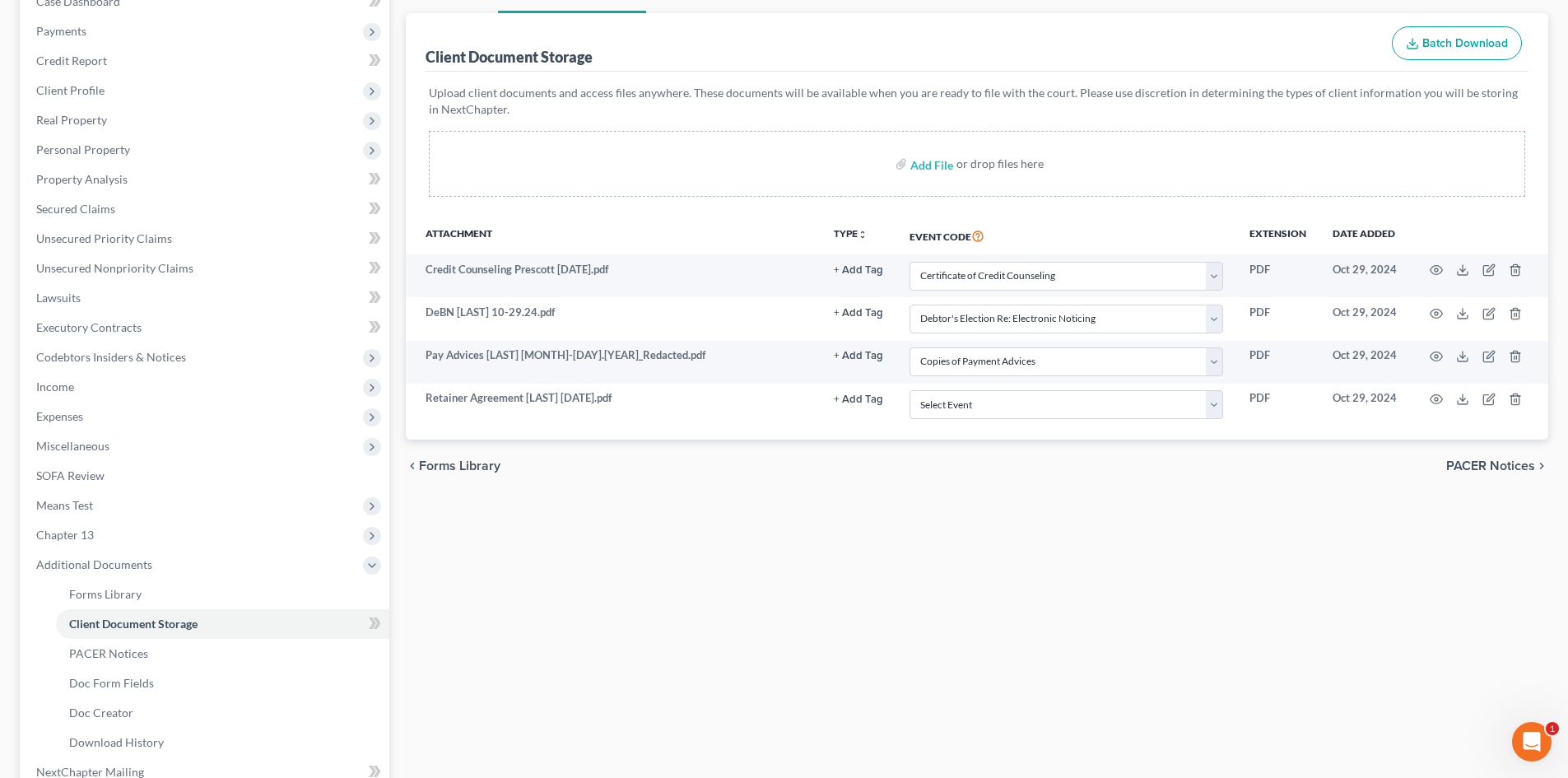 scroll, scrollTop: 0, scrollLeft: 0, axis: both 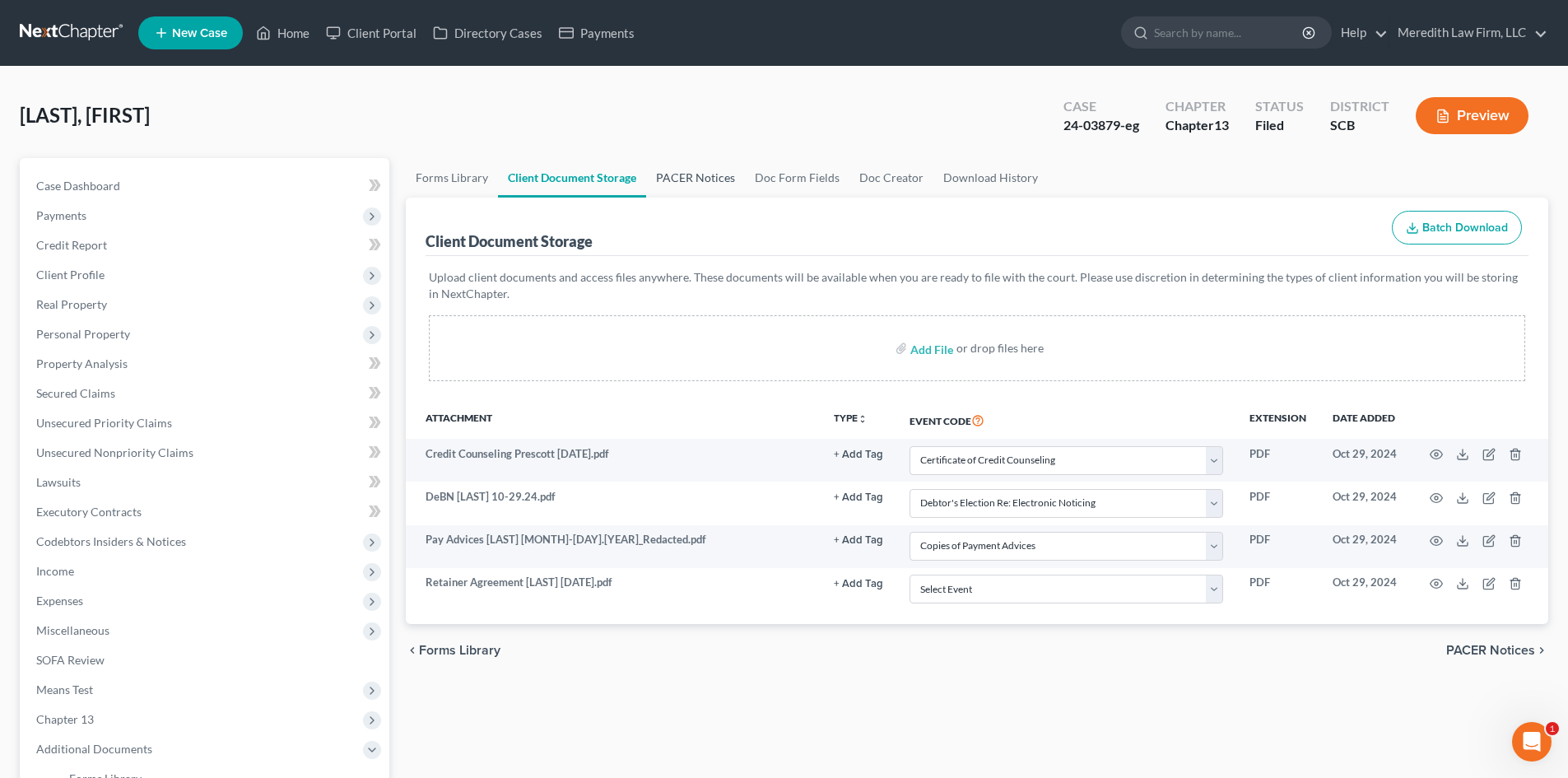 click on "PACER Notices" at bounding box center [696, 178] 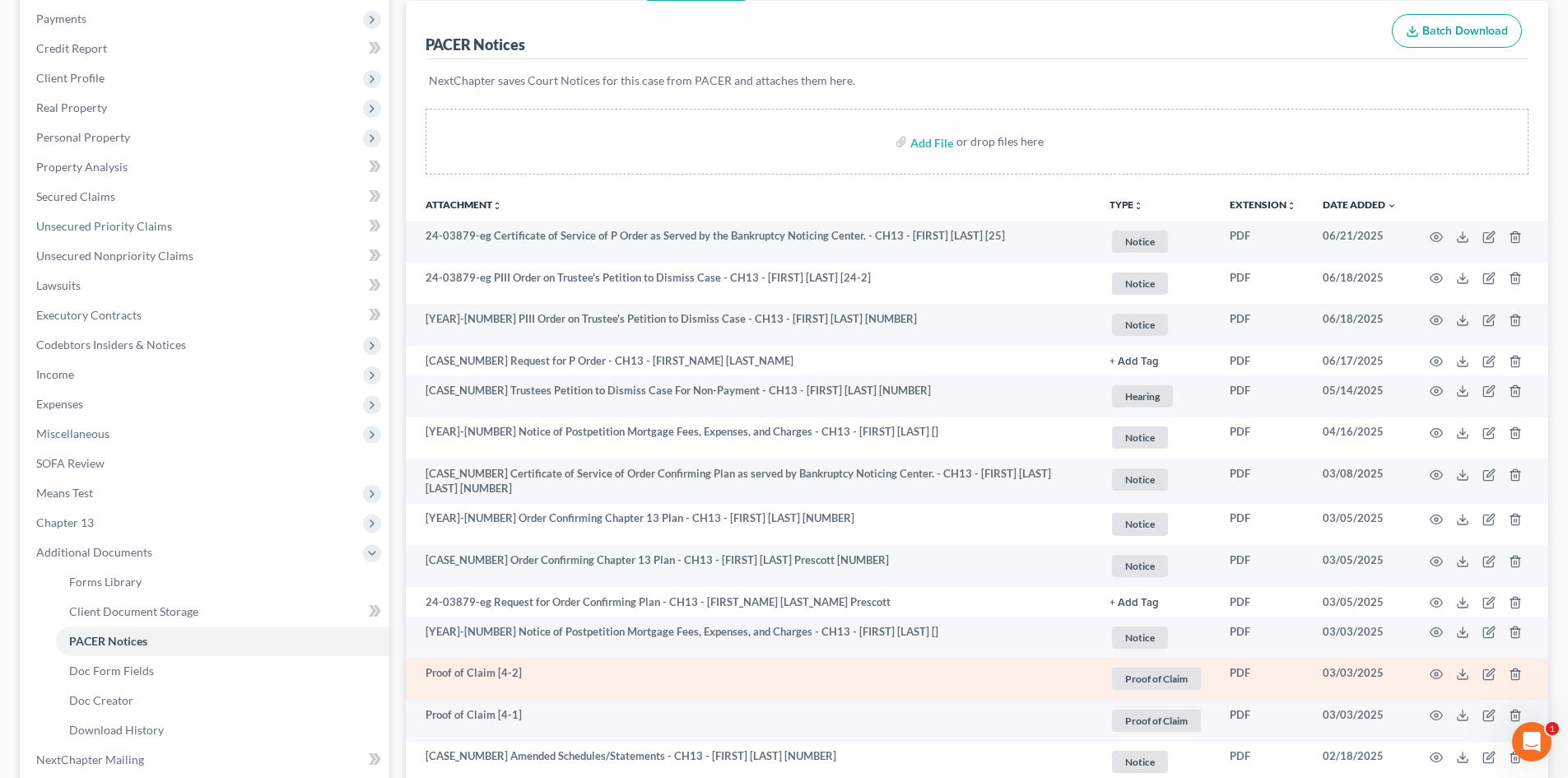 scroll, scrollTop: 0, scrollLeft: 0, axis: both 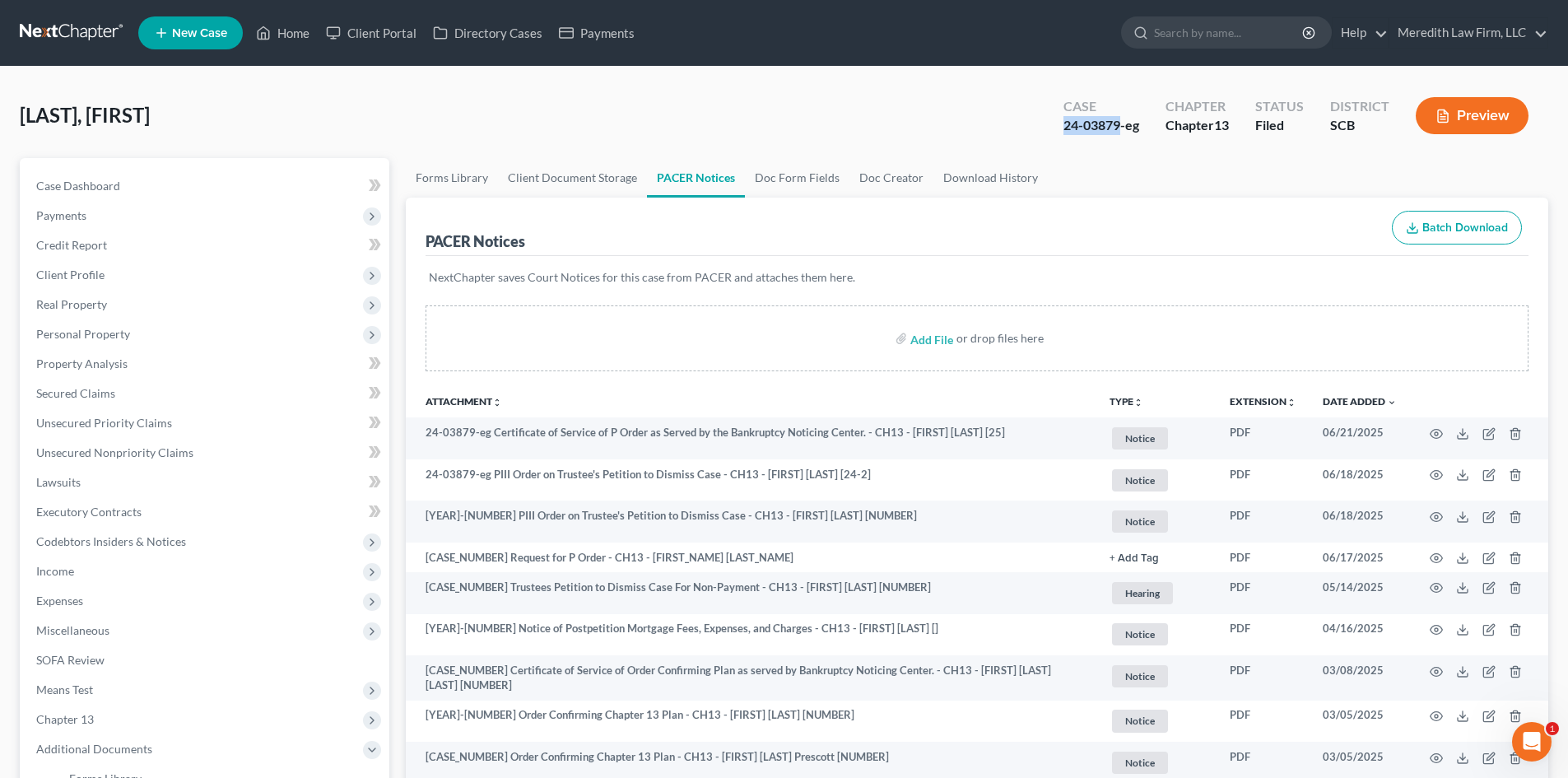drag, startPoint x: 1117, startPoint y: 123, endPoint x: 1062, endPoint y: 131, distance: 55.57877 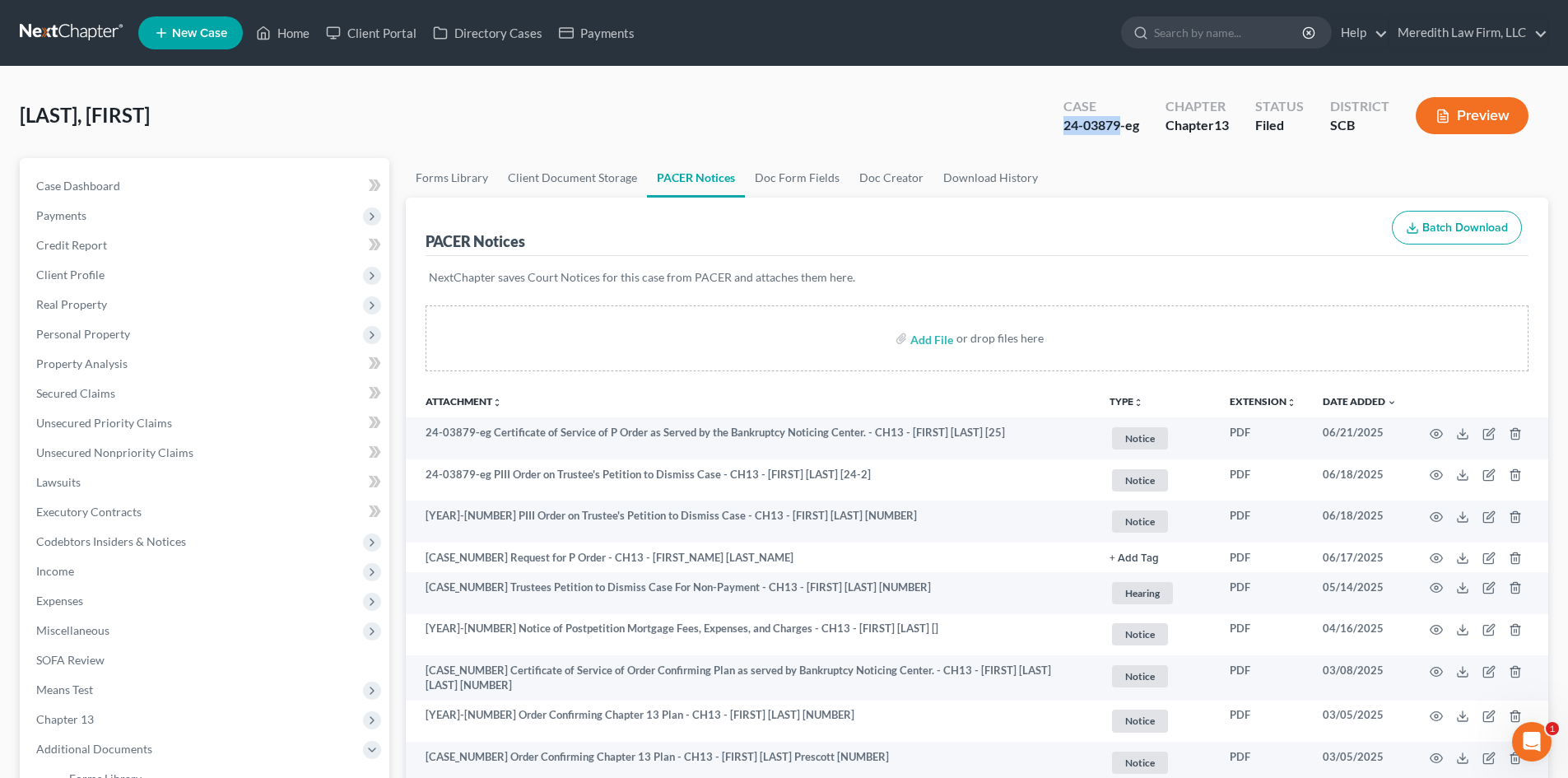 copy on "[CASE_NUMBER]" 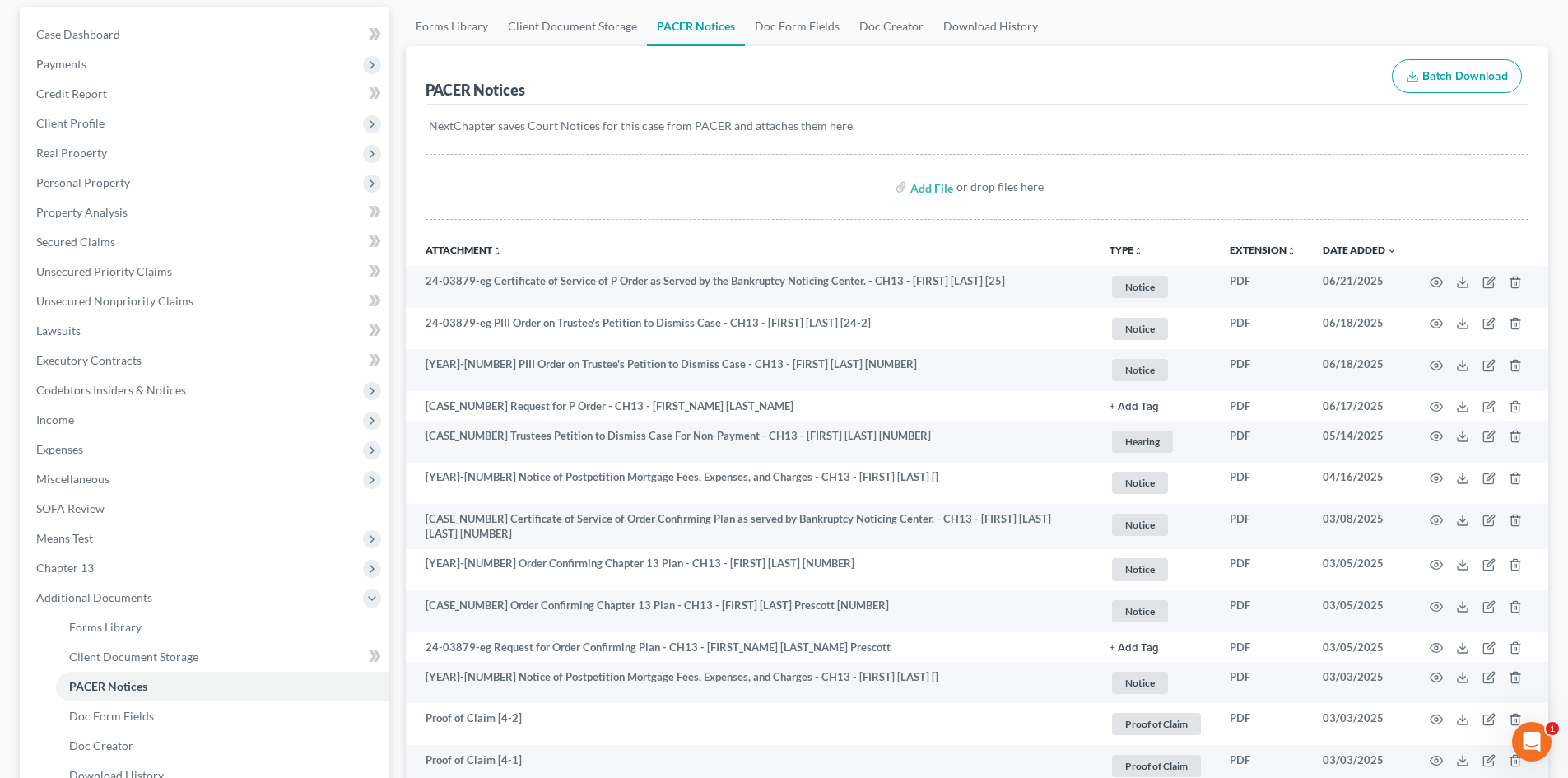 scroll, scrollTop: 0, scrollLeft: 0, axis: both 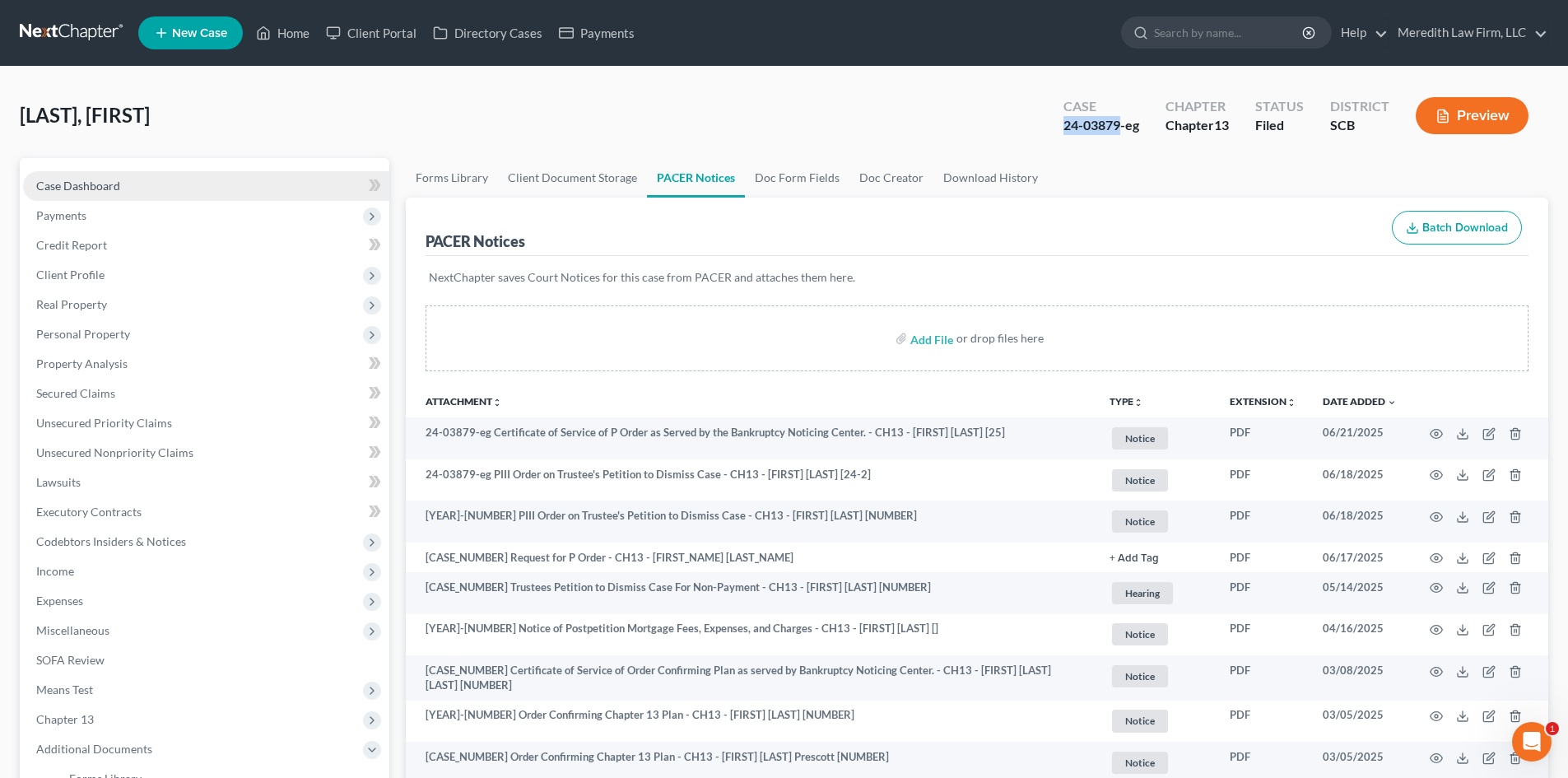 click on "Case Dashboard" at bounding box center [78, 185] 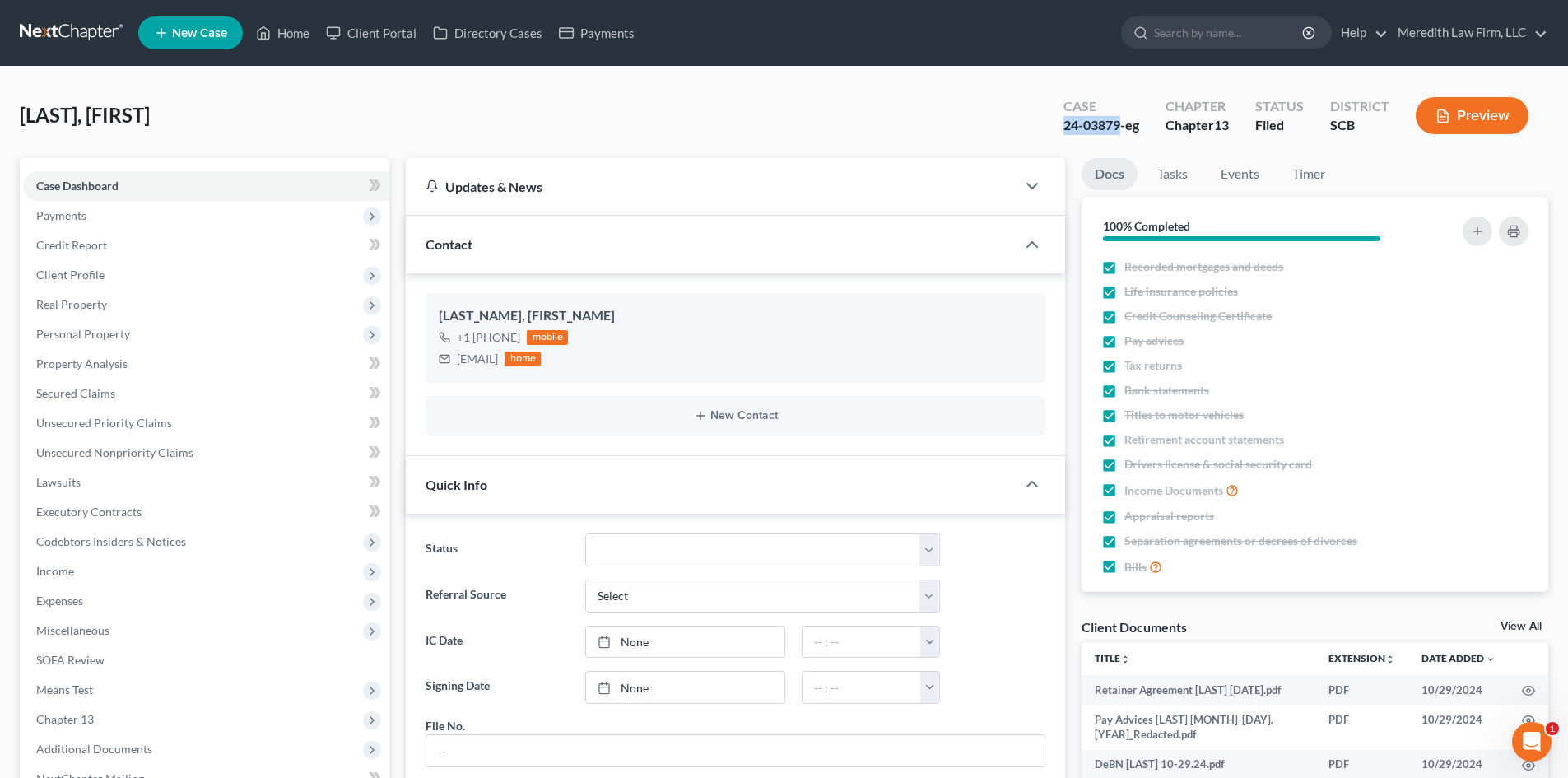 scroll, scrollTop: 82, scrollLeft: 0, axis: vertical 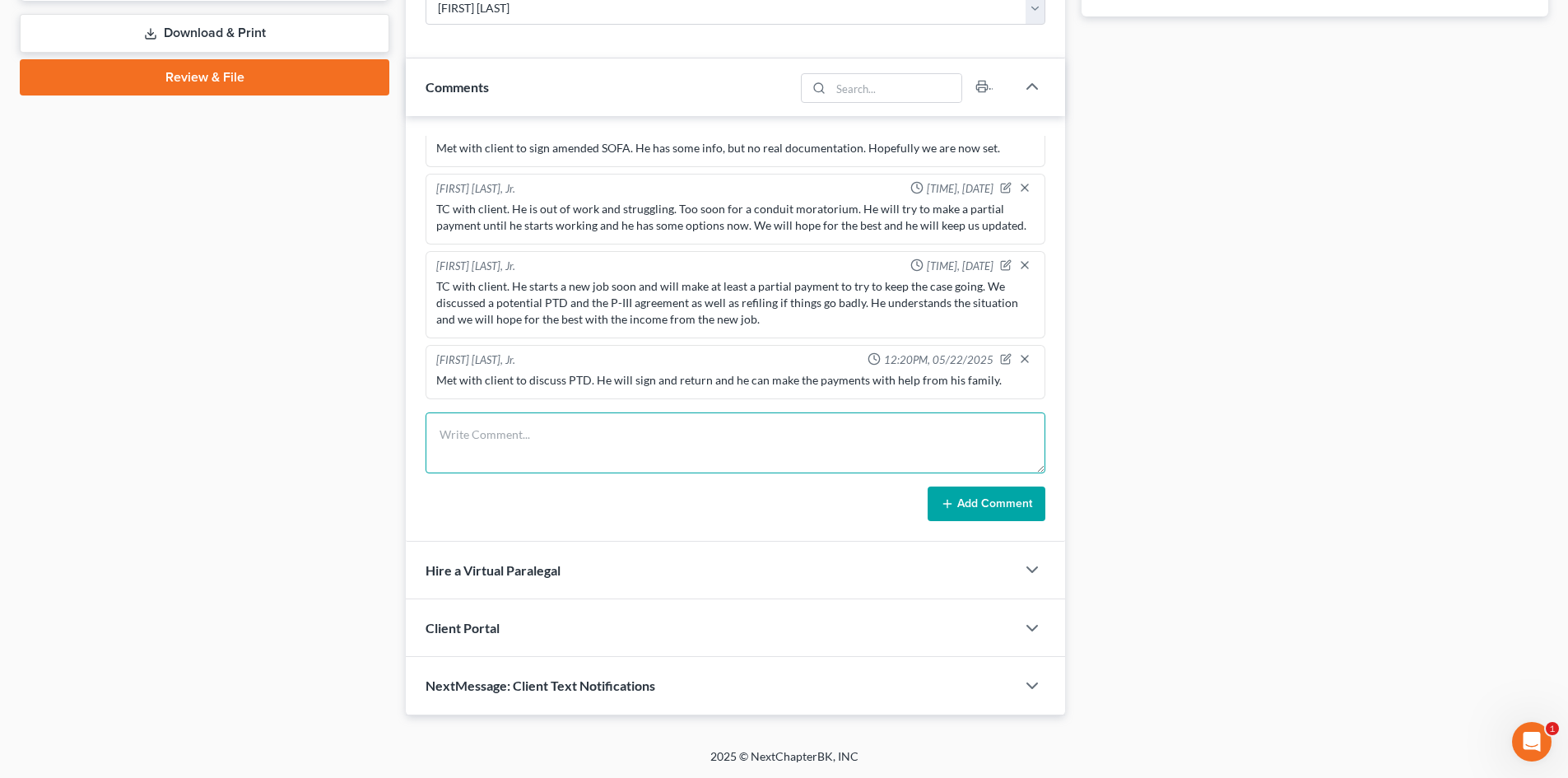 click at bounding box center (735, 443) 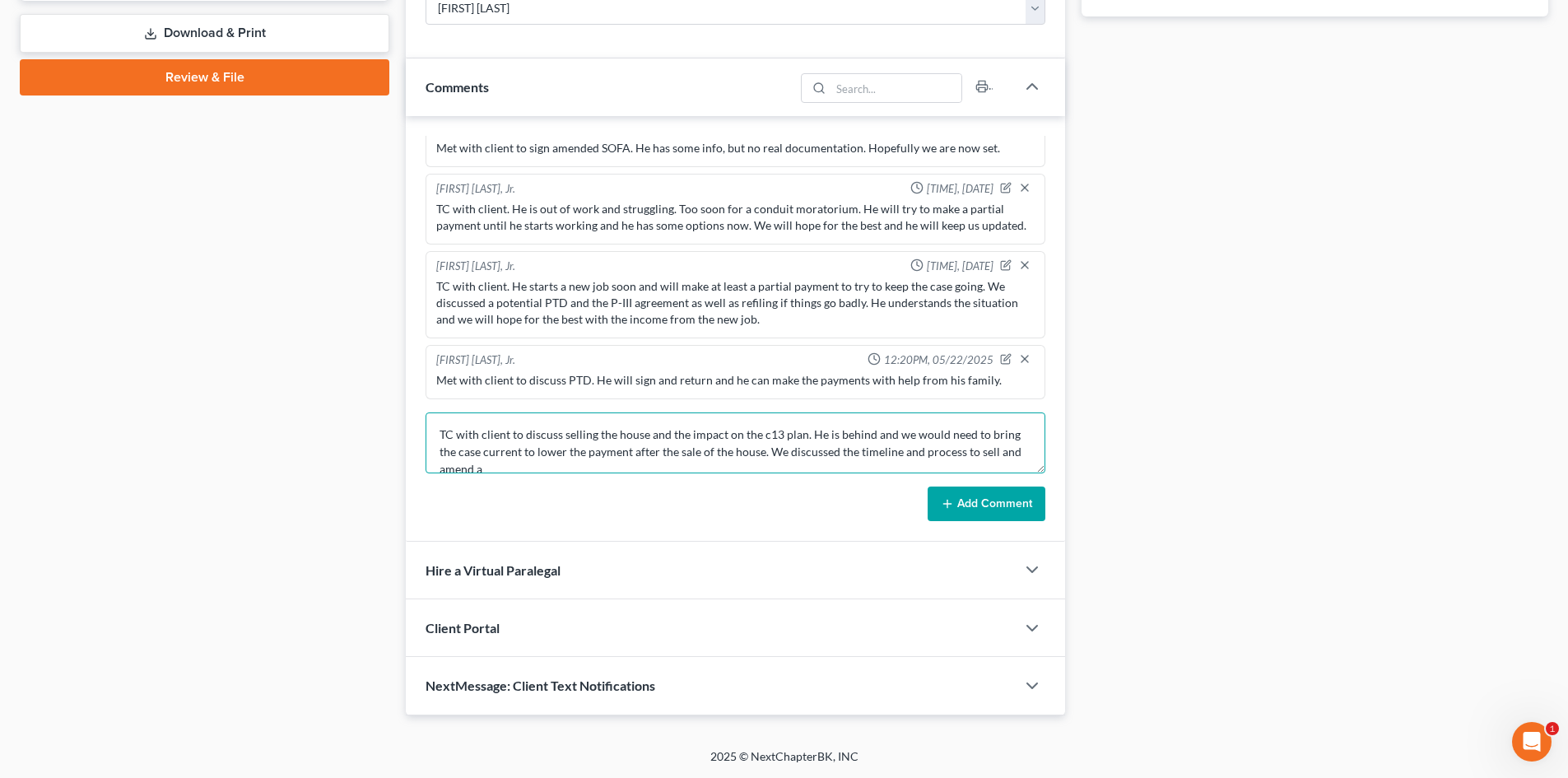 scroll, scrollTop: 4, scrollLeft: 0, axis: vertical 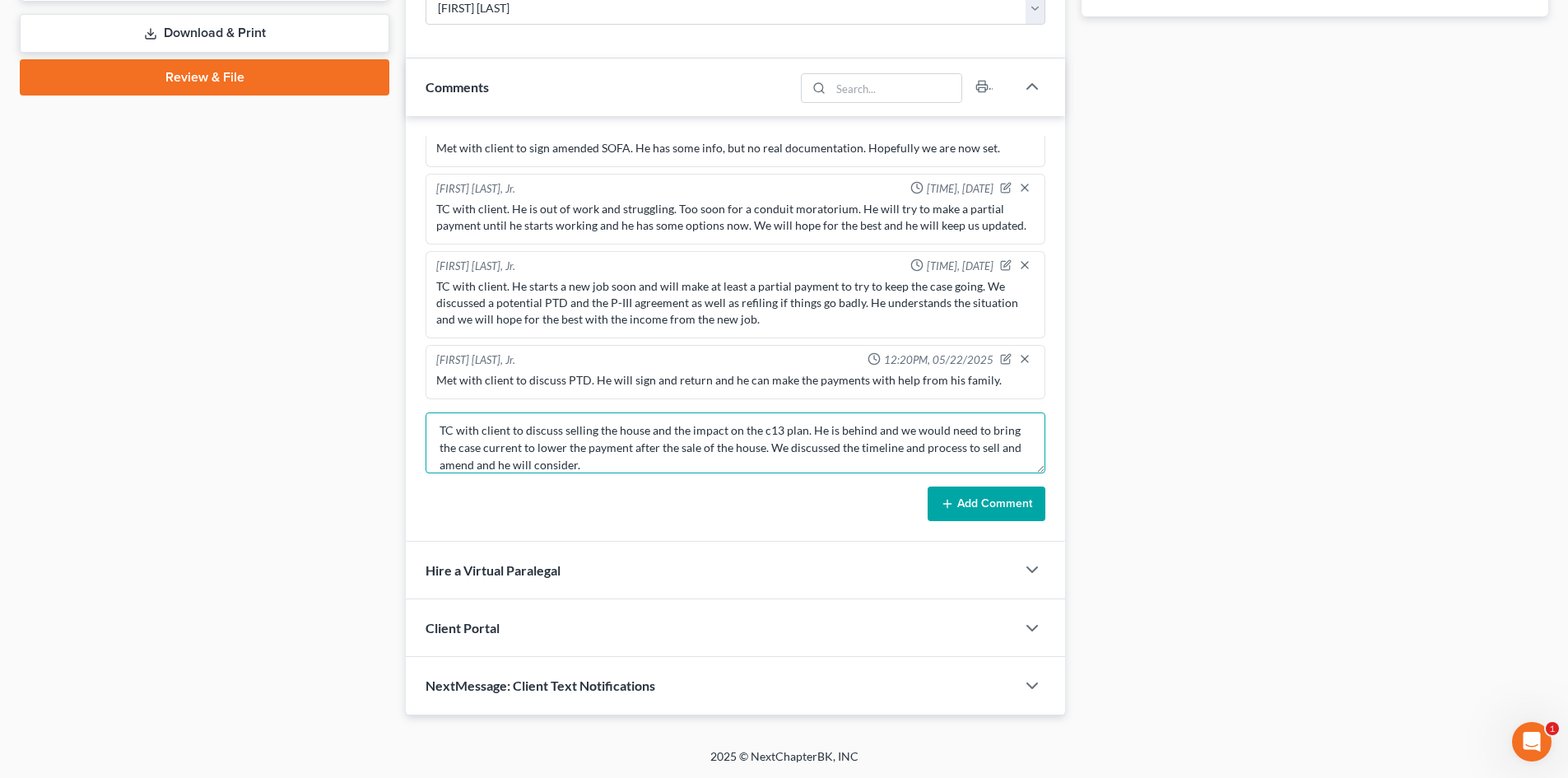 type on "TC with client to discuss selling the house and the impact on the c13 plan. He is behind and we would need to bring the case current to lower the payment after the sale of the house. We discussed the timeline and process to sell and amend and he will consider." 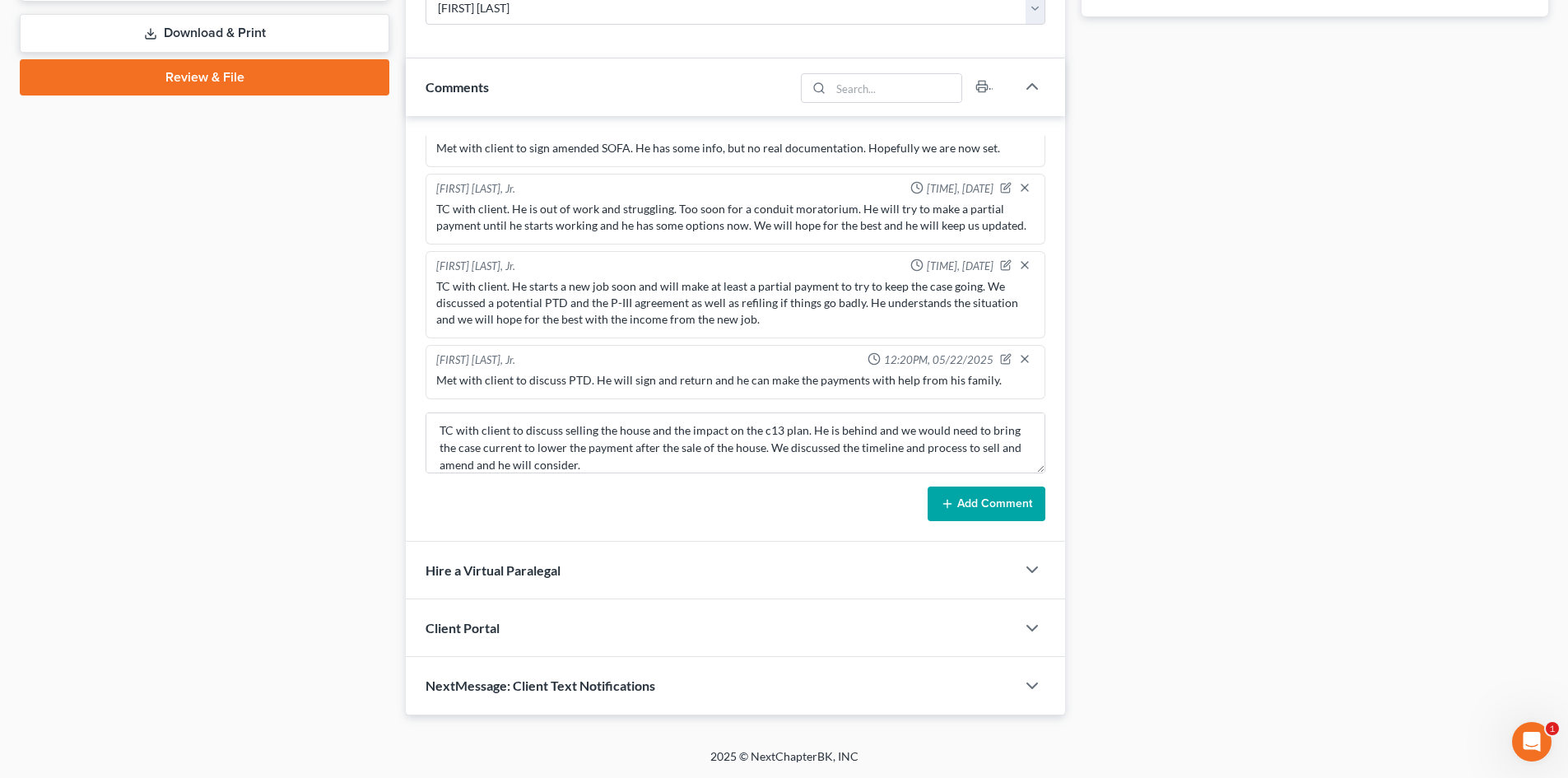 click on "Add Comment" at bounding box center [986, 504] 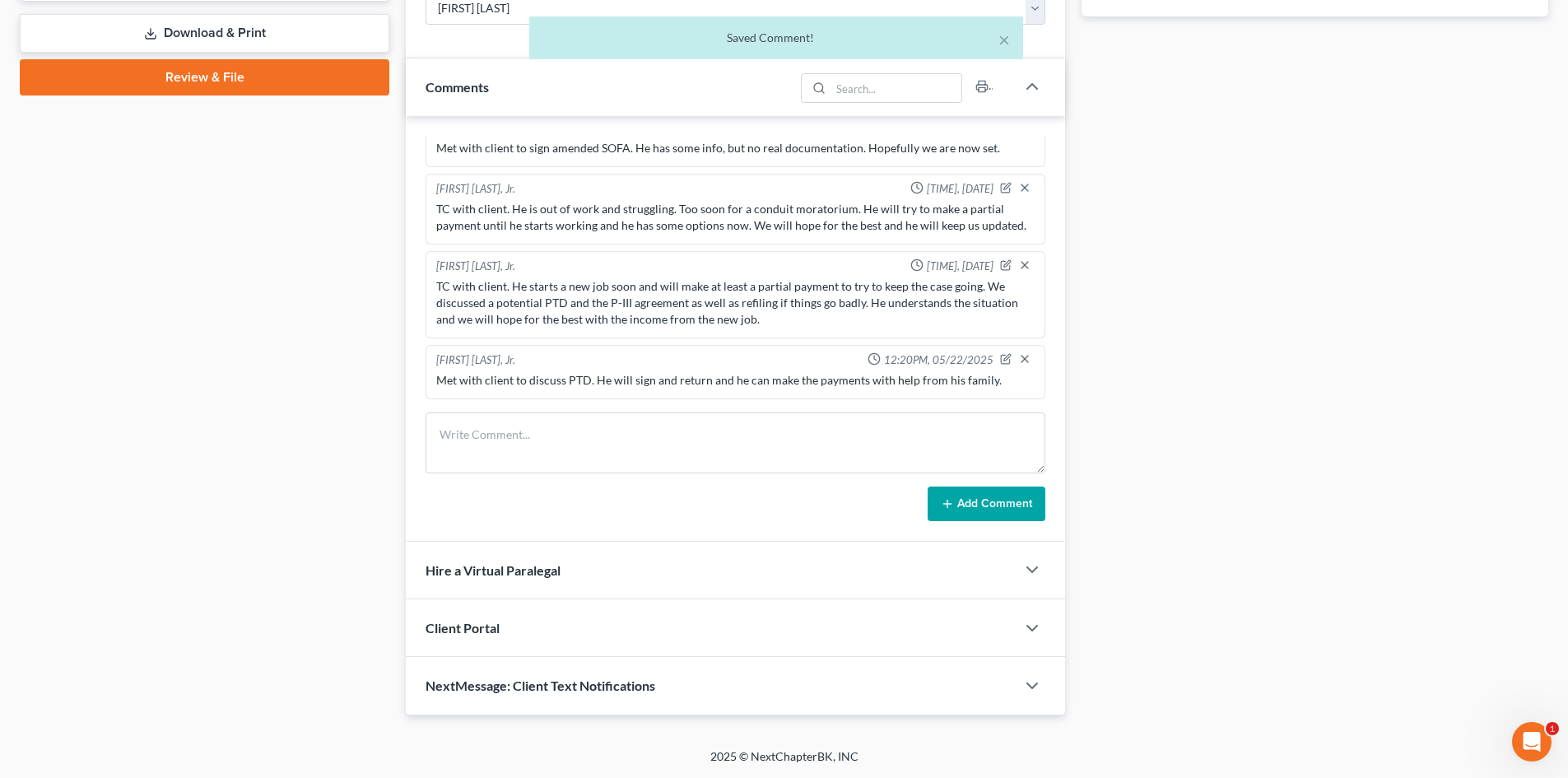 scroll, scrollTop: 0, scrollLeft: 0, axis: both 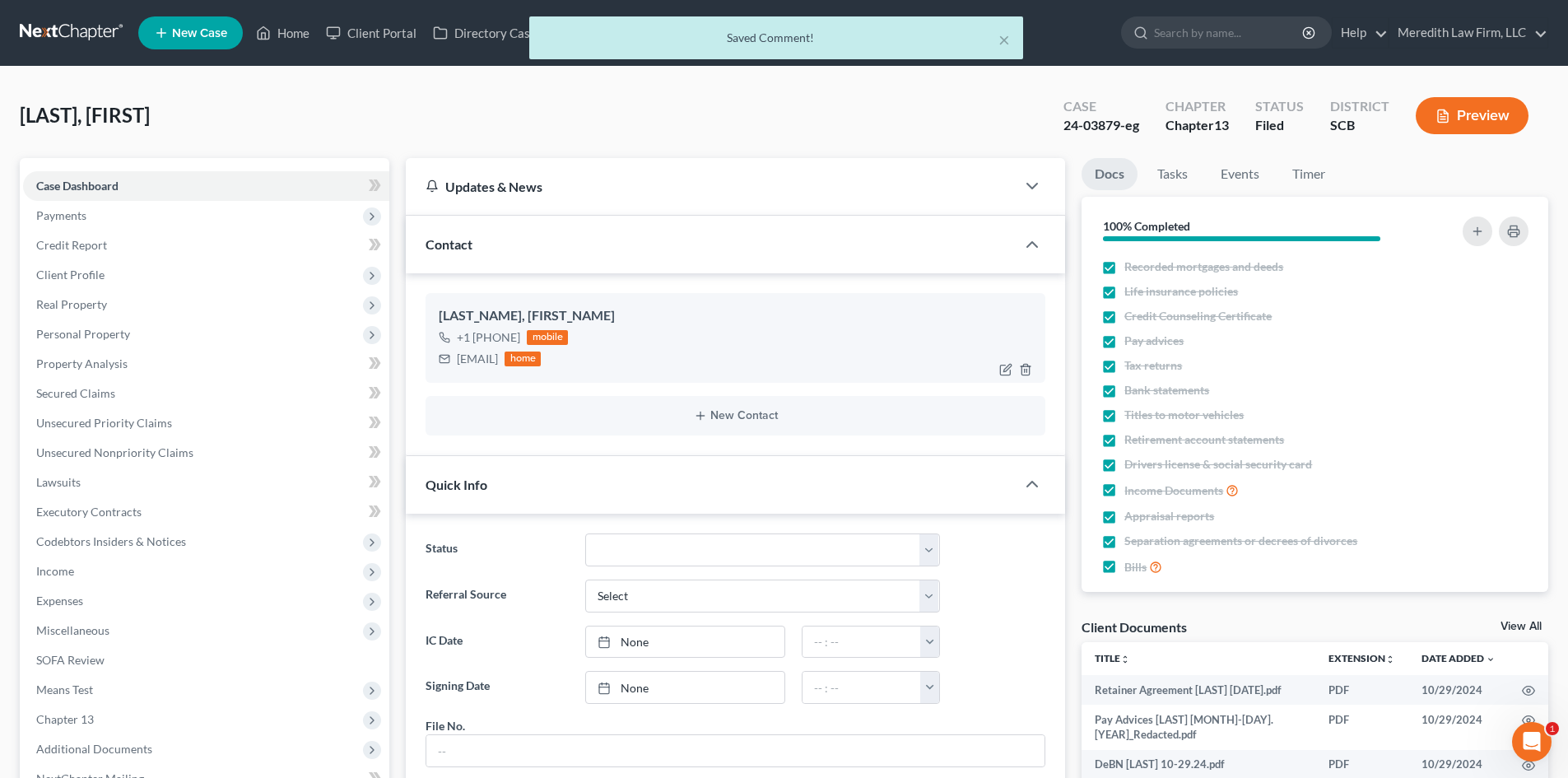 click on "[EMAIL]" at bounding box center (477, 359) 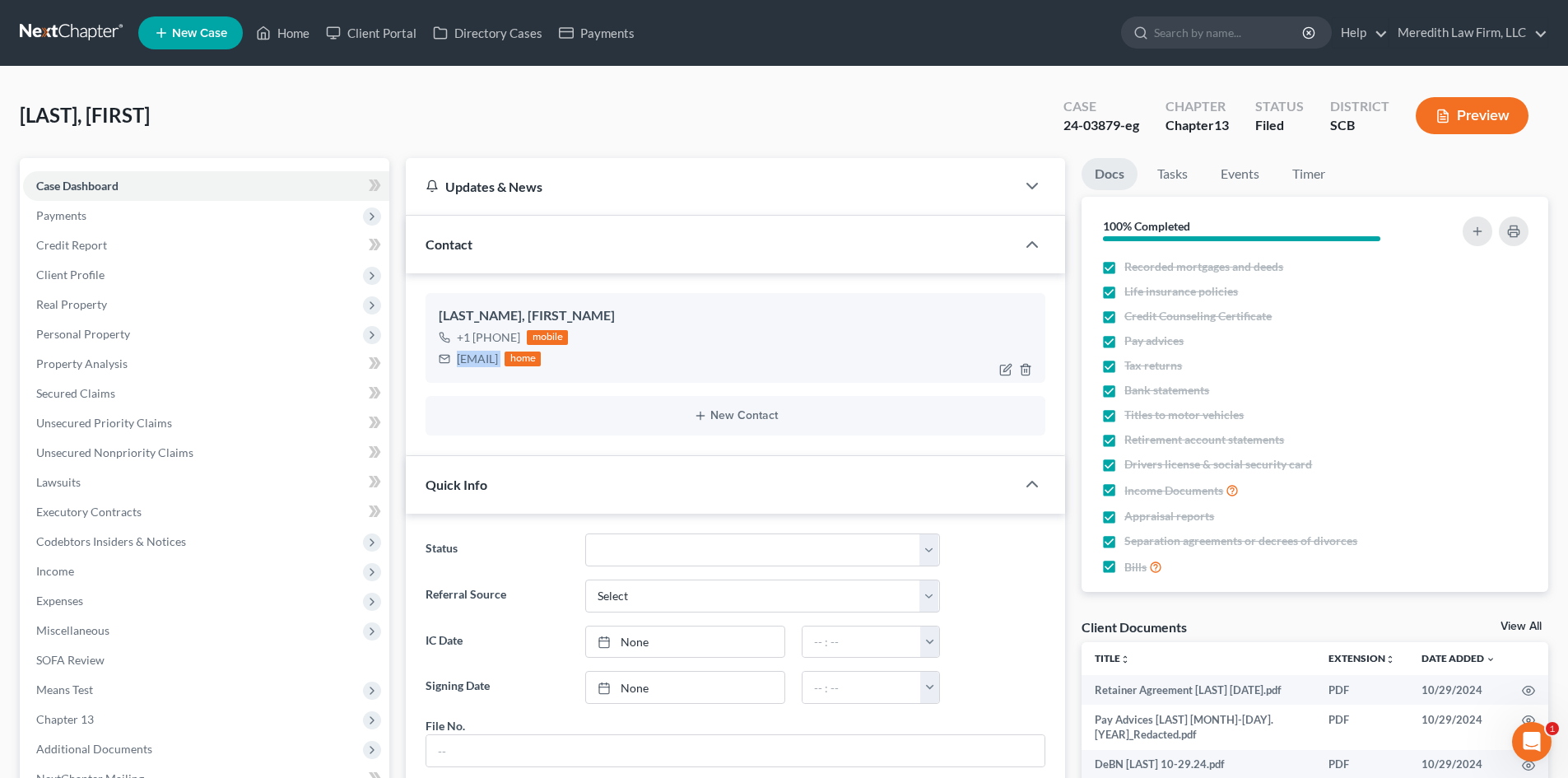 drag, startPoint x: 457, startPoint y: 361, endPoint x: 599, endPoint y: 361, distance: 142 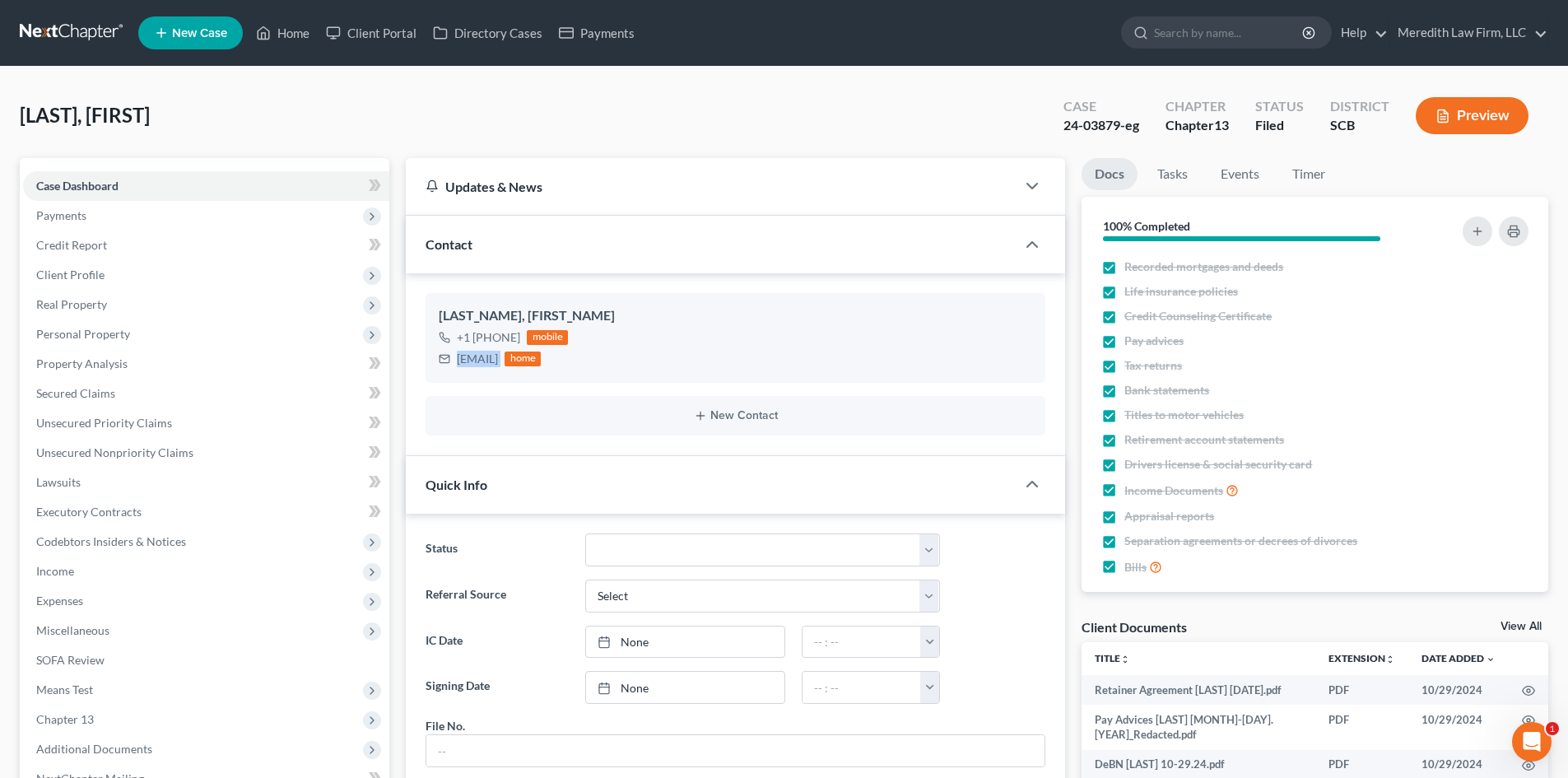 copy on "[EMAIL]" 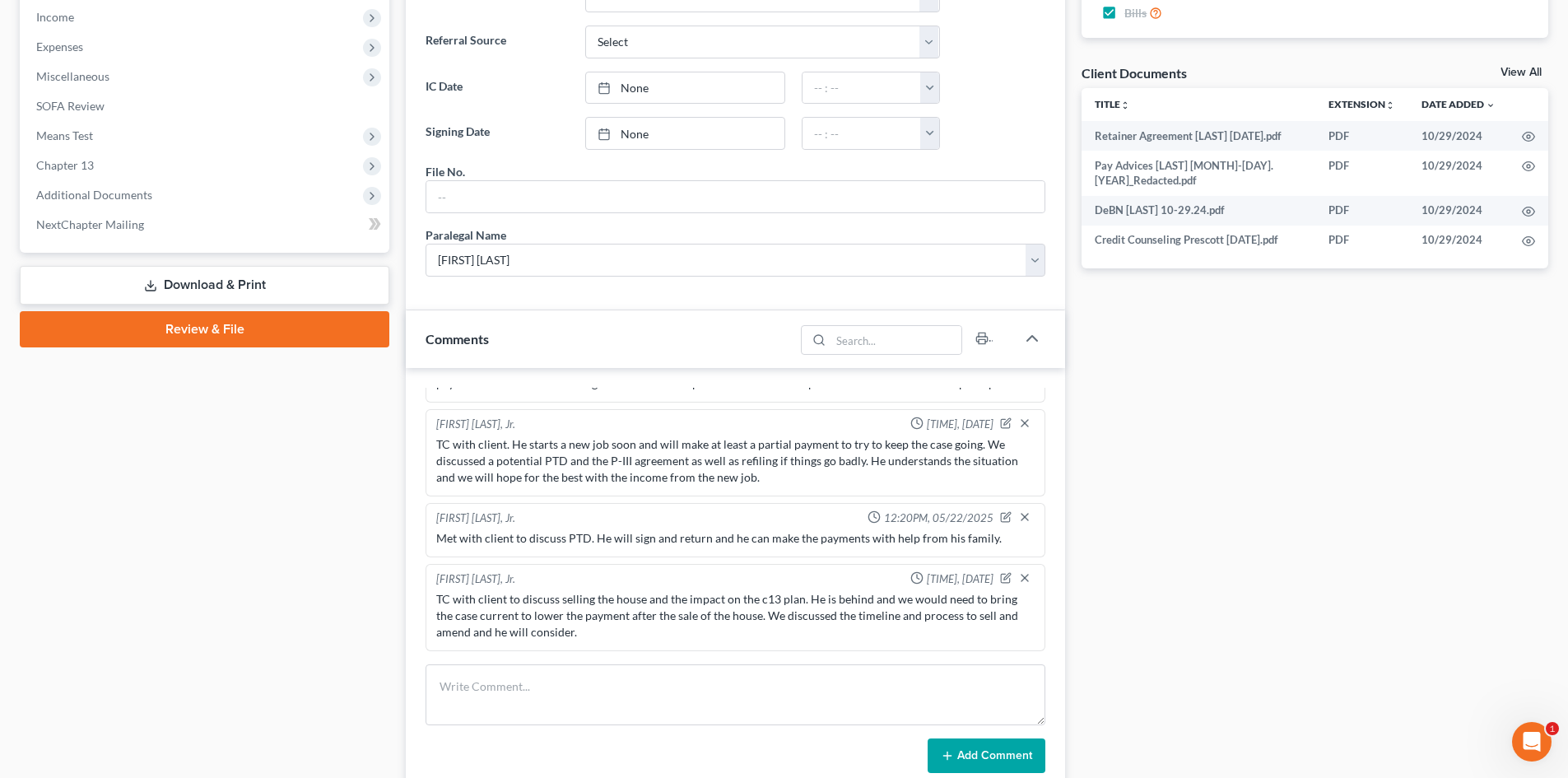 scroll, scrollTop: 494, scrollLeft: 0, axis: vertical 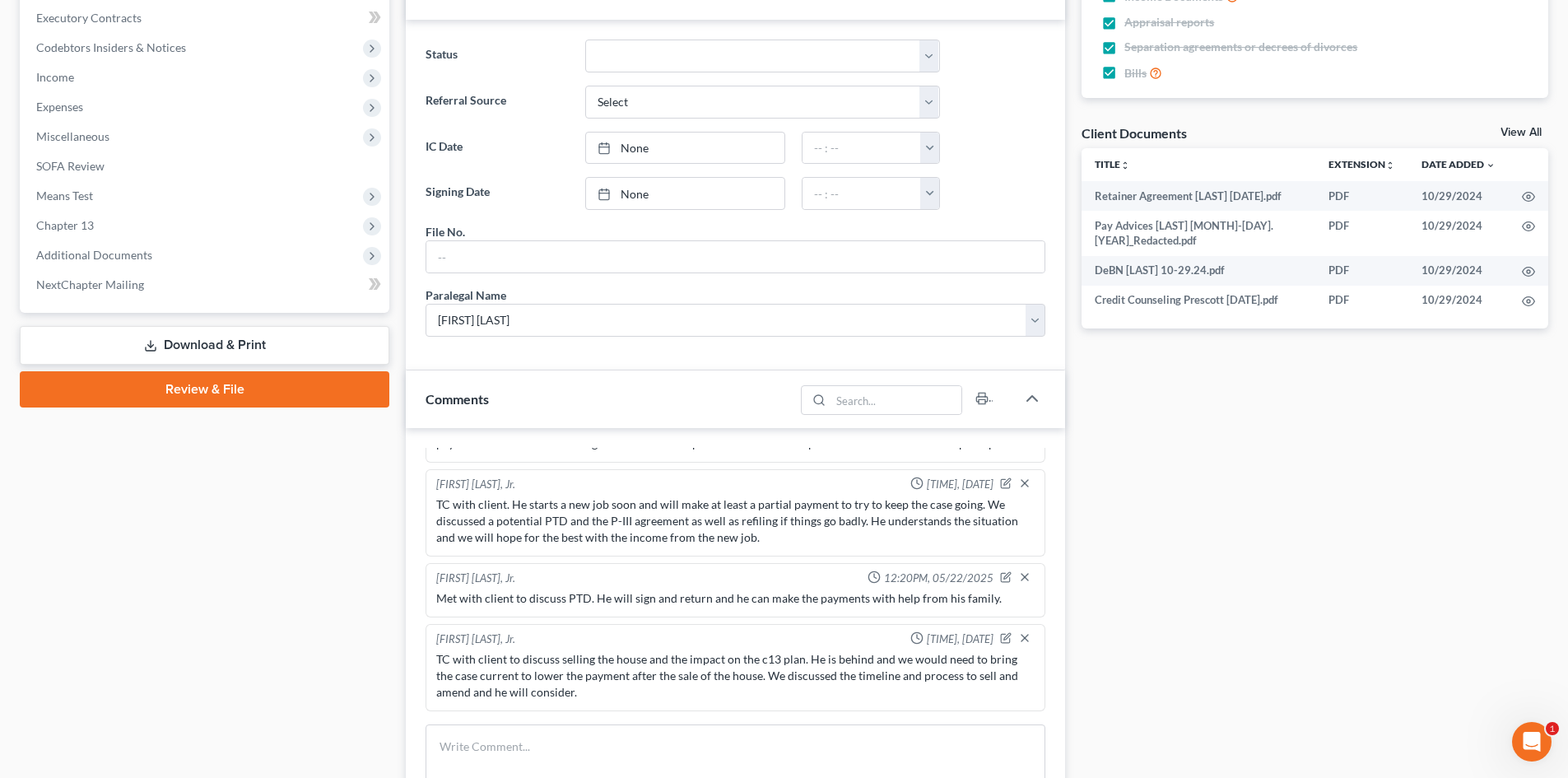 drag, startPoint x: 193, startPoint y: 350, endPoint x: 337, endPoint y: 372, distance: 145.67086 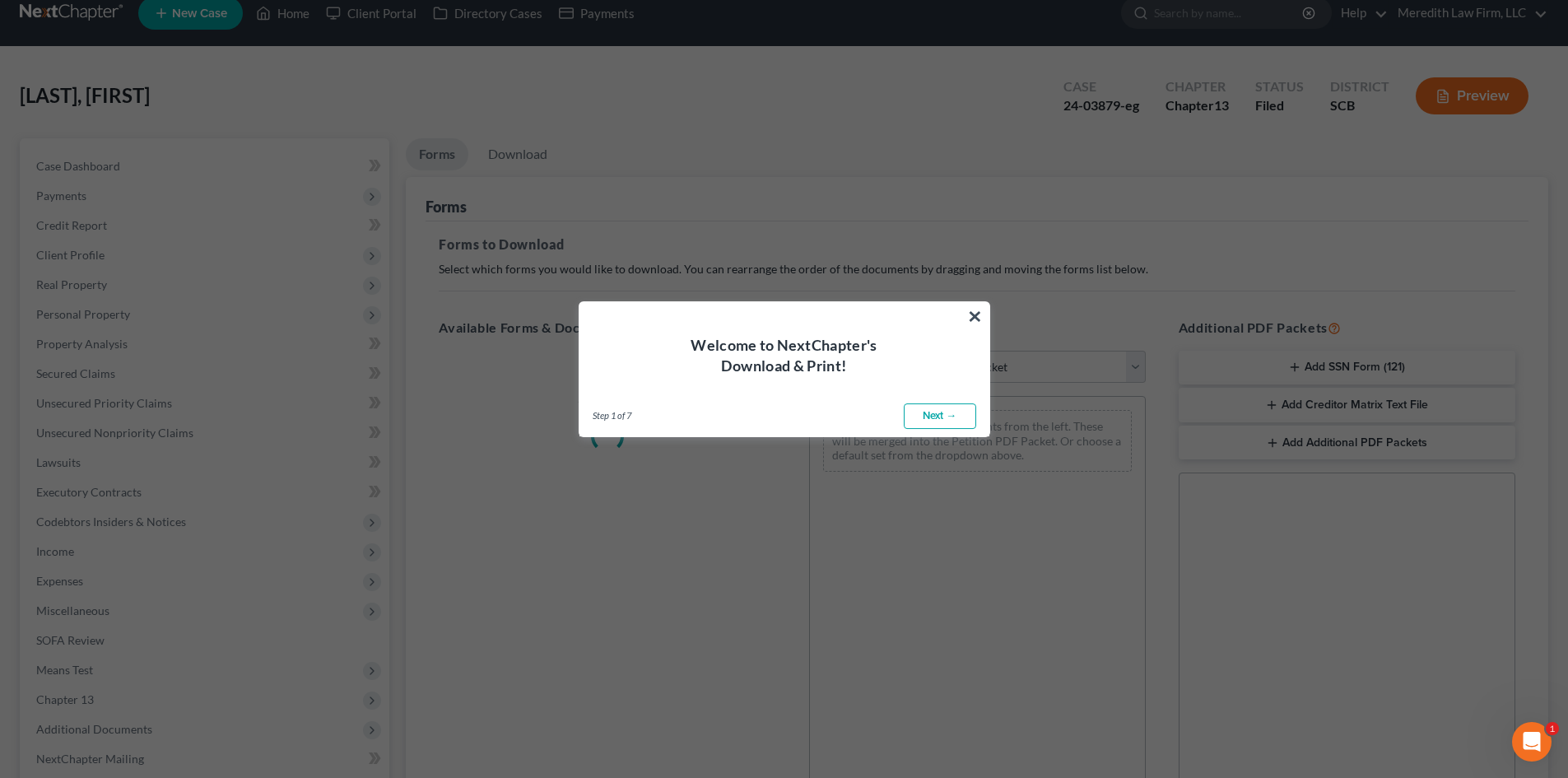 scroll, scrollTop: 0, scrollLeft: 0, axis: both 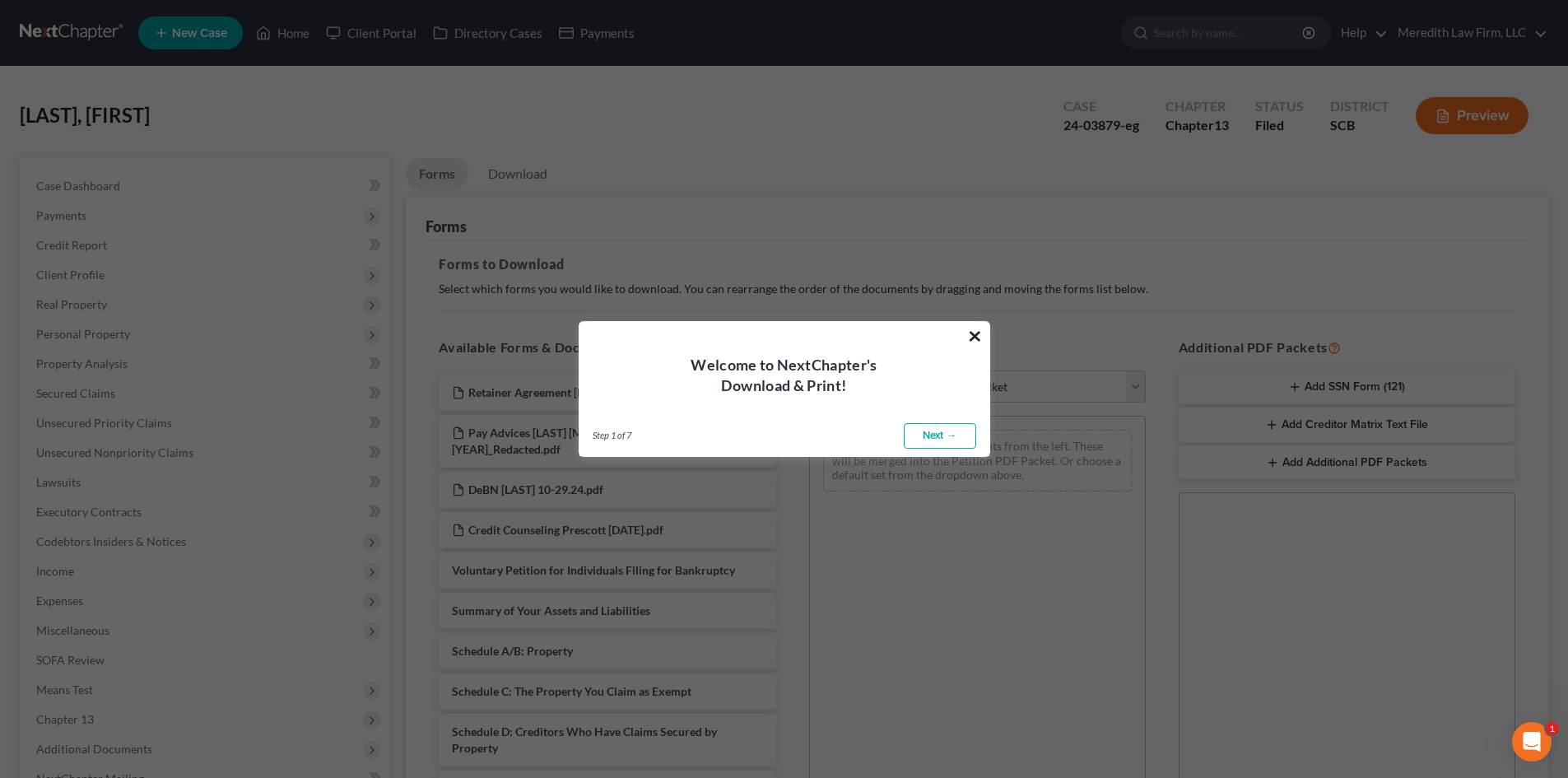 click on "×" at bounding box center (975, 336) 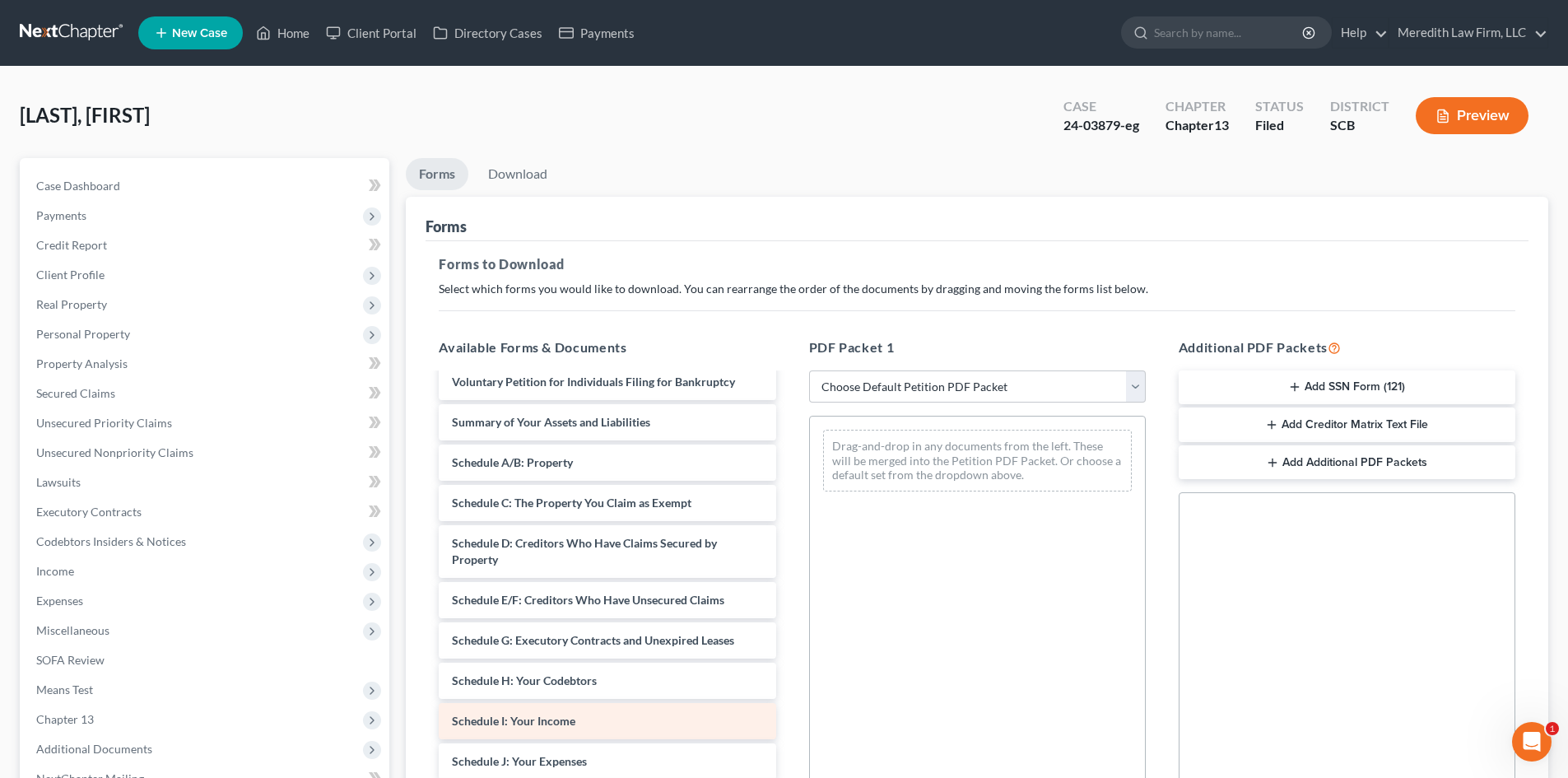scroll, scrollTop: 329, scrollLeft: 0, axis: vertical 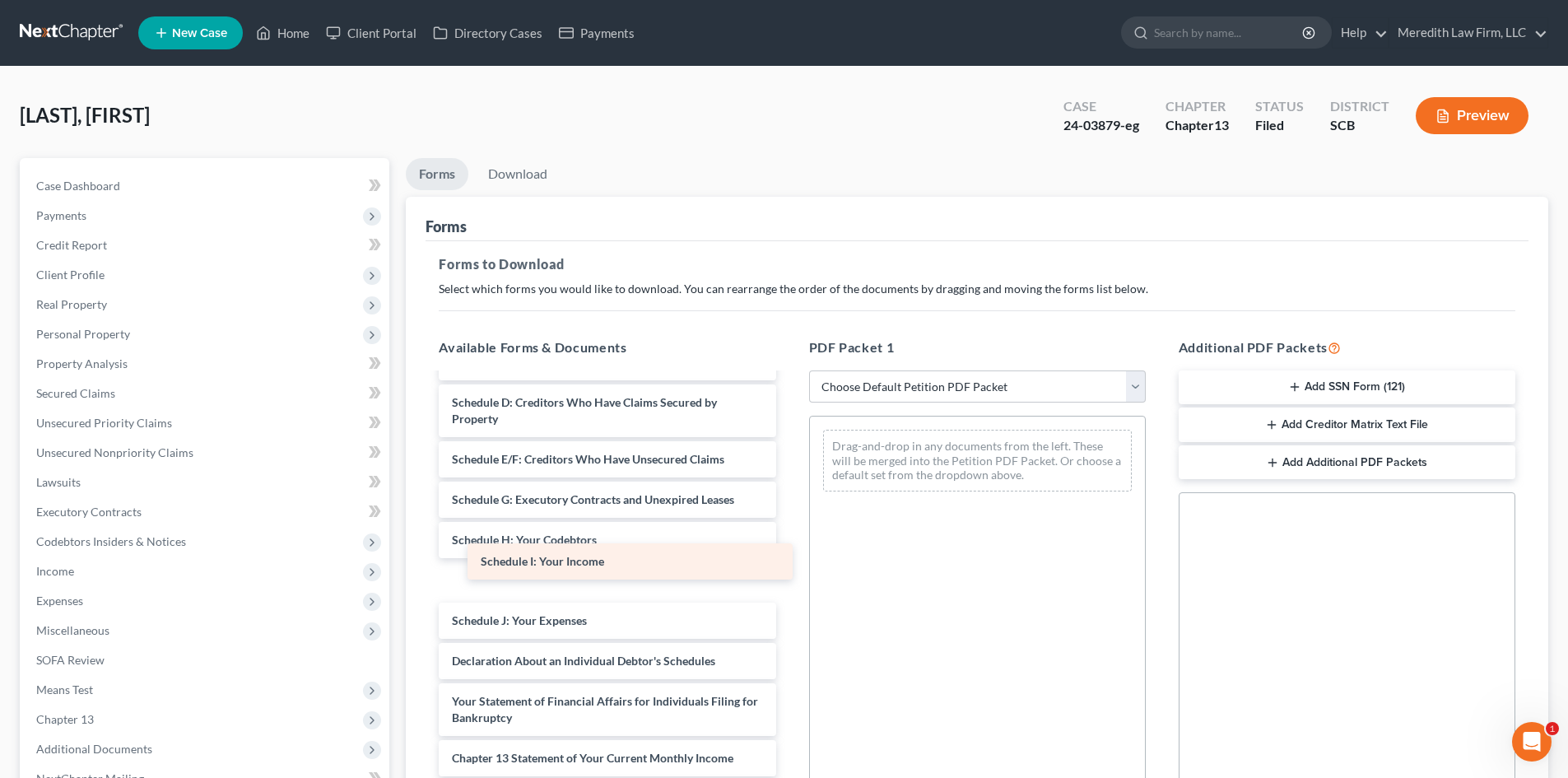 drag, startPoint x: 585, startPoint y: 559, endPoint x: 987, endPoint y: 432, distance: 421.5839 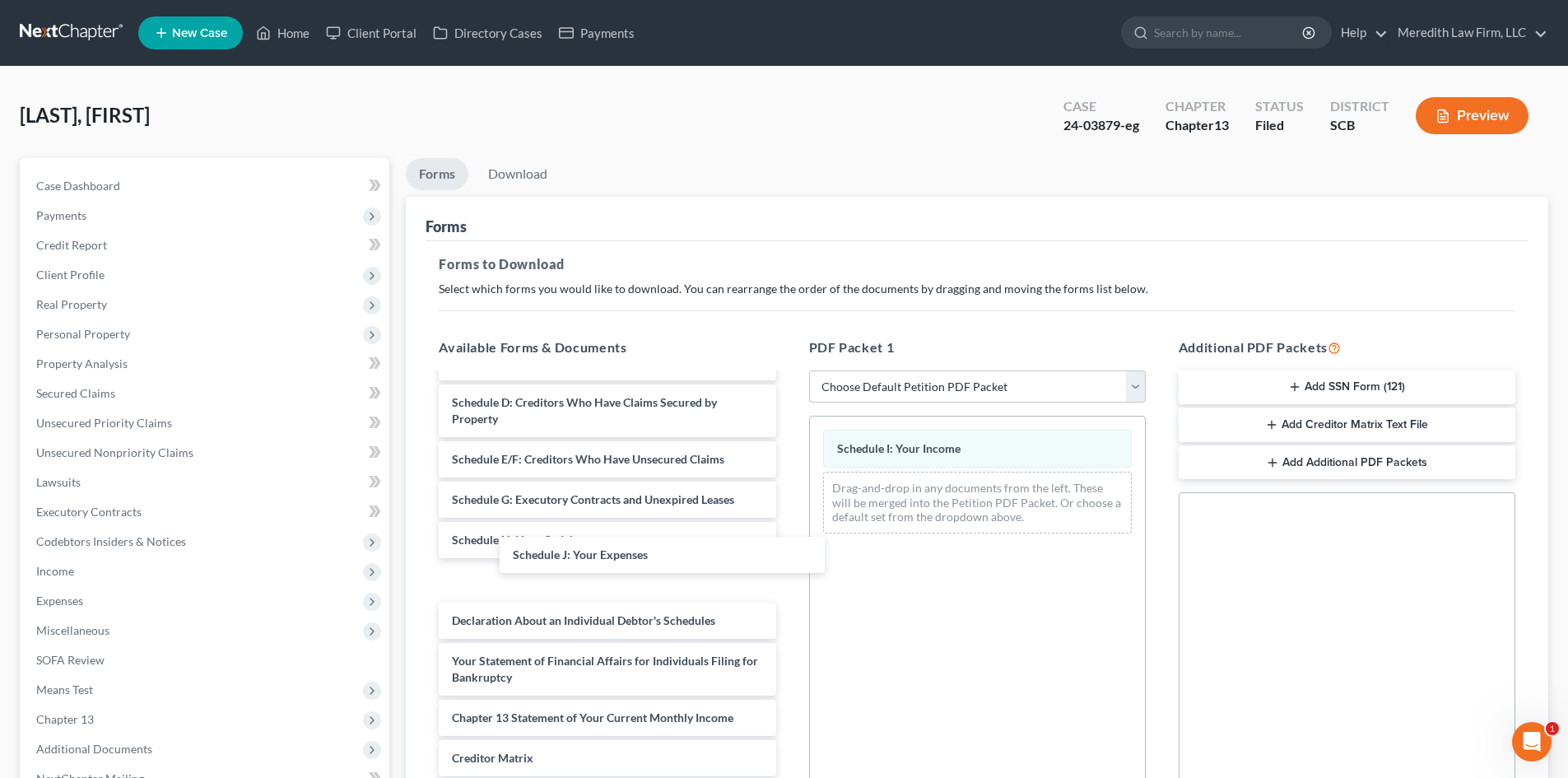 drag, startPoint x: 668, startPoint y: 564, endPoint x: 964, endPoint y: 527, distance: 298.30354 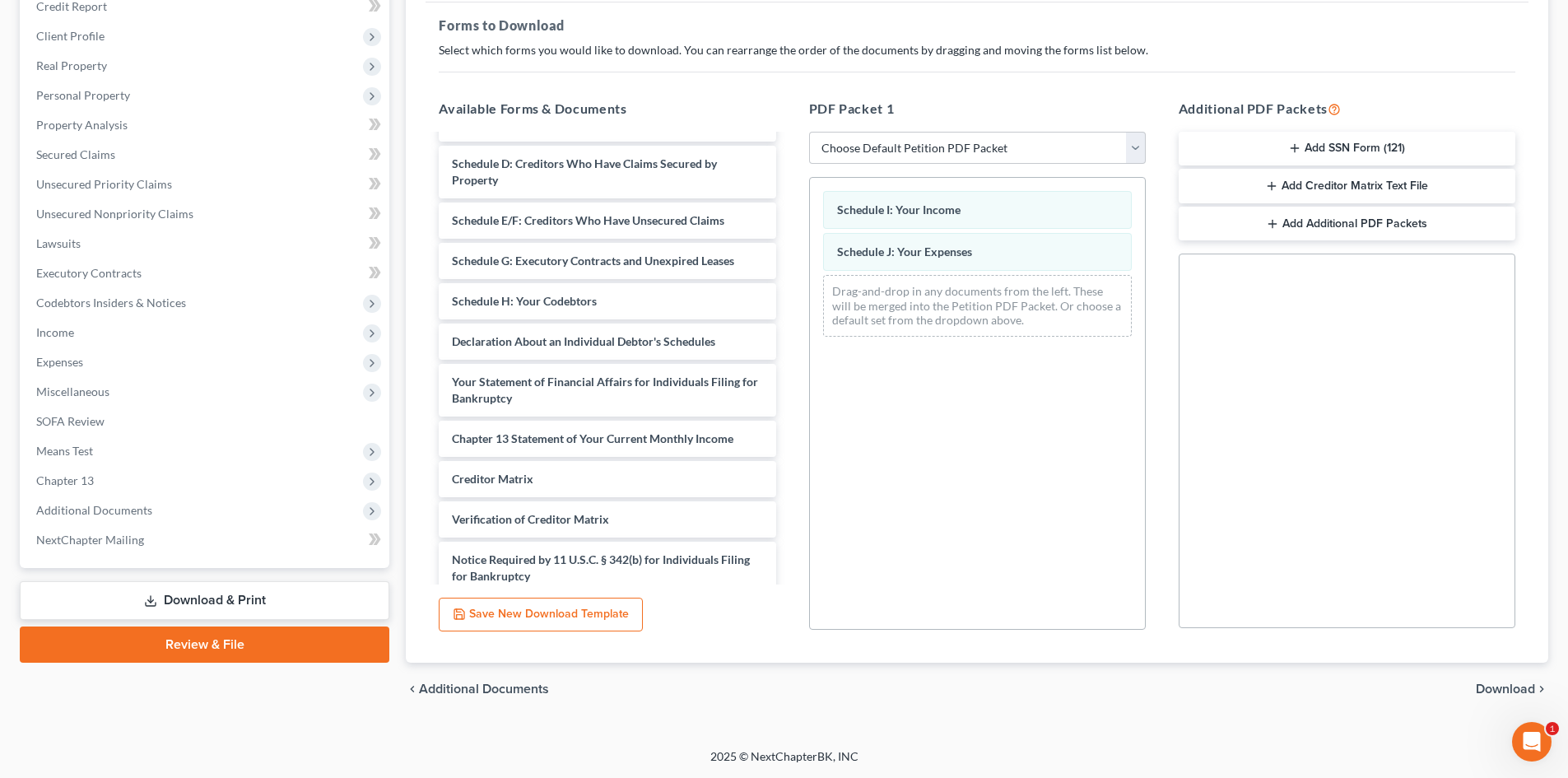 click on "Download" at bounding box center [1505, 689] 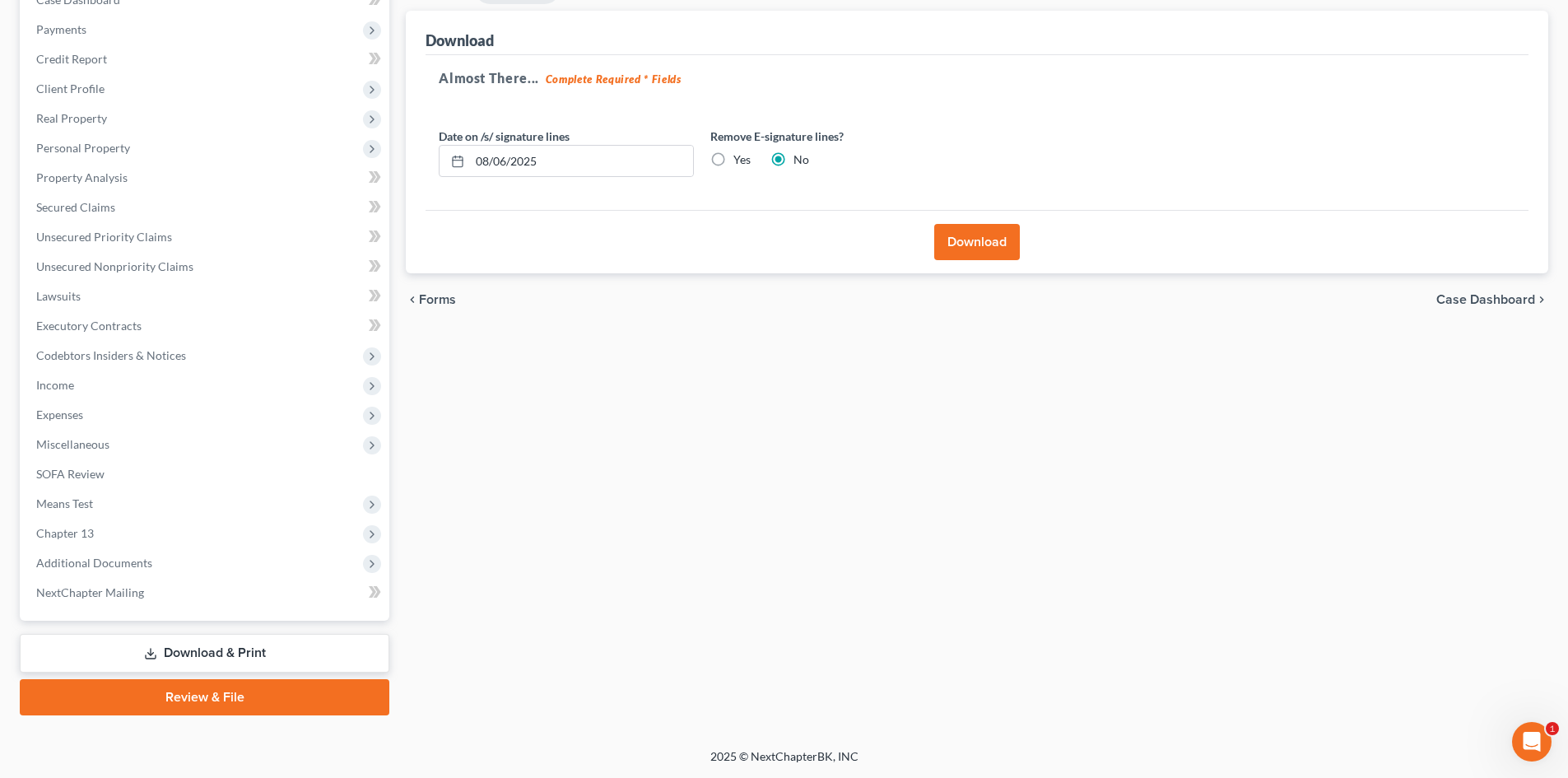 scroll, scrollTop: 186, scrollLeft: 0, axis: vertical 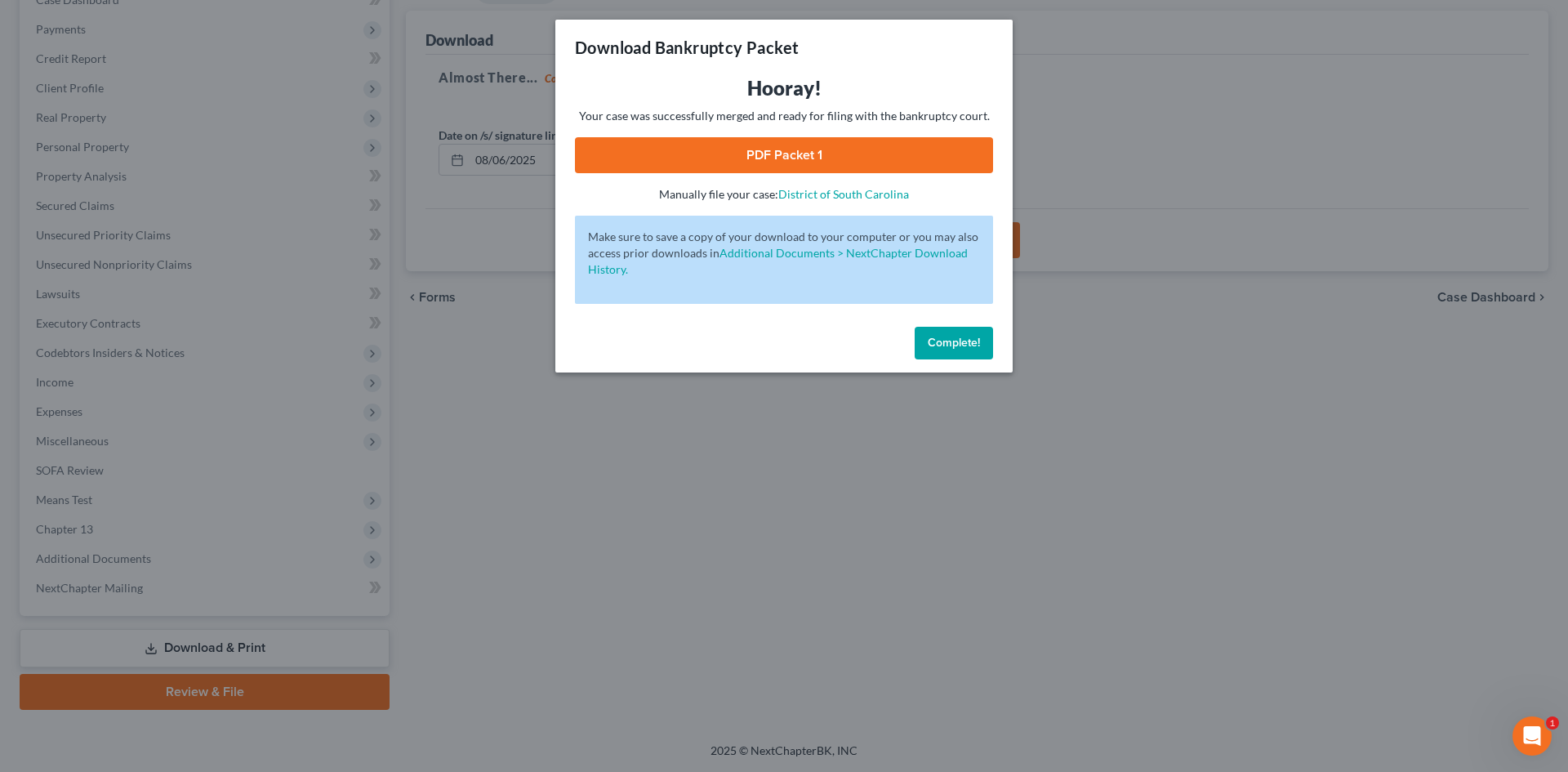 click on "PDF Packet 1" at bounding box center [784, 155] 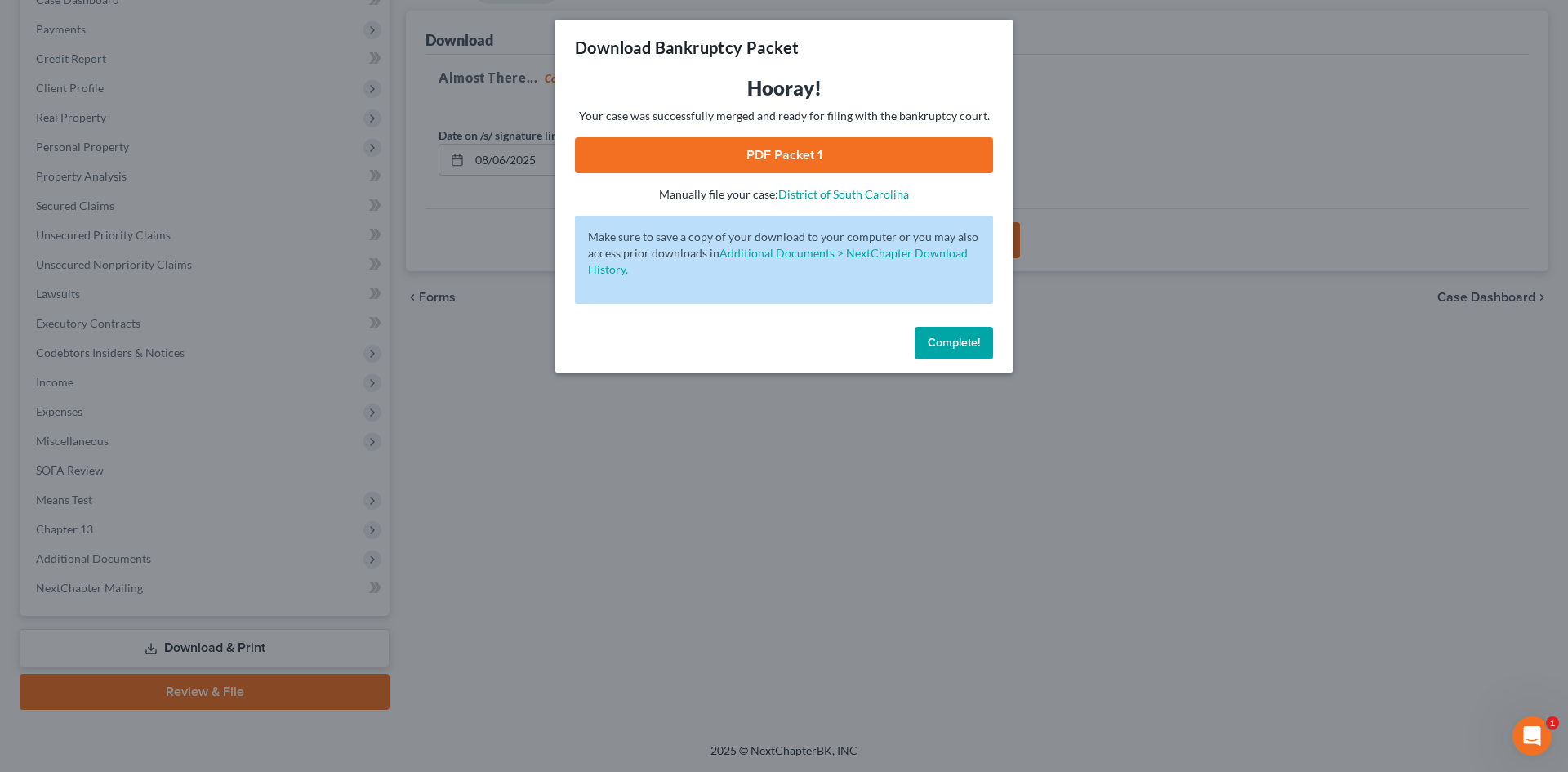 click on "Complete!" at bounding box center [954, 342] 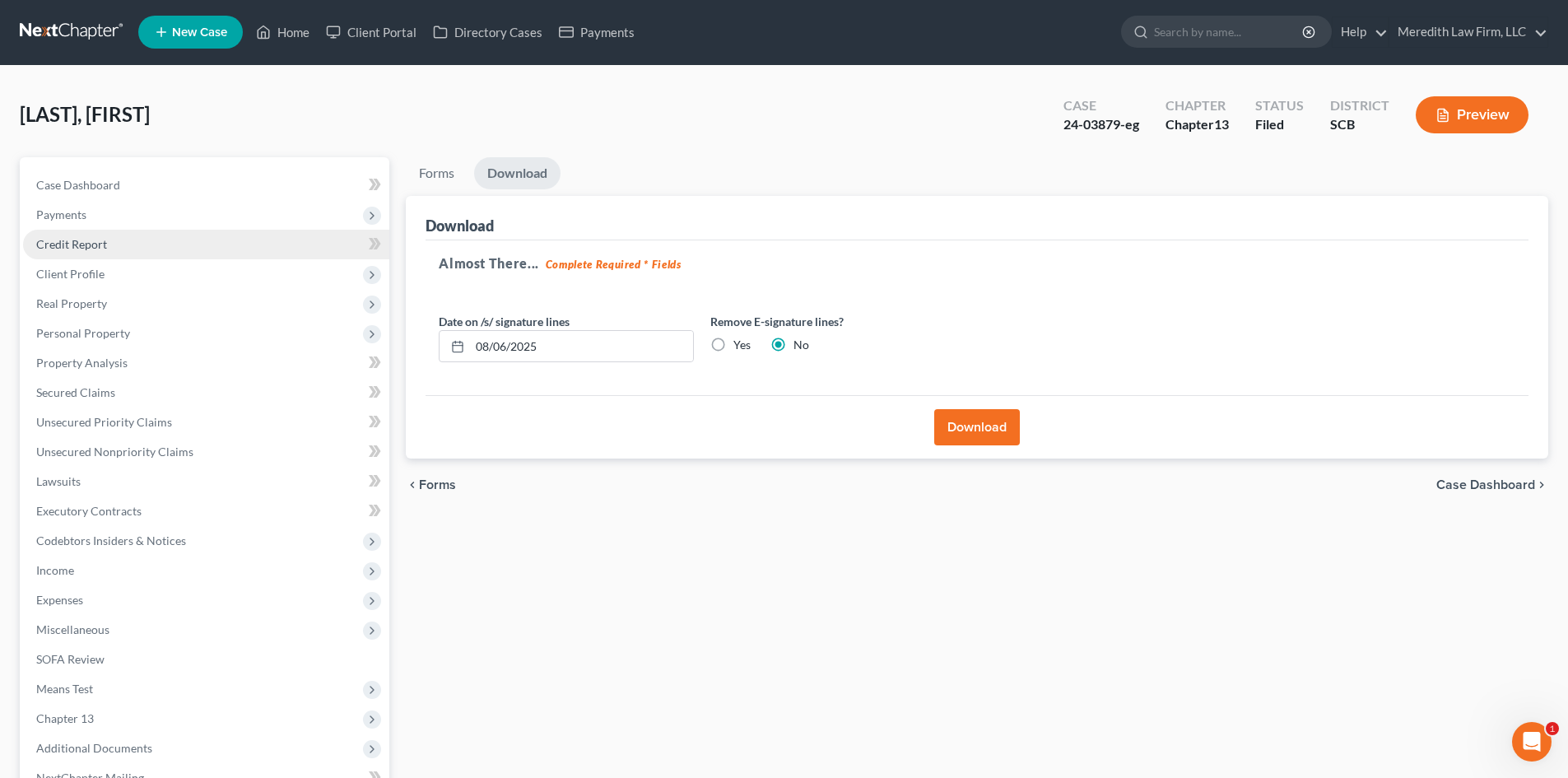 scroll, scrollTop: 0, scrollLeft: 0, axis: both 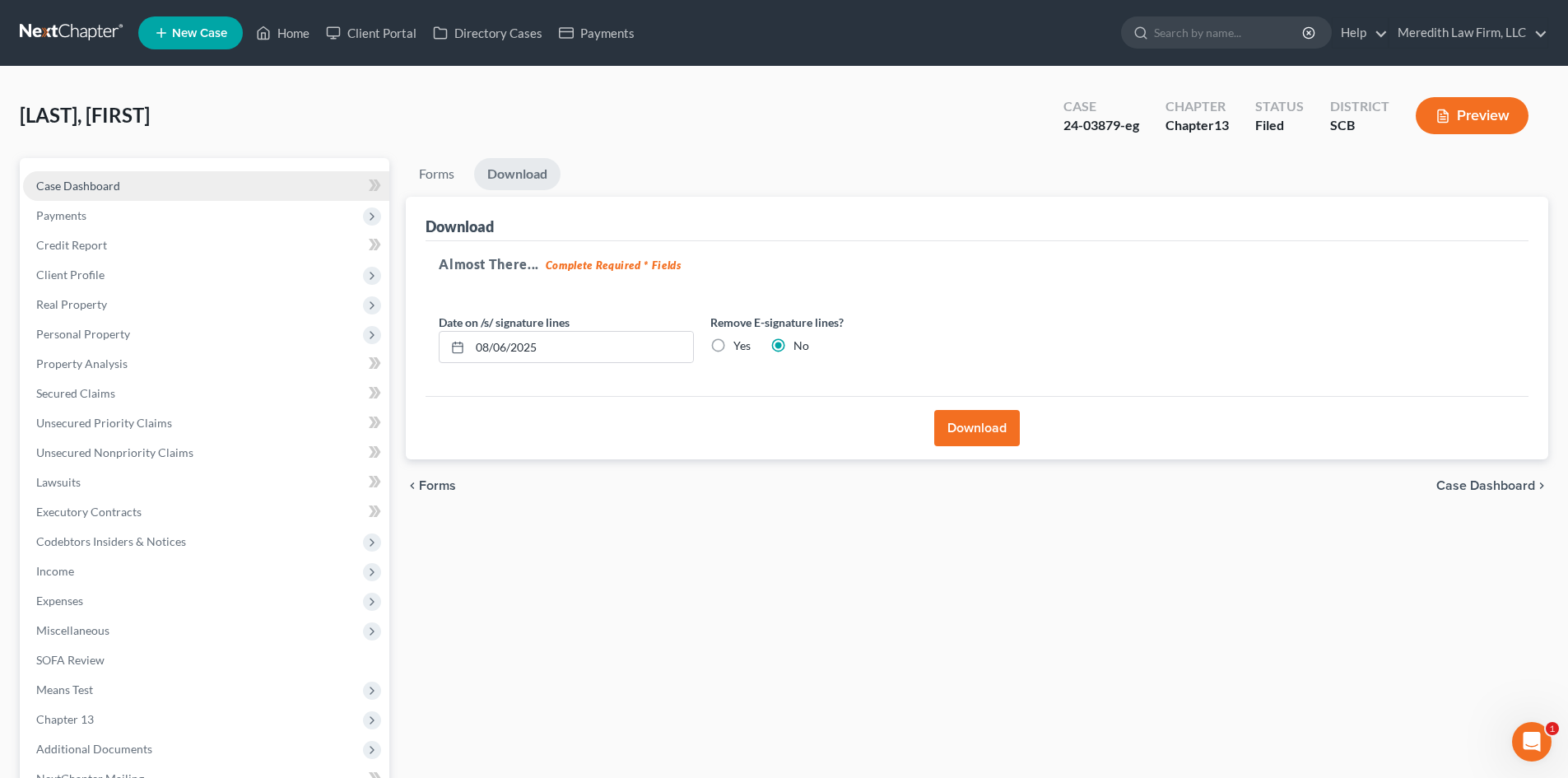click on "Case Dashboard" at bounding box center [206, 186] 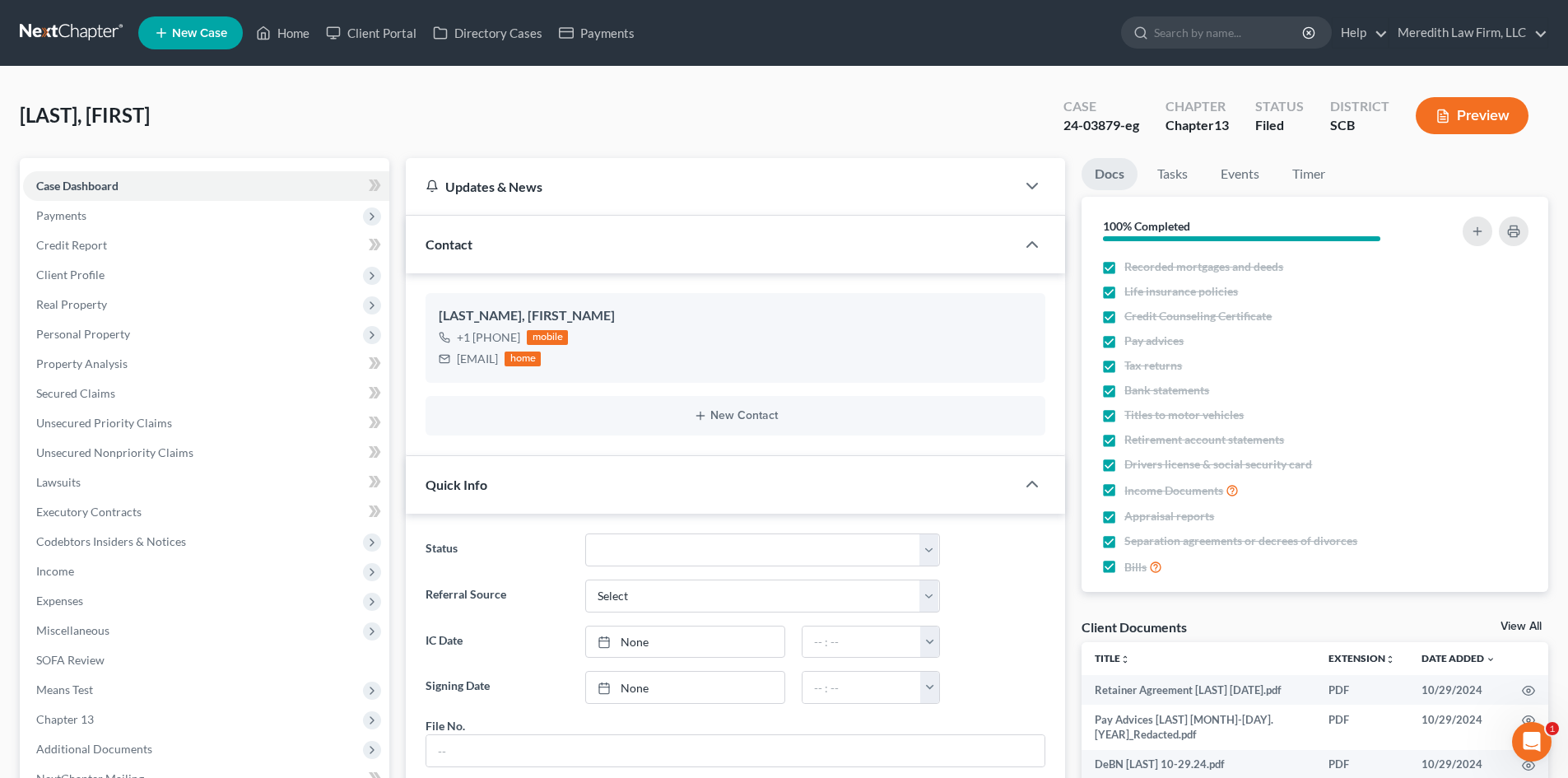 scroll, scrollTop: 613, scrollLeft: 0, axis: vertical 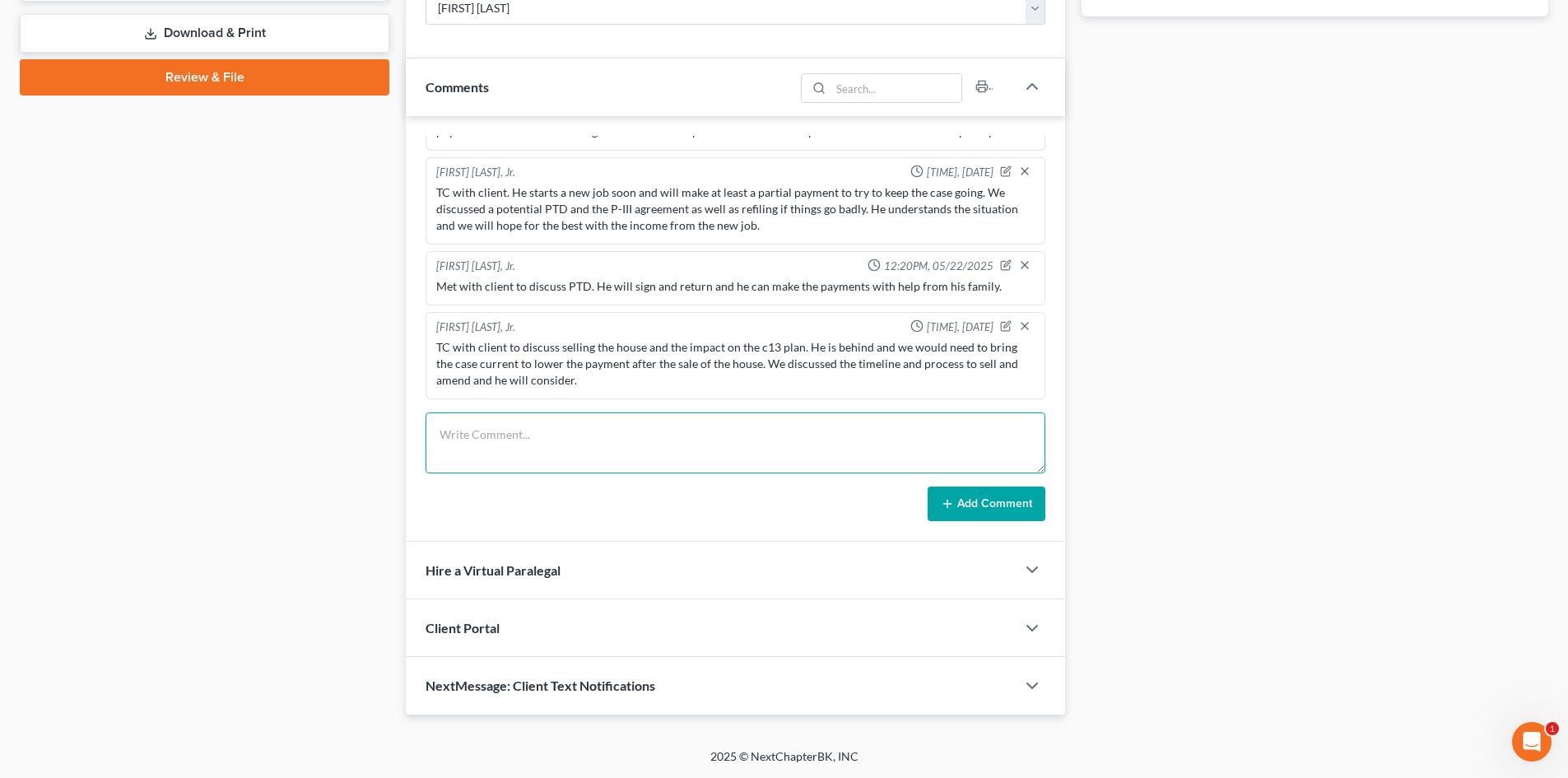 click at bounding box center [735, 443] 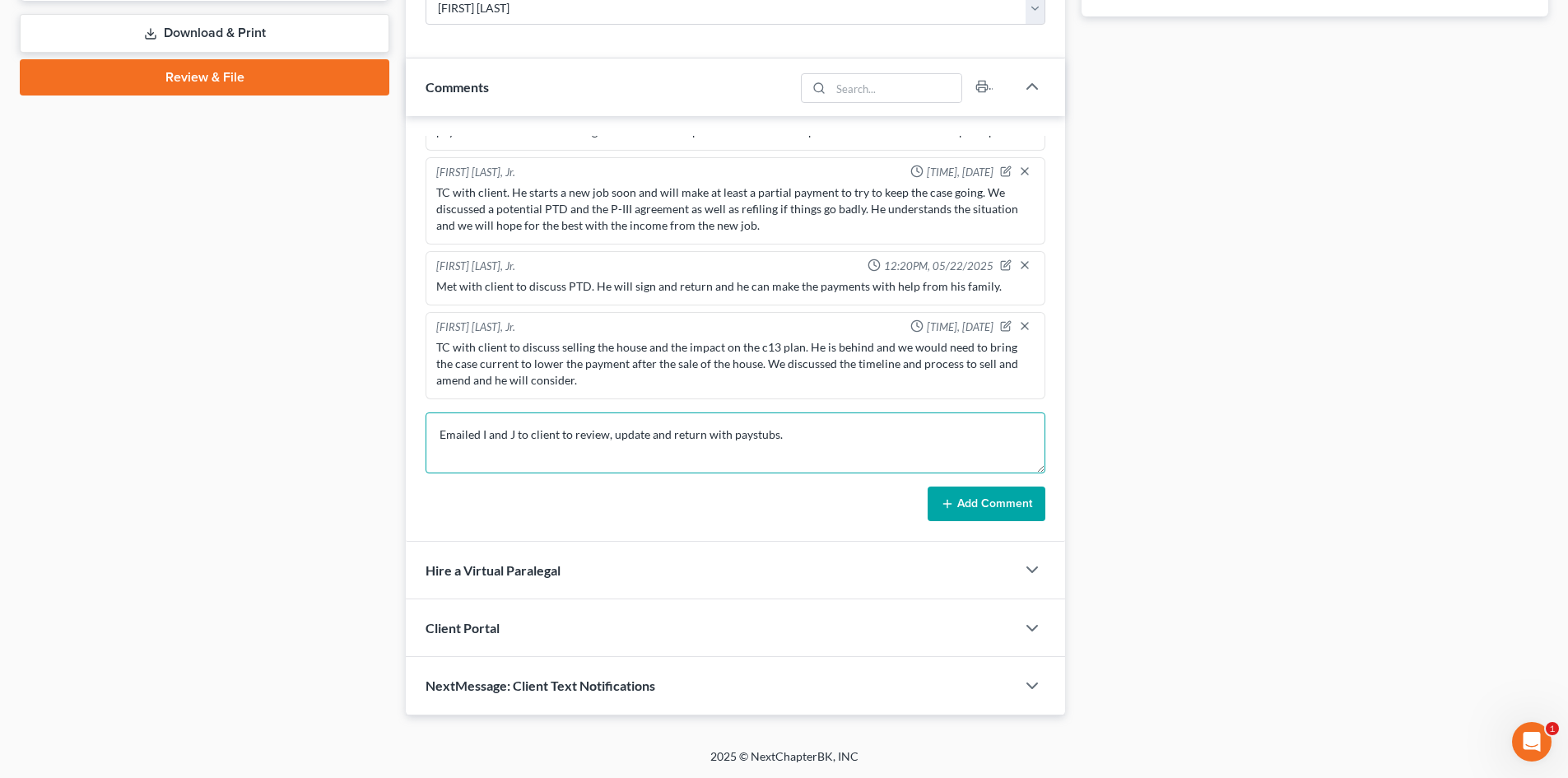 type on "Emailed I and J to client to review, update and return with paystubs." 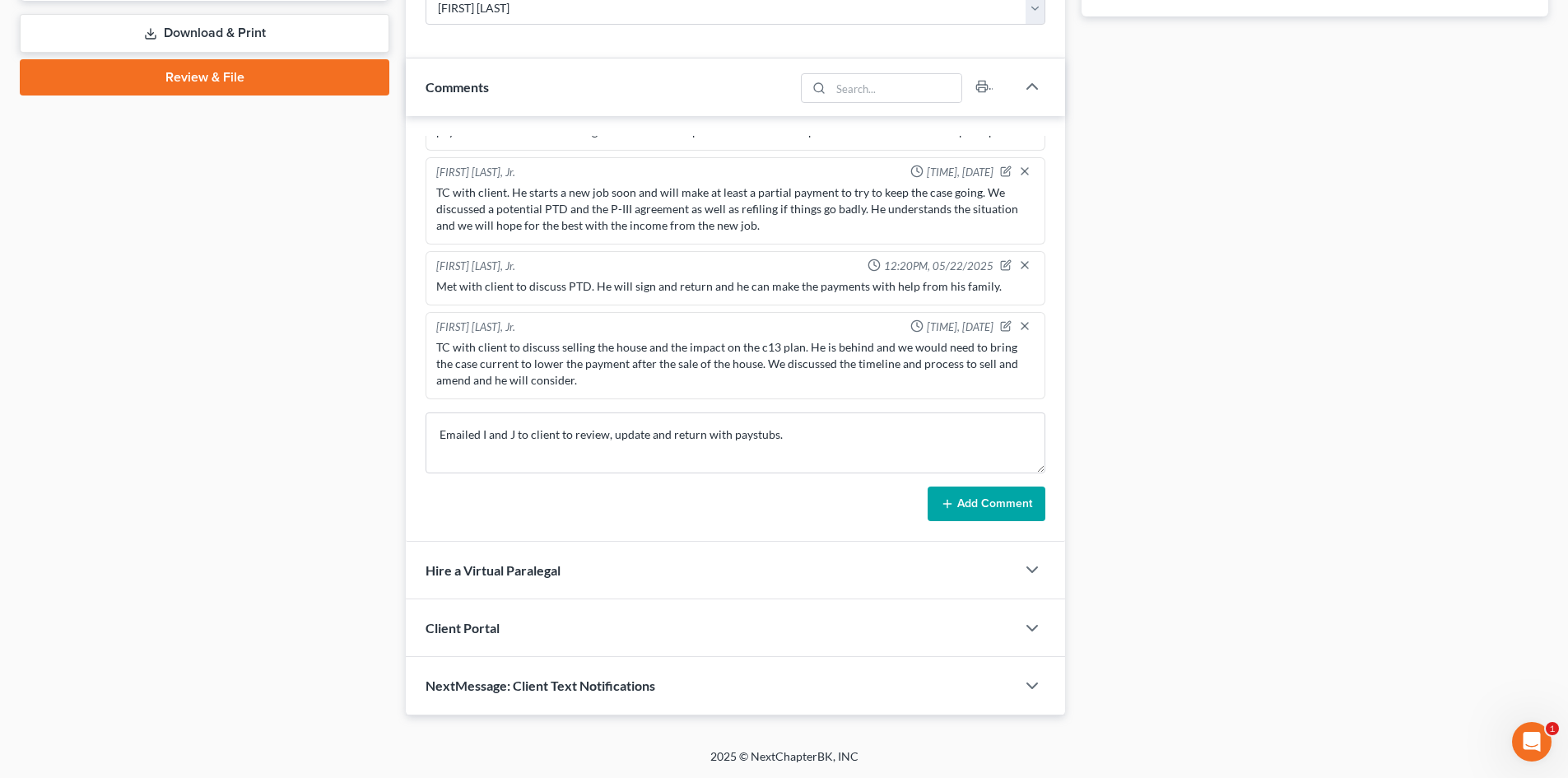 click on "Add Comment" at bounding box center (986, 504) 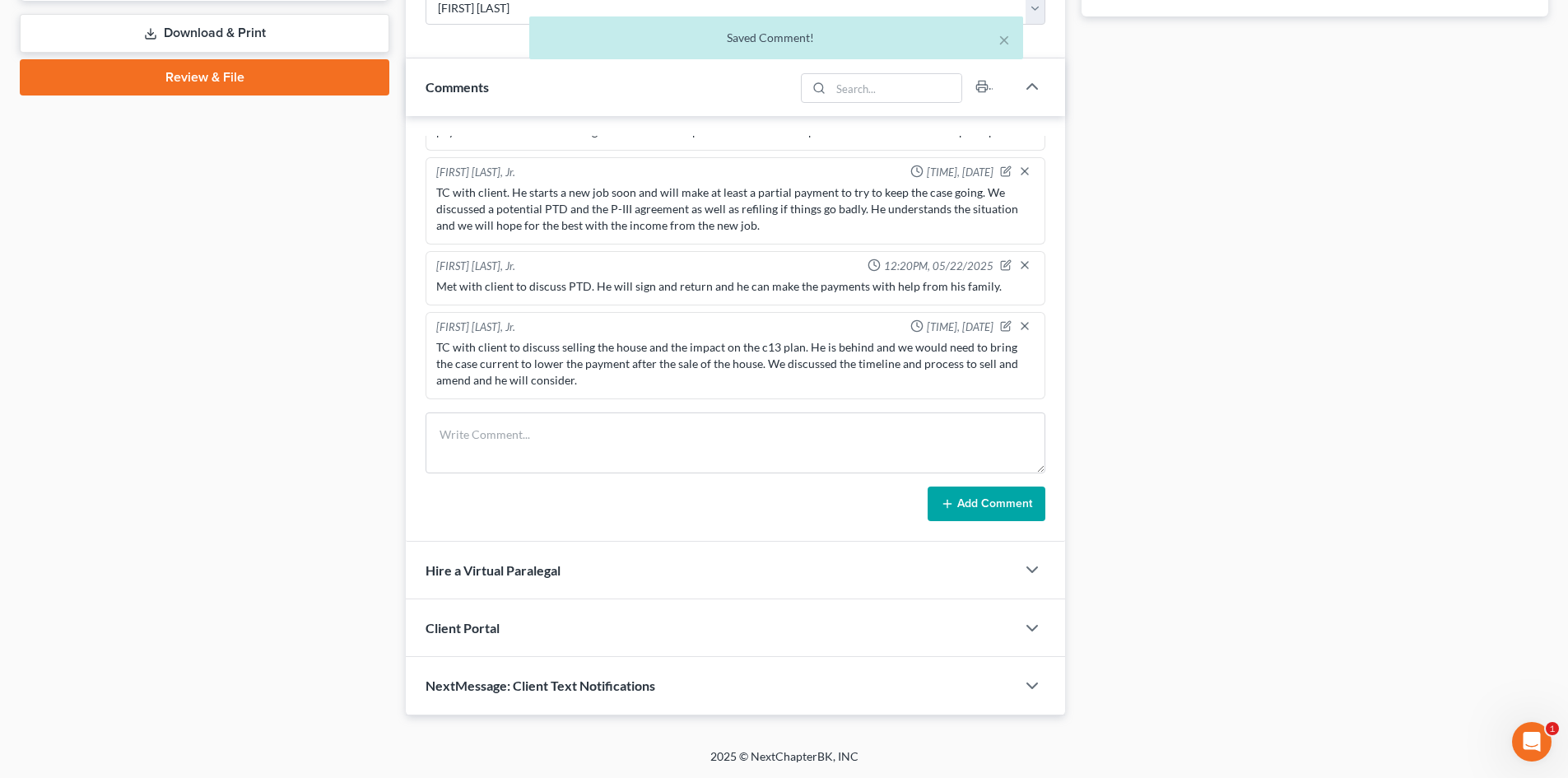 scroll, scrollTop: 1952, scrollLeft: 0, axis: vertical 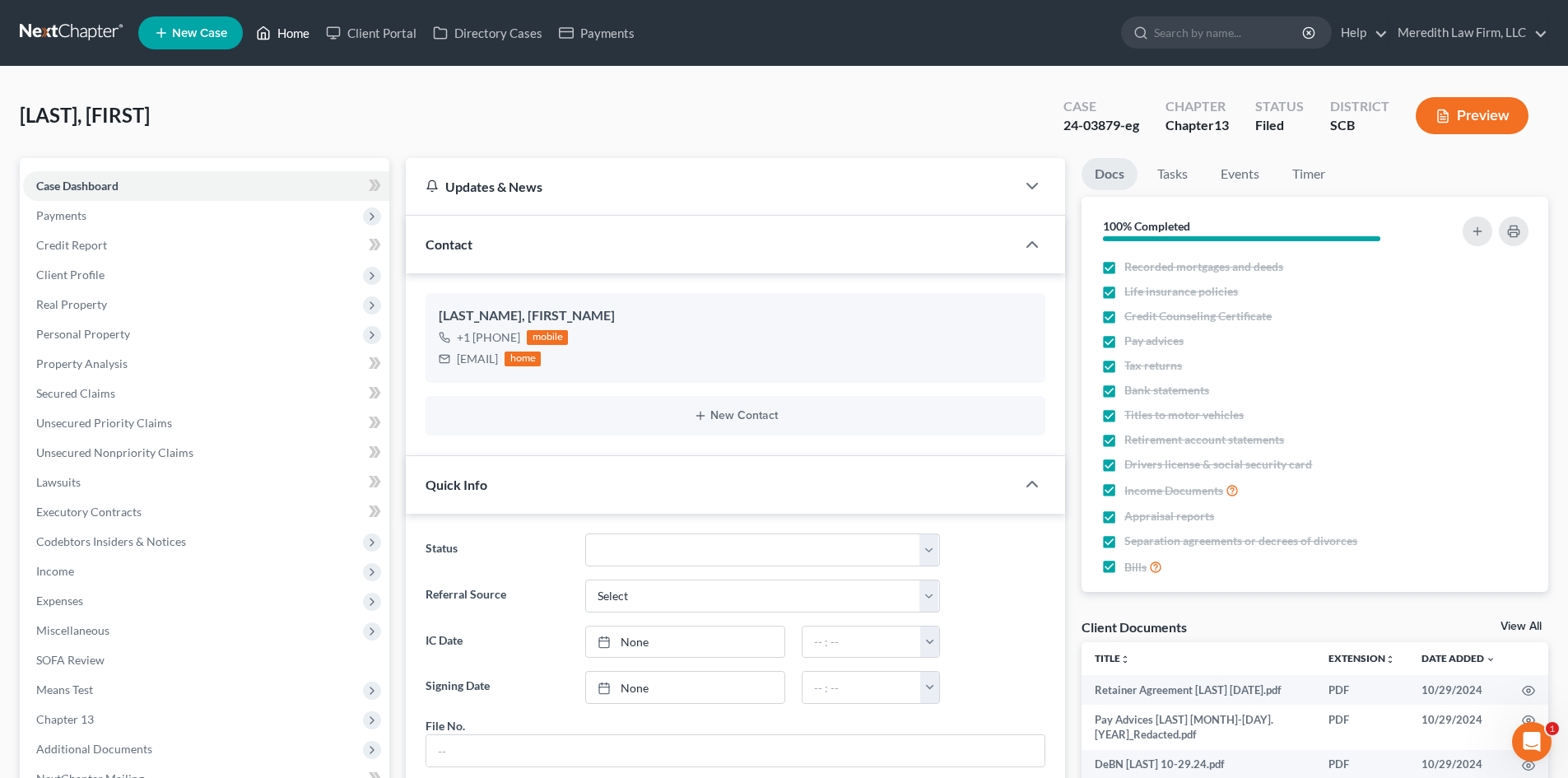 click on "Home" at bounding box center [282, 33] 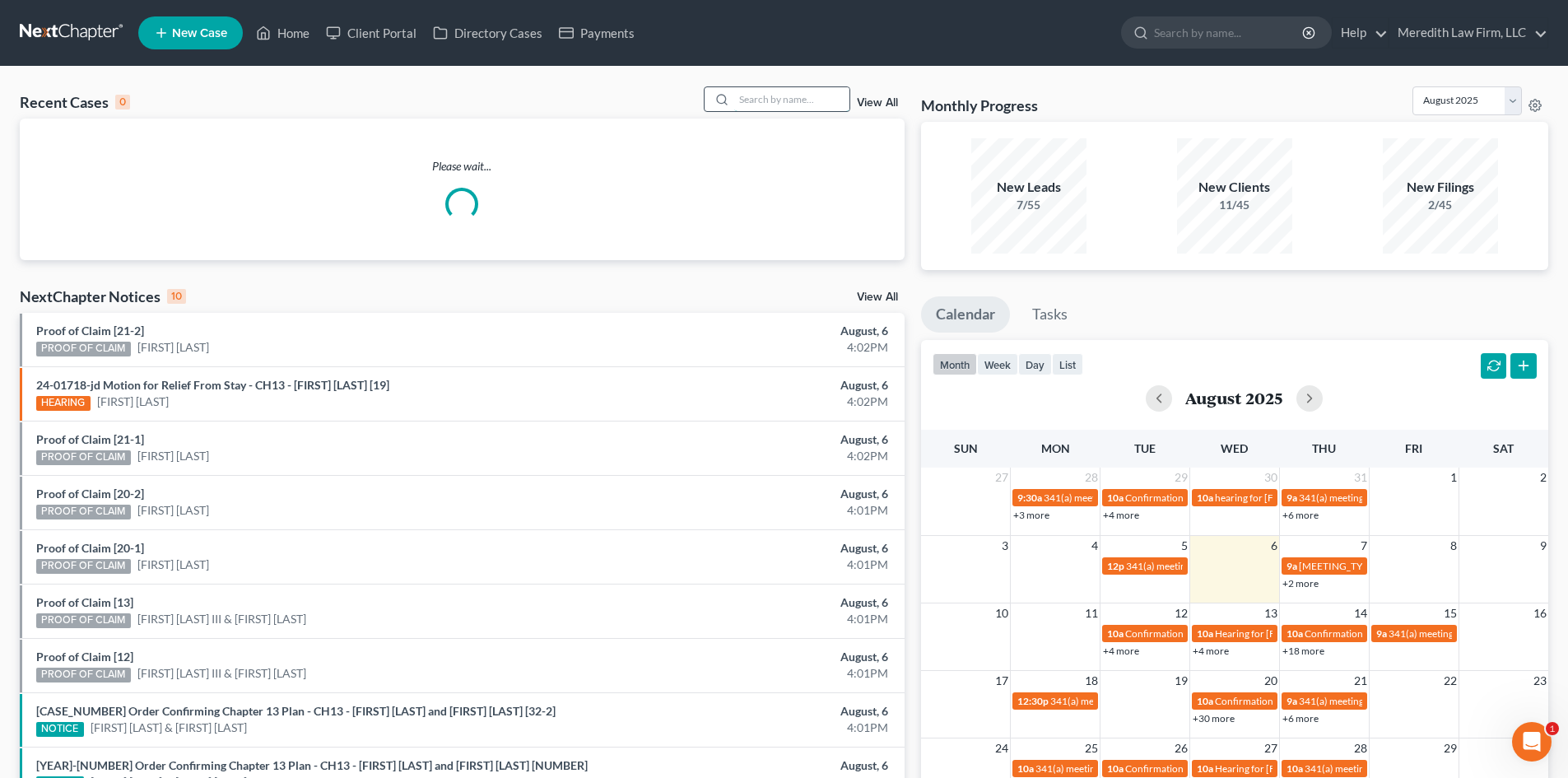 click at bounding box center (792, 99) 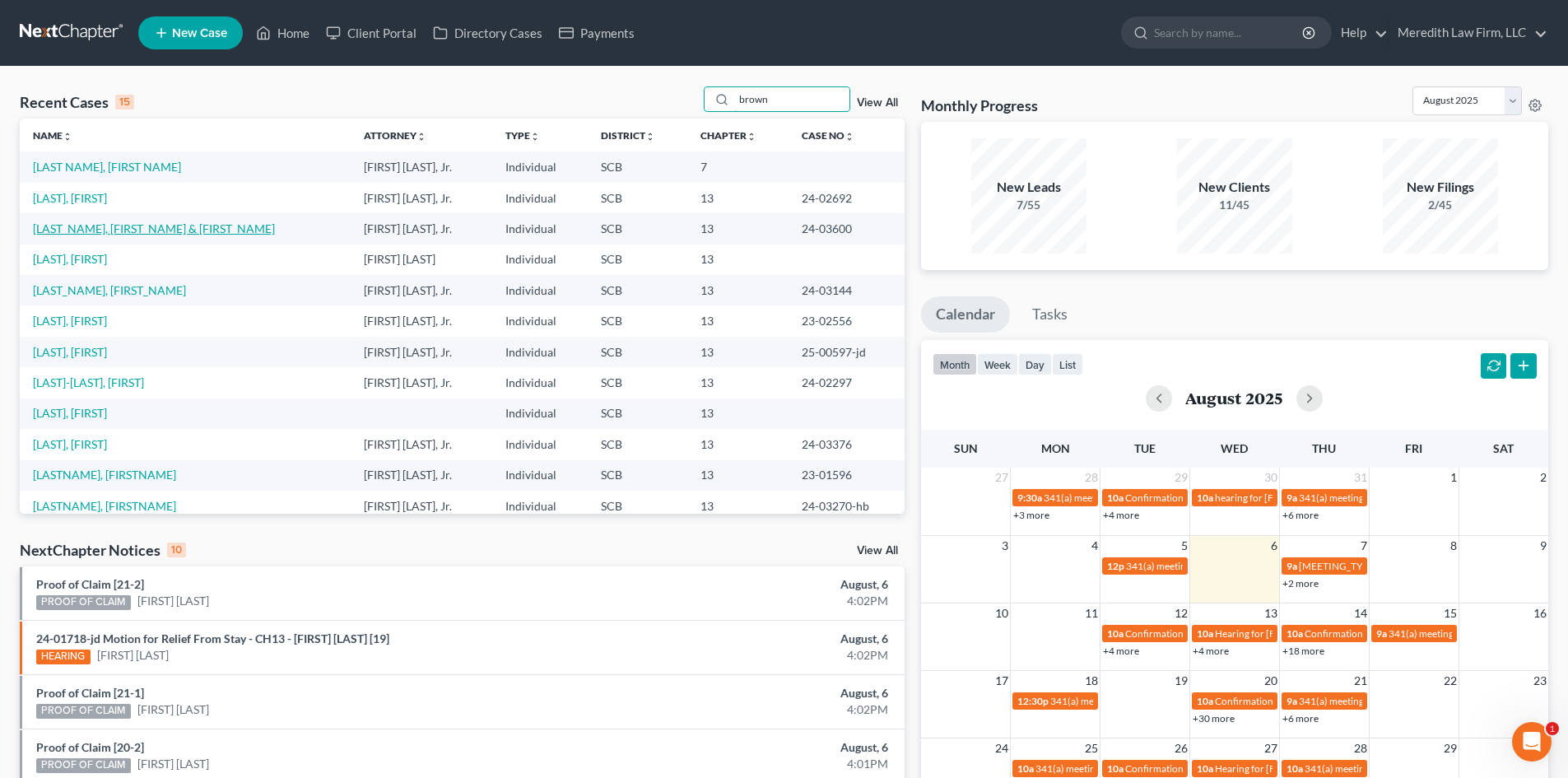 type on "brown" 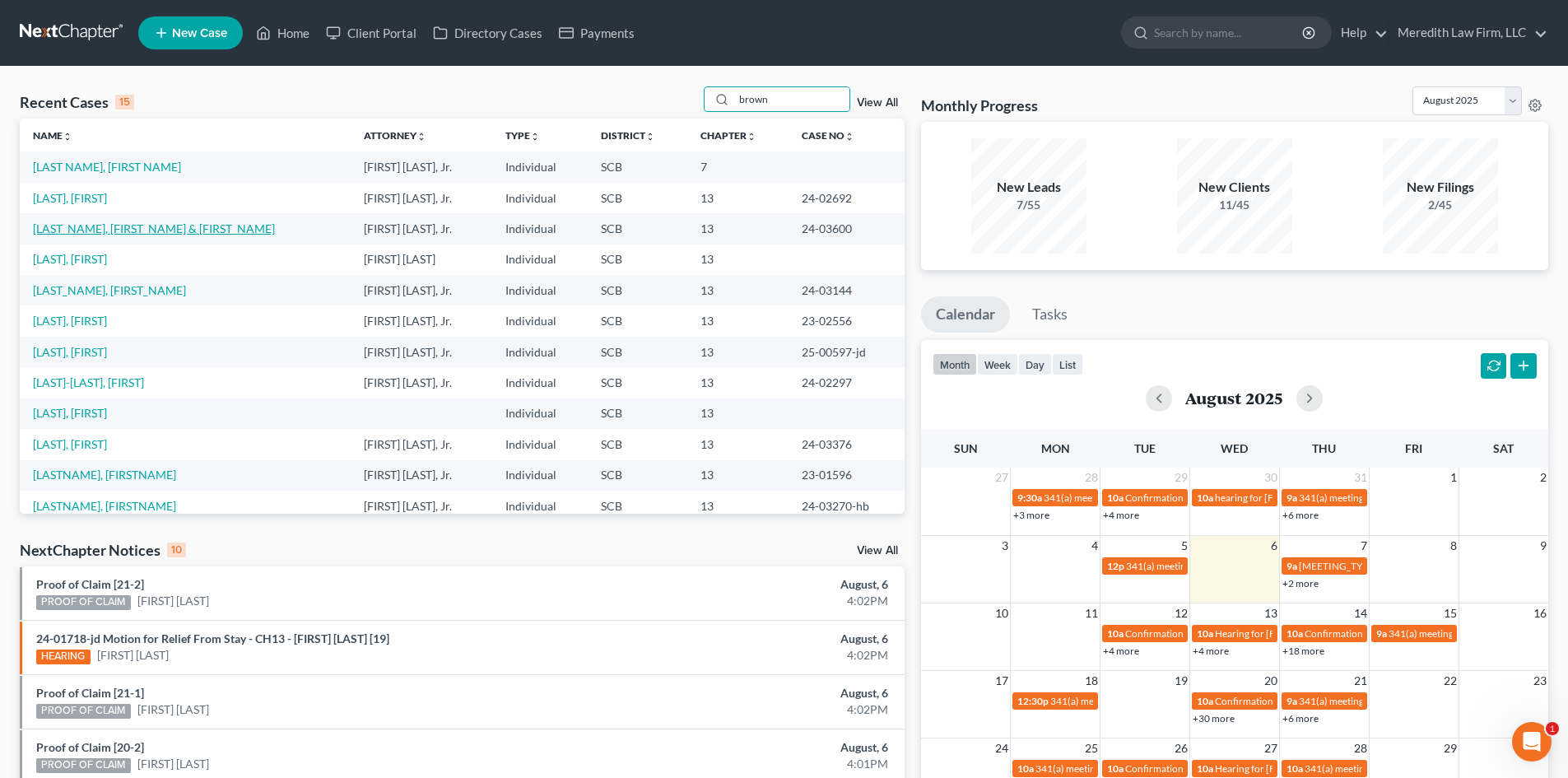 click on "[LAST_NAME], [FIRST_NAME] & [FIRST_NAME]" at bounding box center [154, 228] 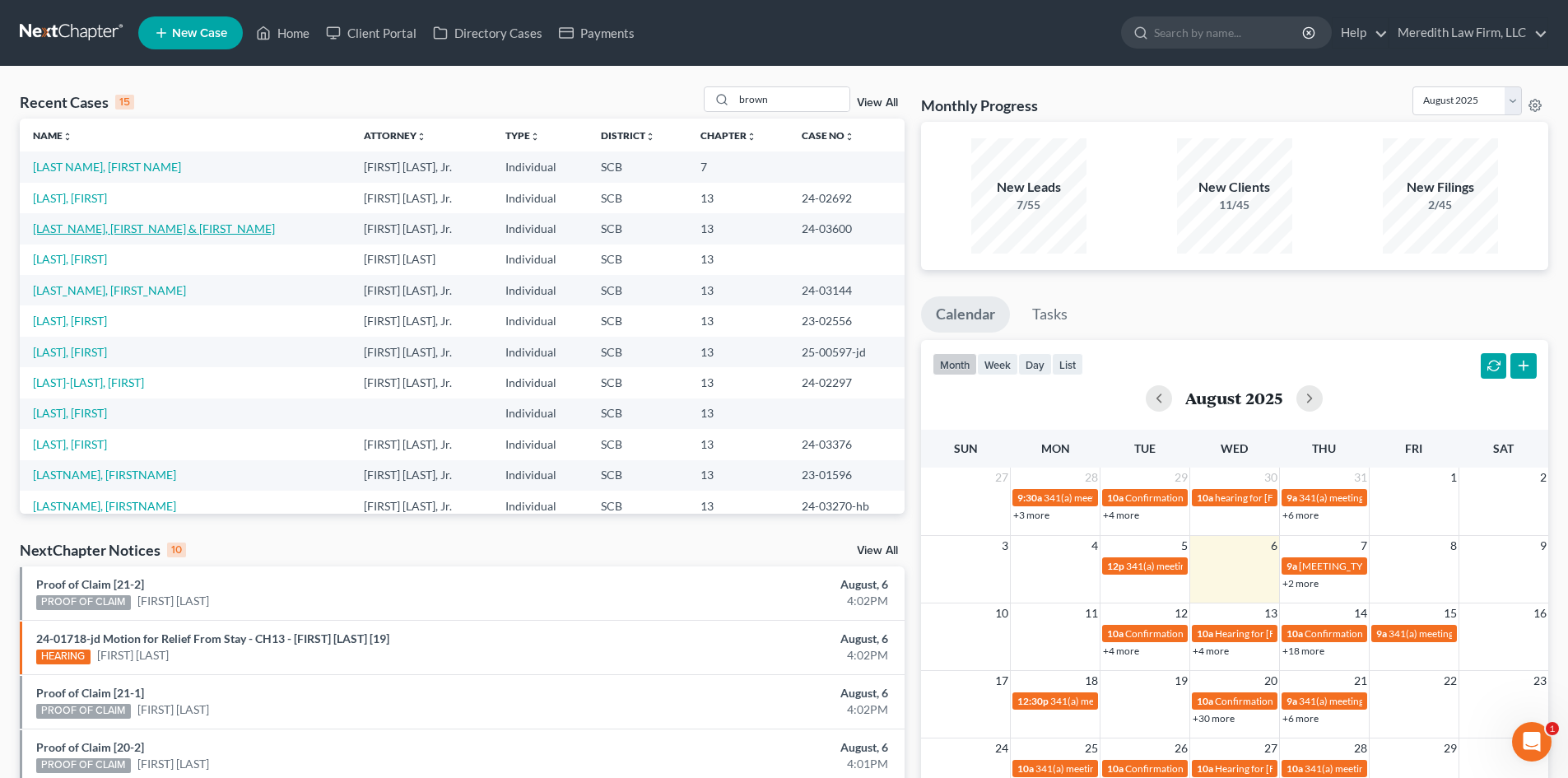 select on "3" 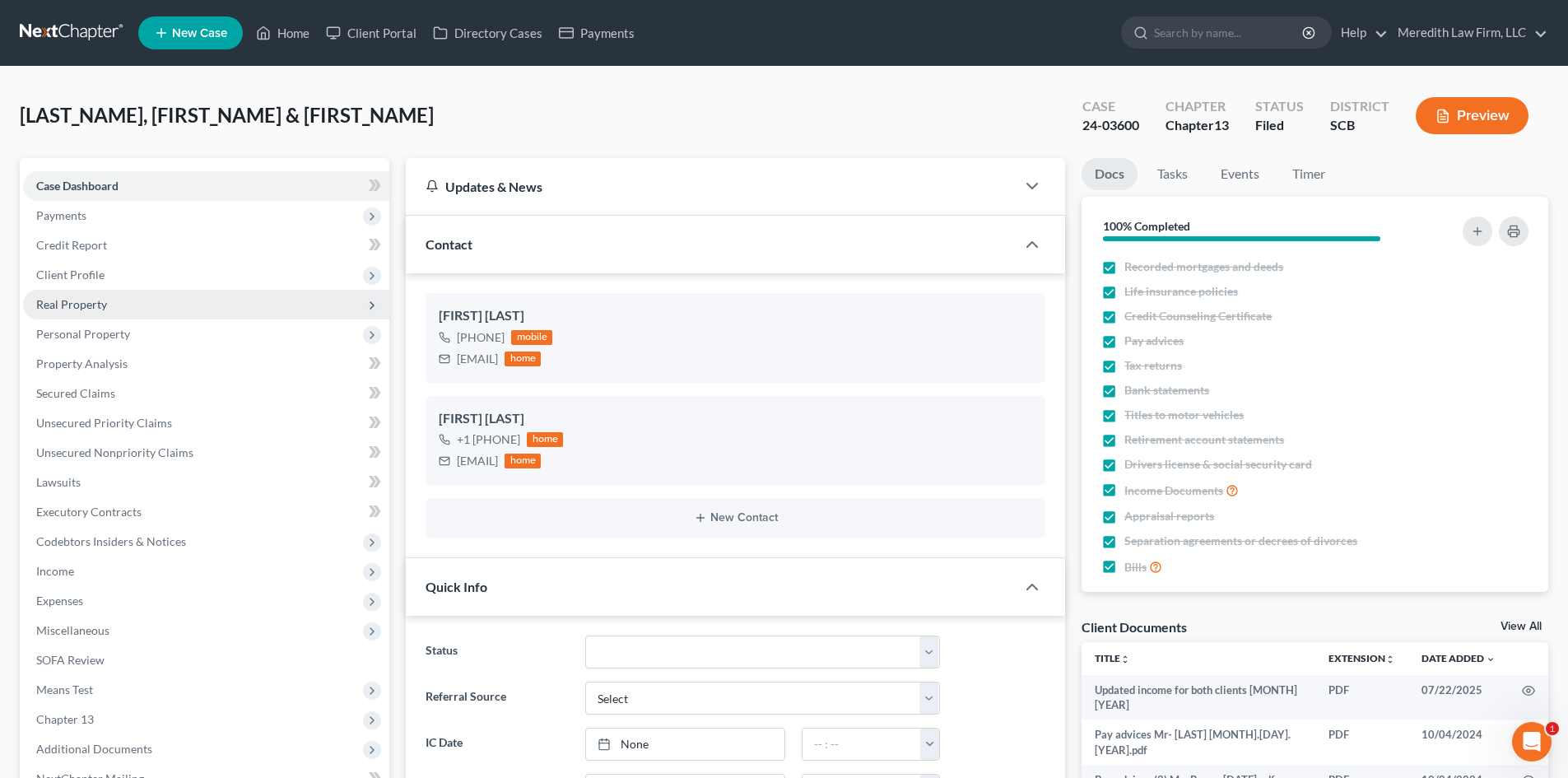 scroll, scrollTop: 562, scrollLeft: 0, axis: vertical 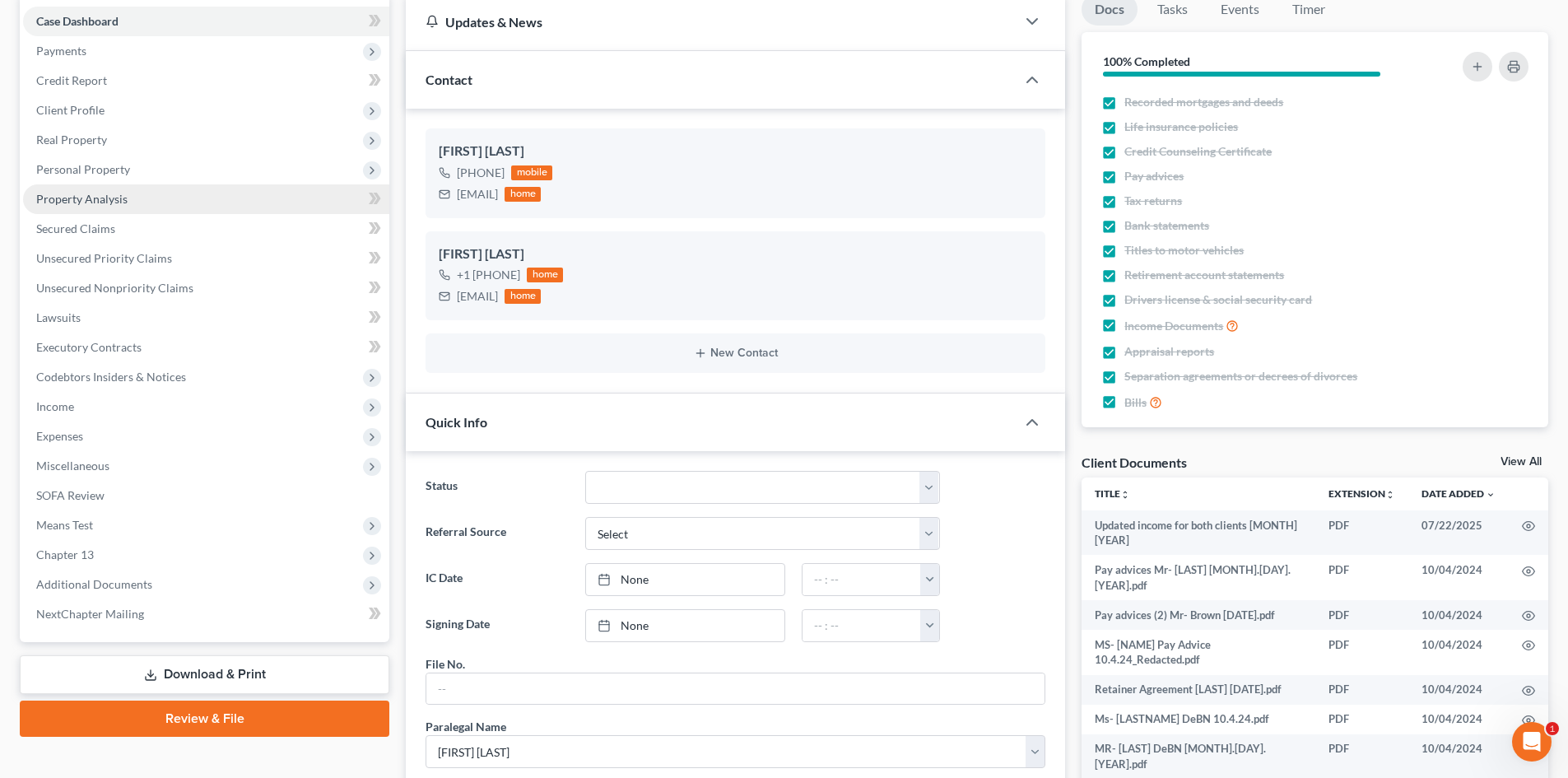 click on "Property Analysis" at bounding box center [81, 198] 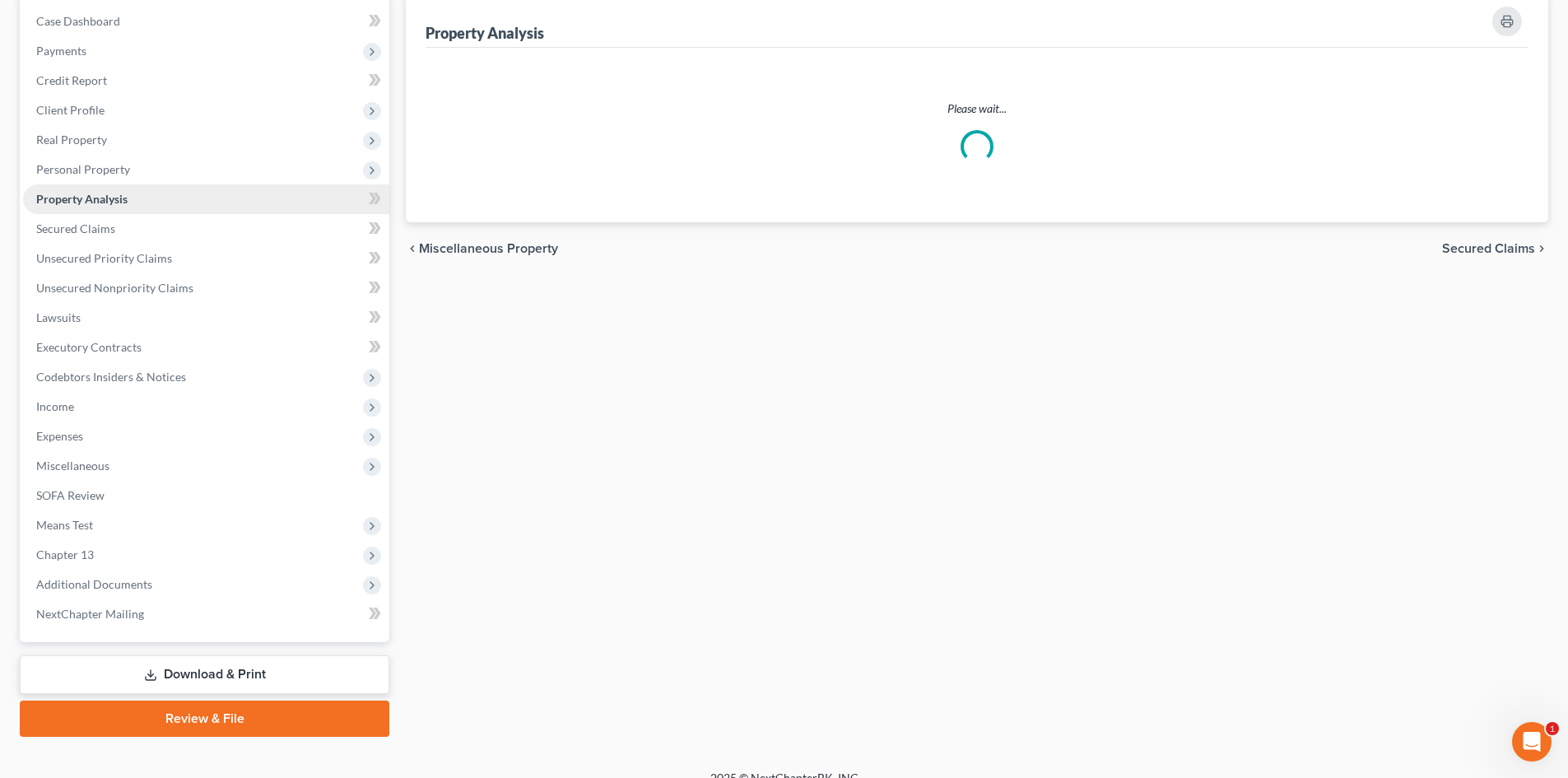 scroll, scrollTop: 0, scrollLeft: 0, axis: both 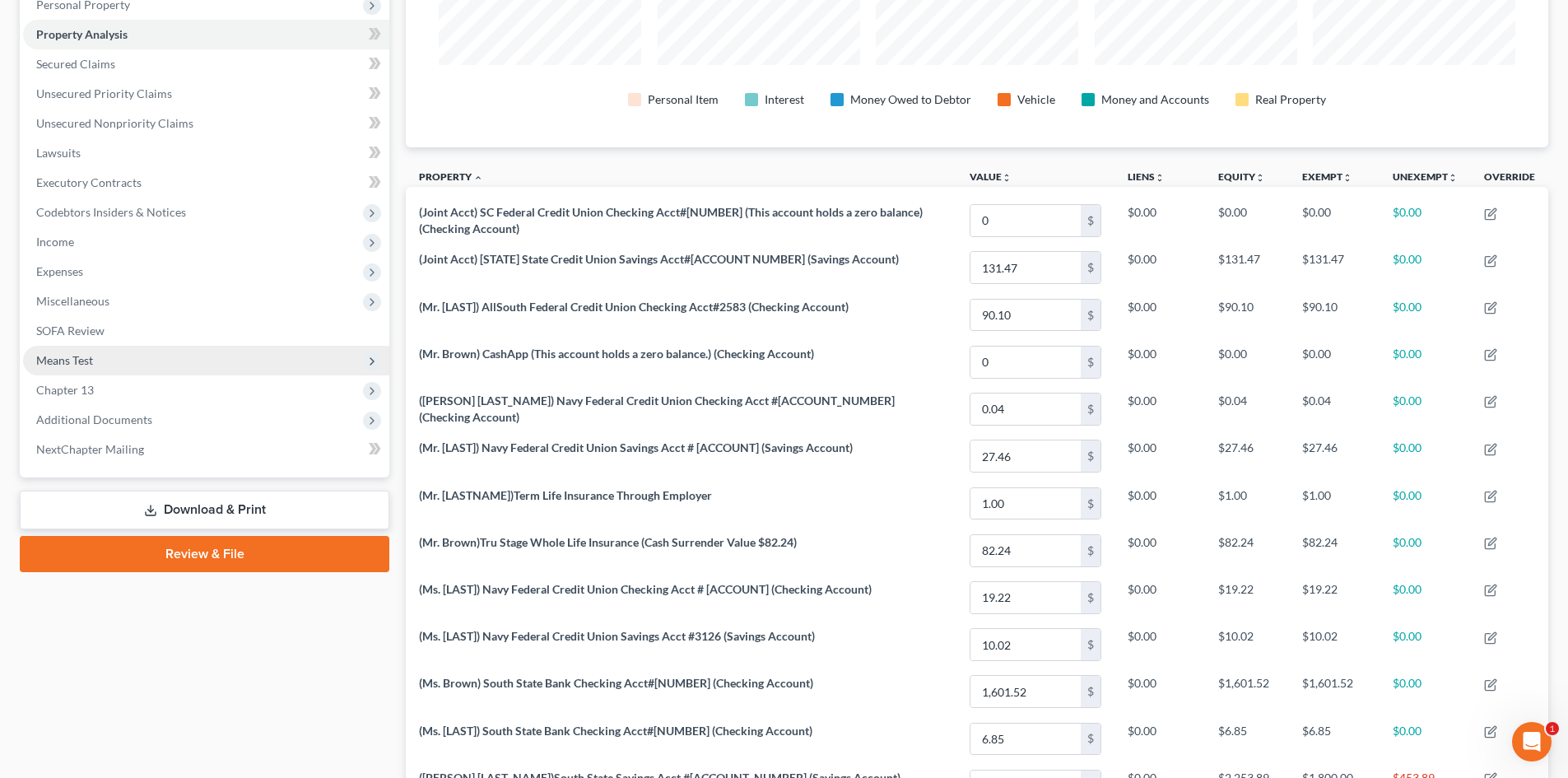 click on "Means Test" at bounding box center (206, 361) 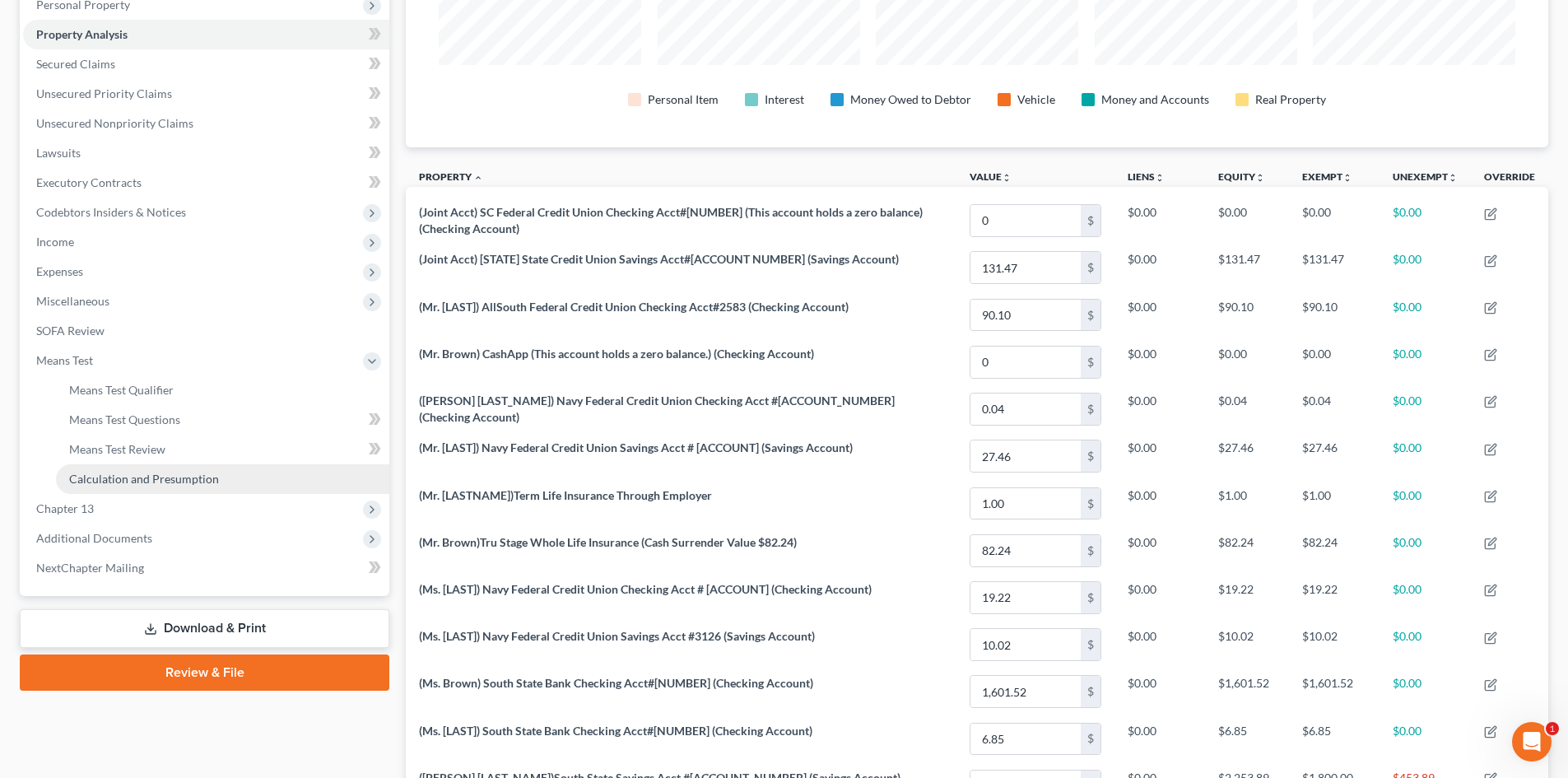click on "Calculation and Presumption" at bounding box center (222, 479) 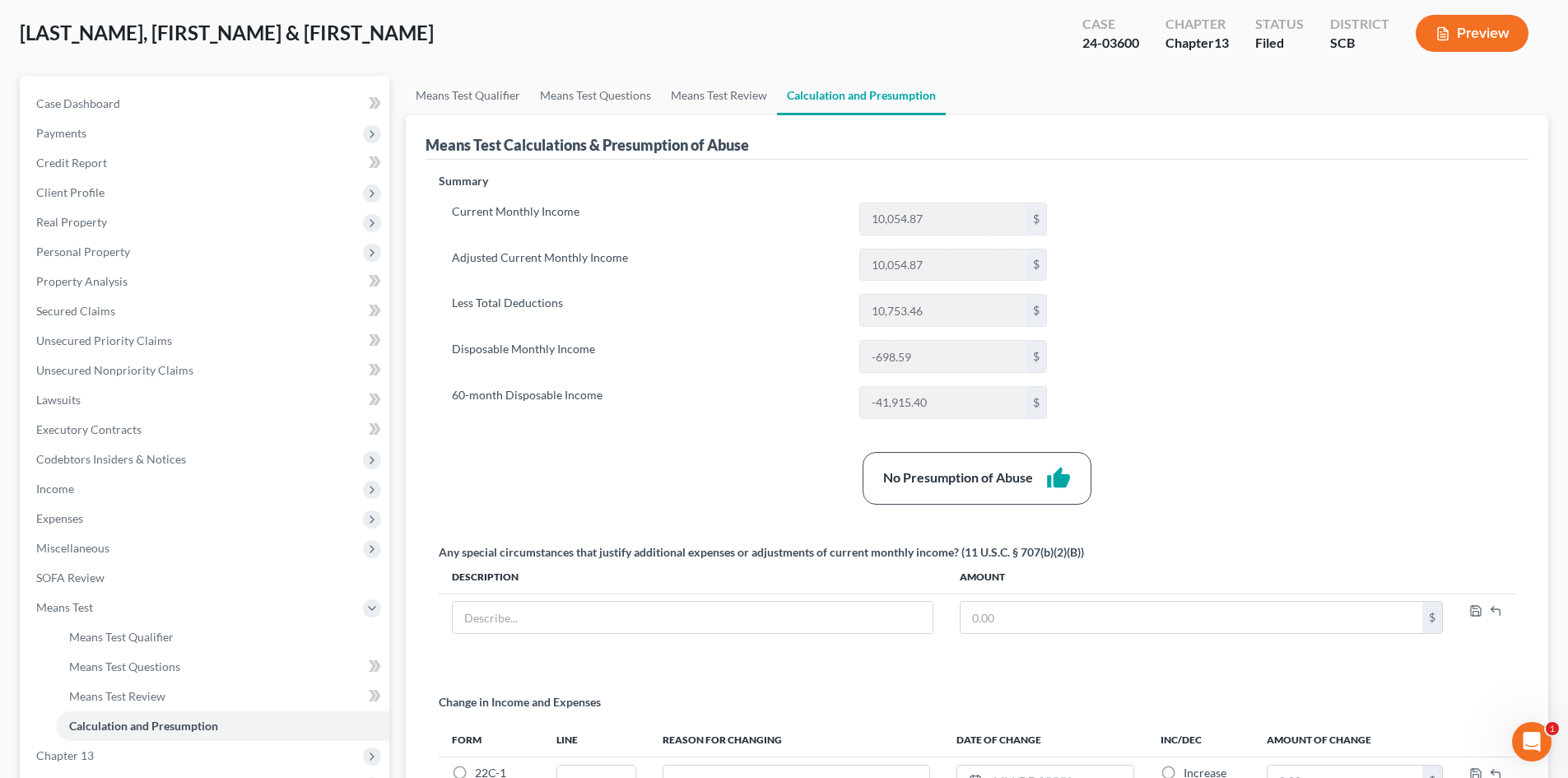 scroll, scrollTop: 0, scrollLeft: 0, axis: both 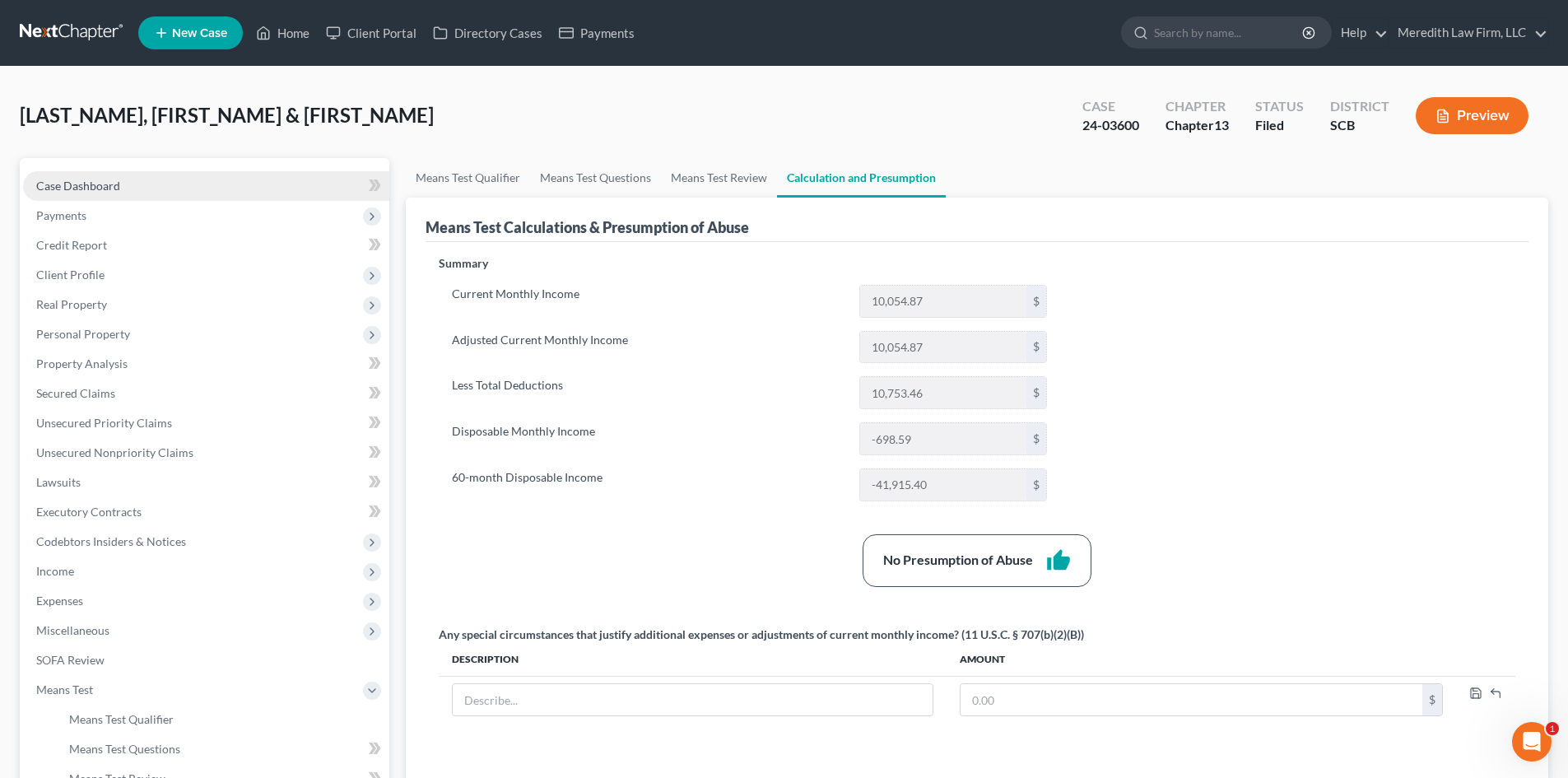 click on "Case Dashboard" at bounding box center (206, 186) 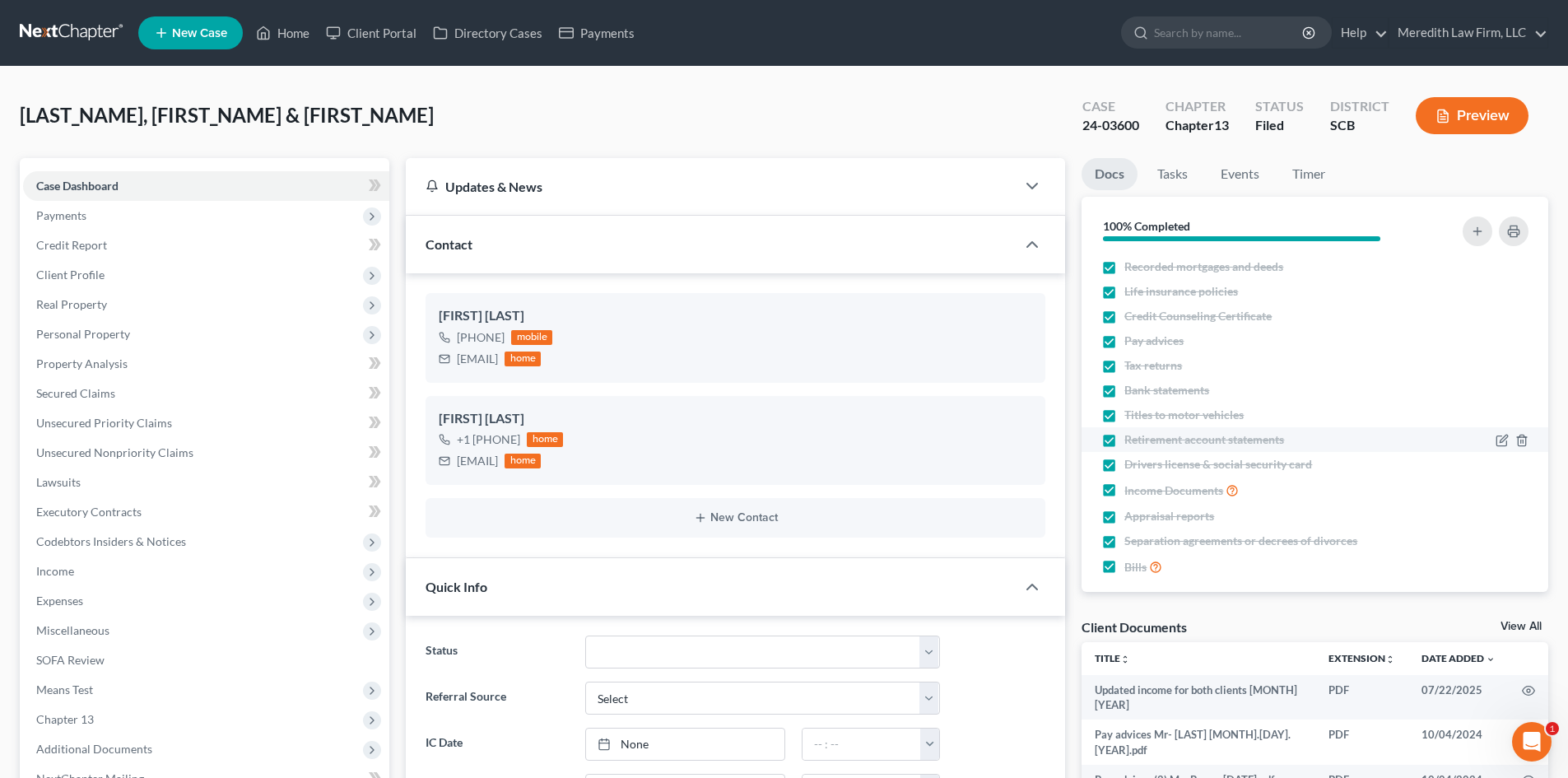 scroll, scrollTop: 562, scrollLeft: 0, axis: vertical 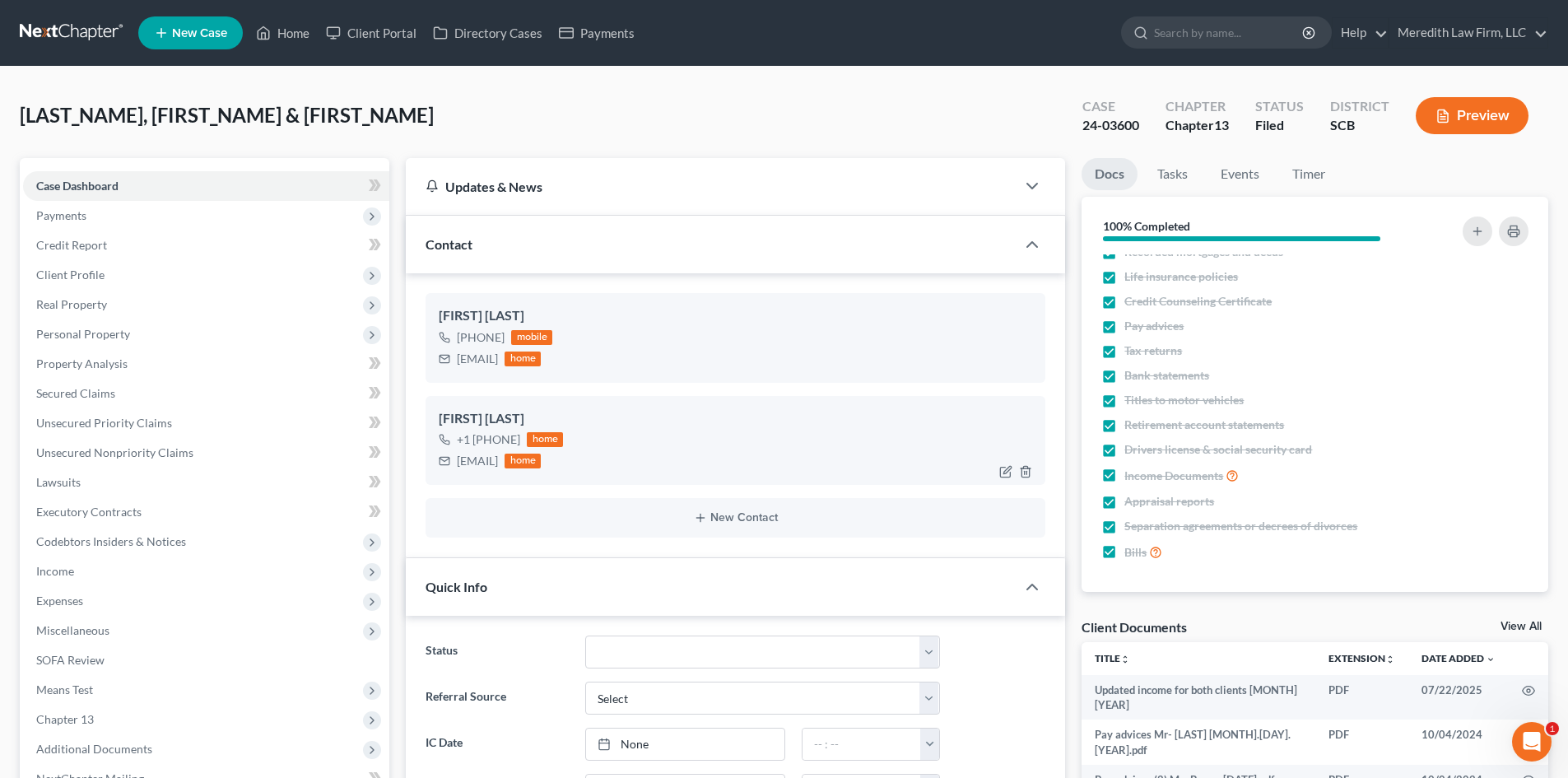 drag, startPoint x: 458, startPoint y: 459, endPoint x: 612, endPoint y: 466, distance: 154.15901 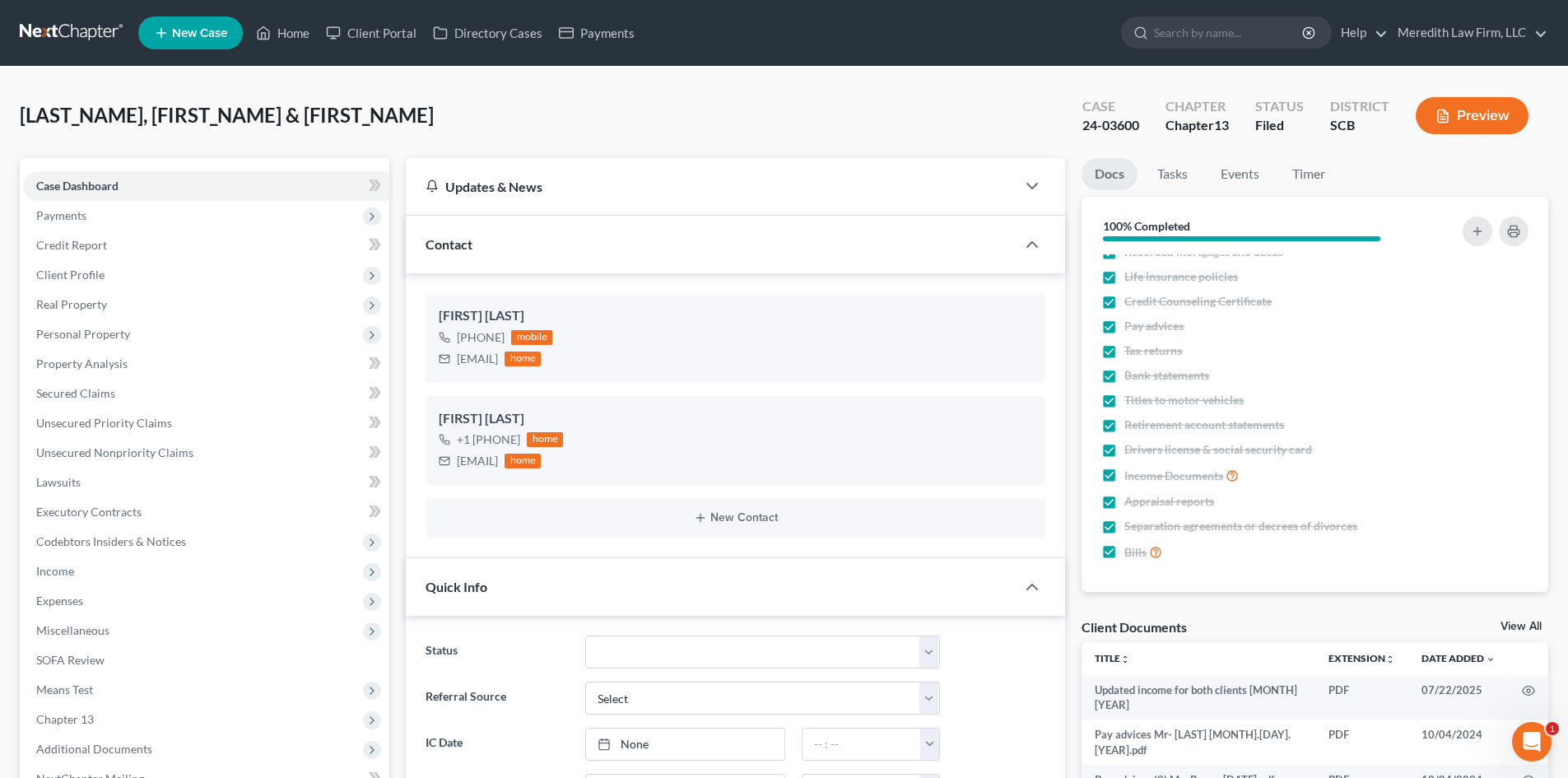 copy on "[EMAIL]" 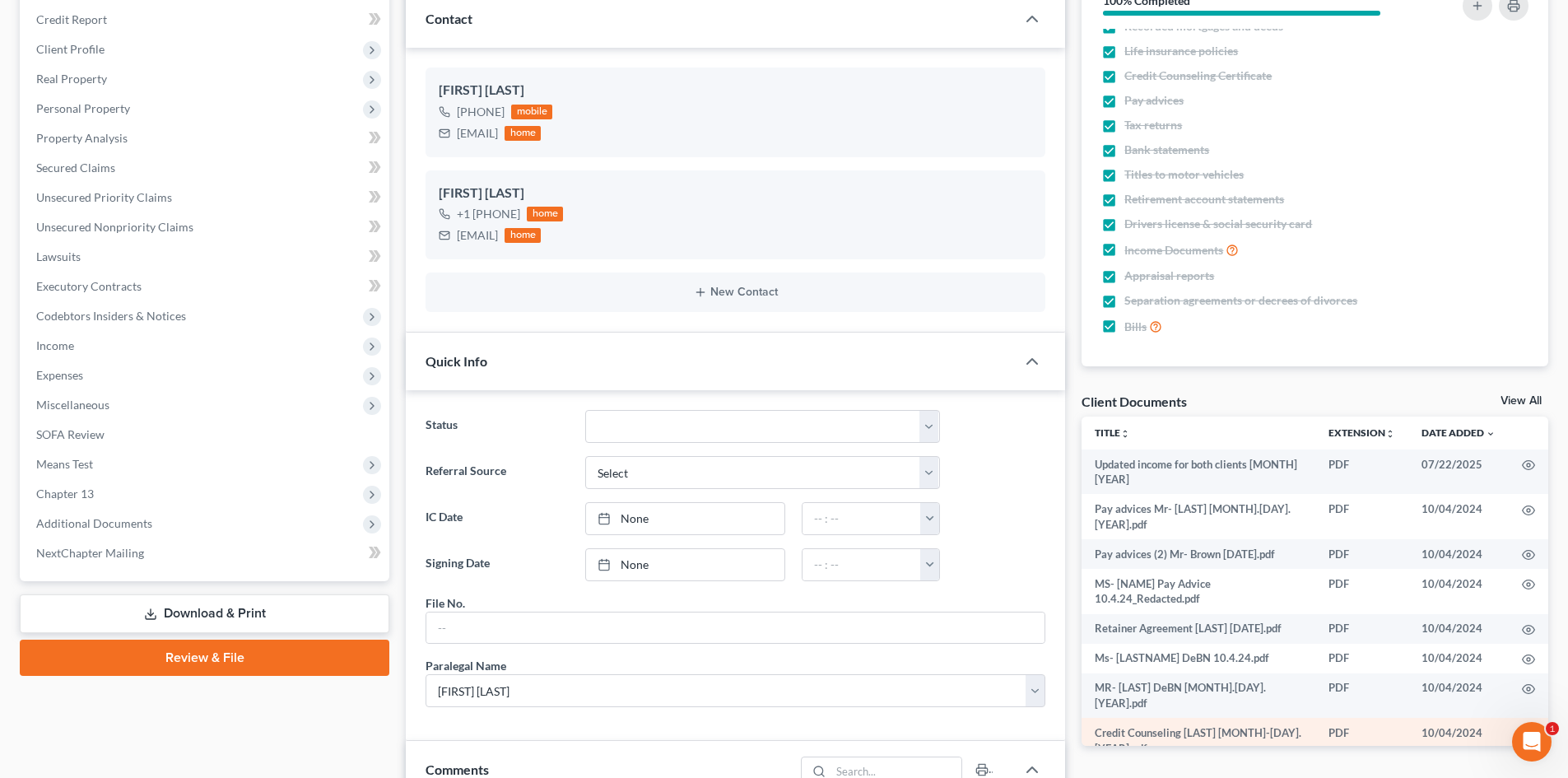 scroll, scrollTop: 329, scrollLeft: 0, axis: vertical 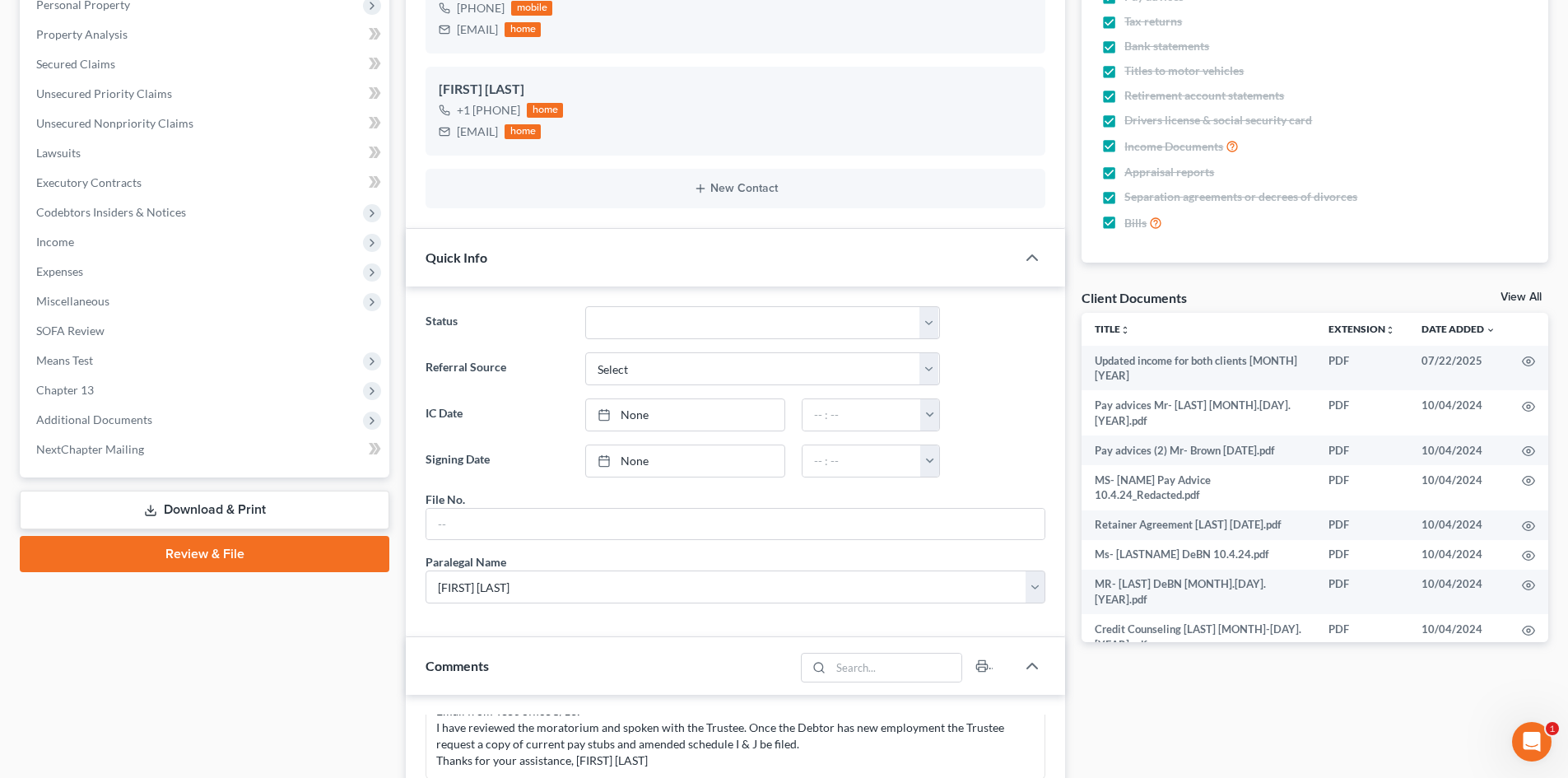drag, startPoint x: 1532, startPoint y: 298, endPoint x: 1481, endPoint y: 342, distance: 67.357256 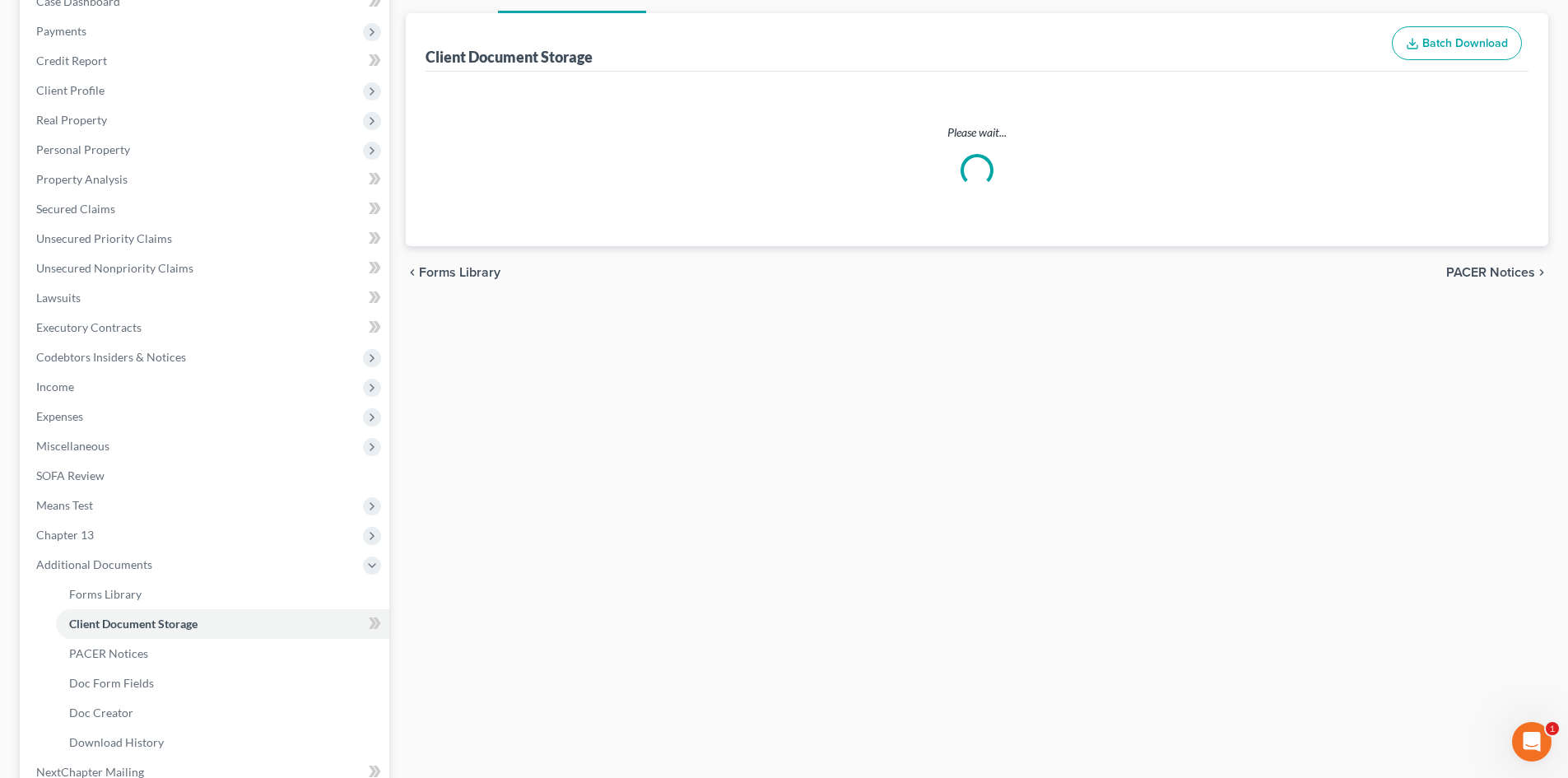 scroll, scrollTop: 124, scrollLeft: 0, axis: vertical 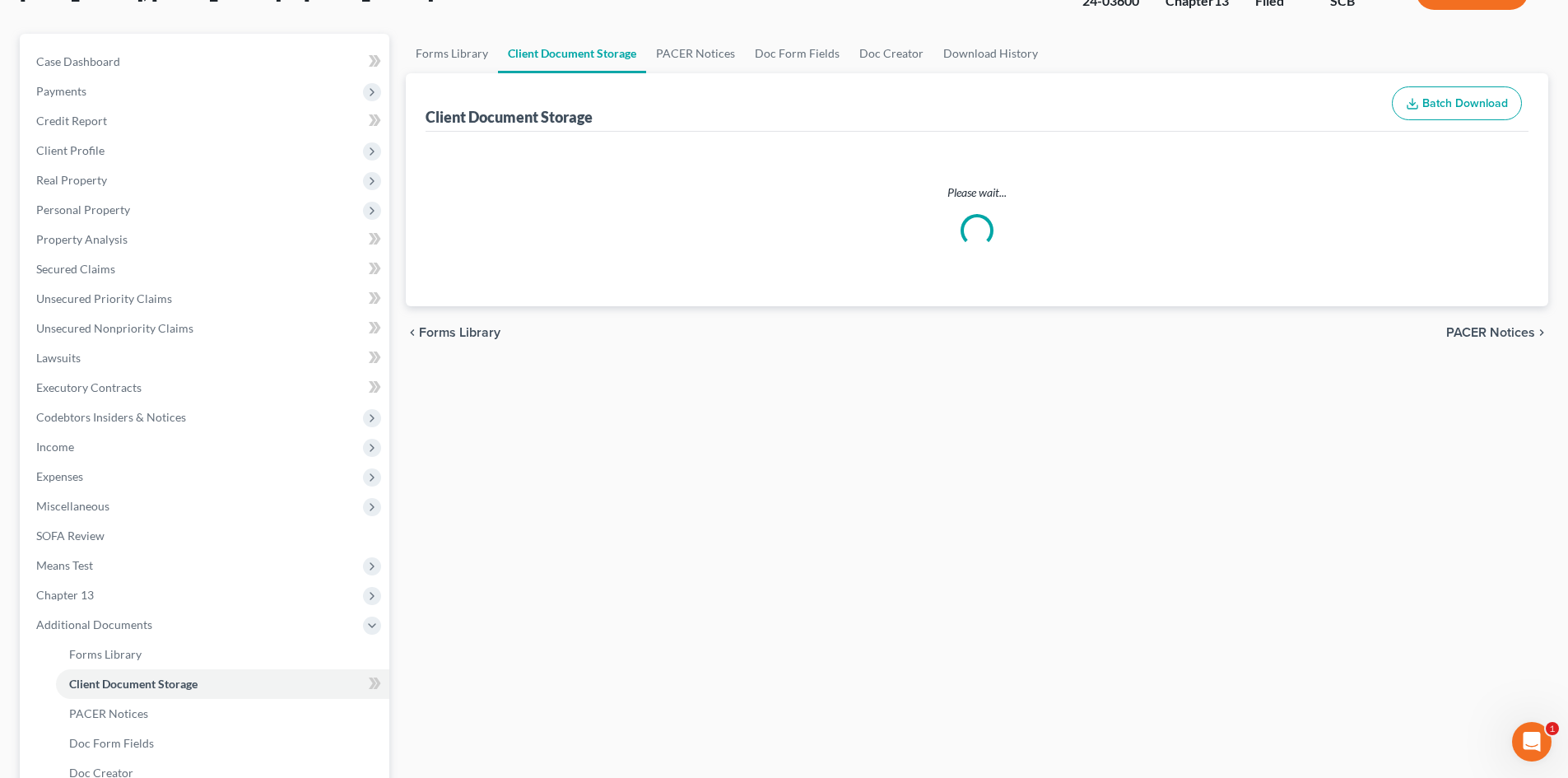 select on "6" 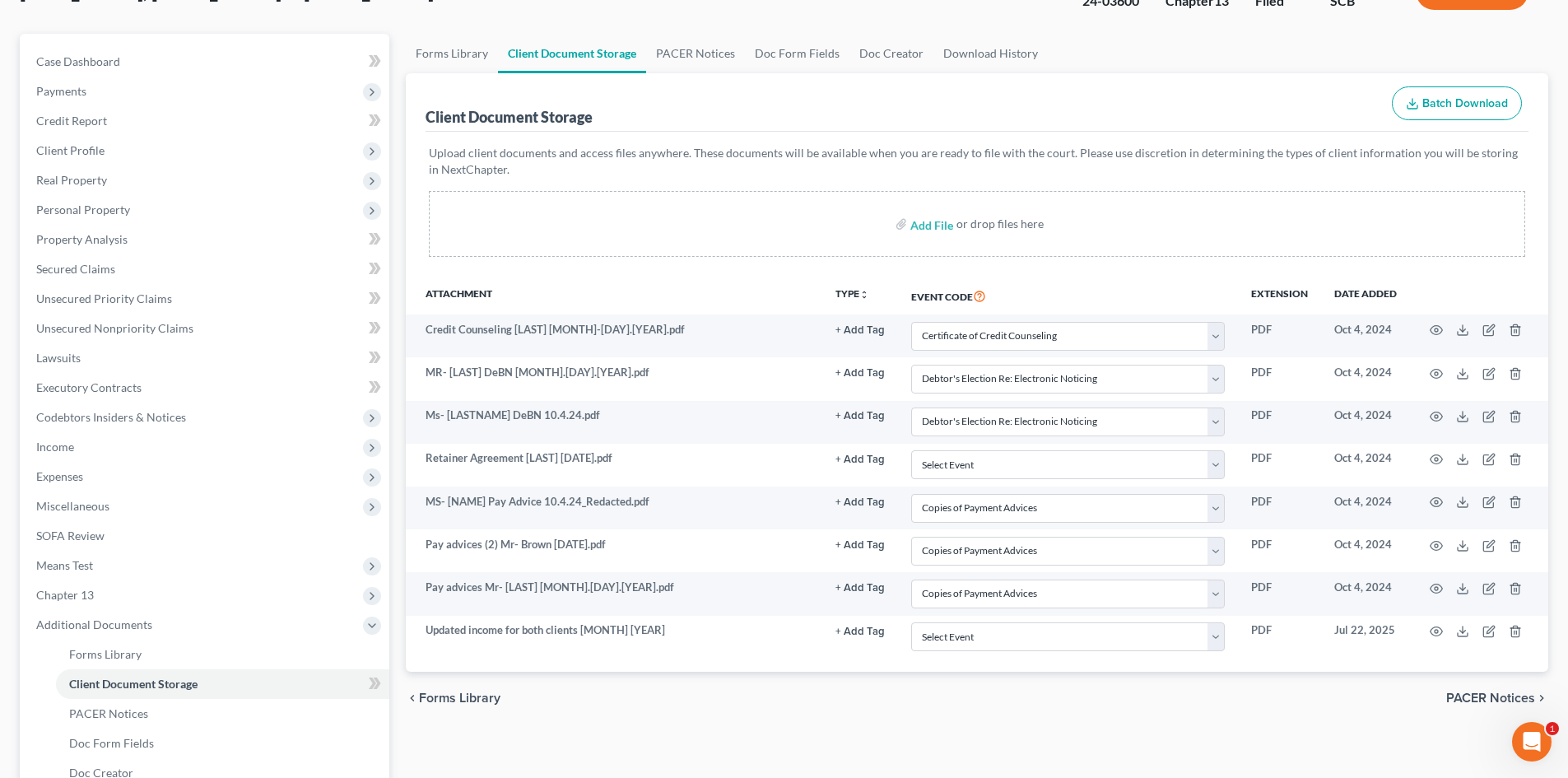 scroll, scrollTop: 0, scrollLeft: 0, axis: both 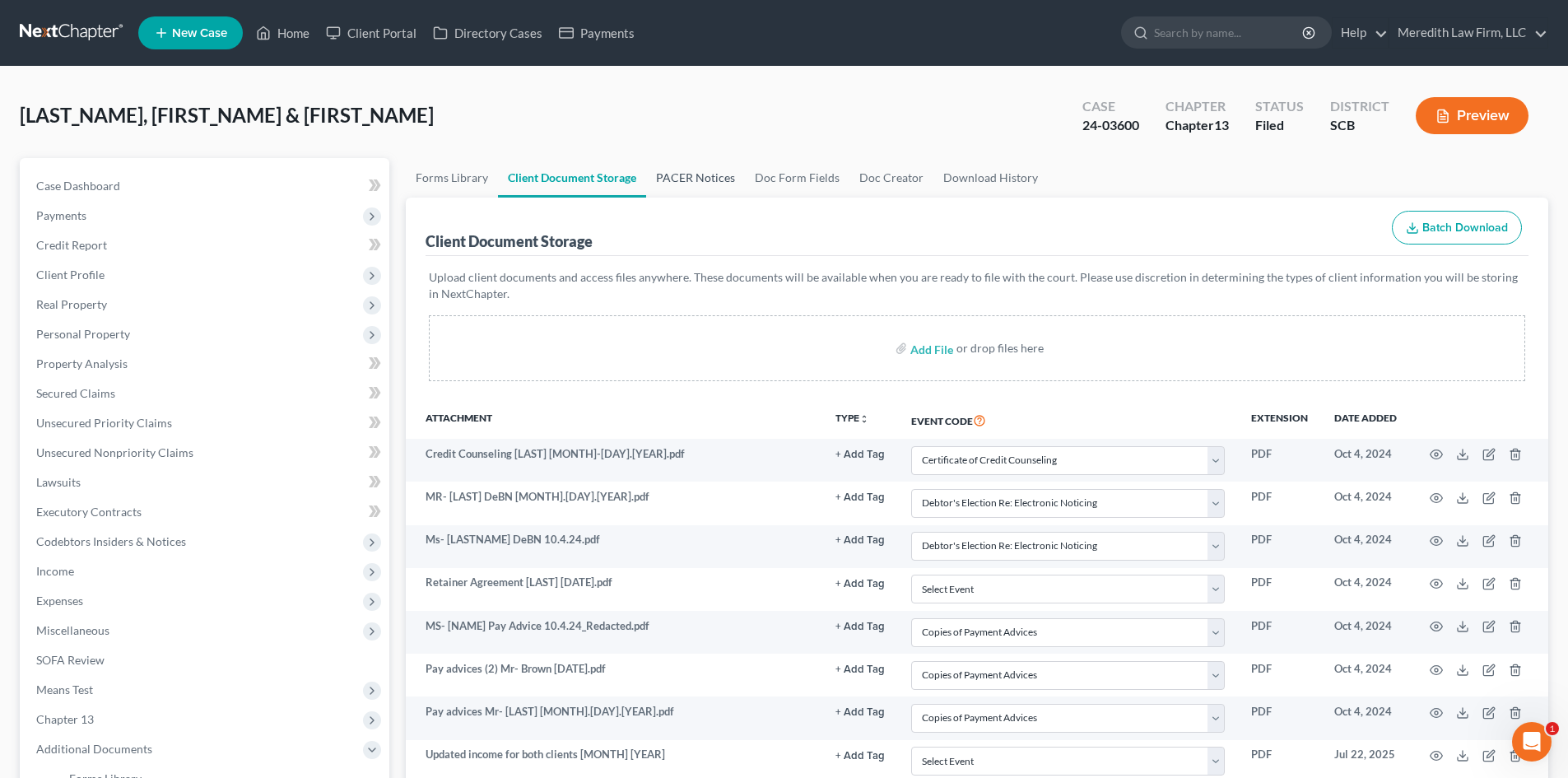 click on "PACER Notices" at bounding box center [696, 178] 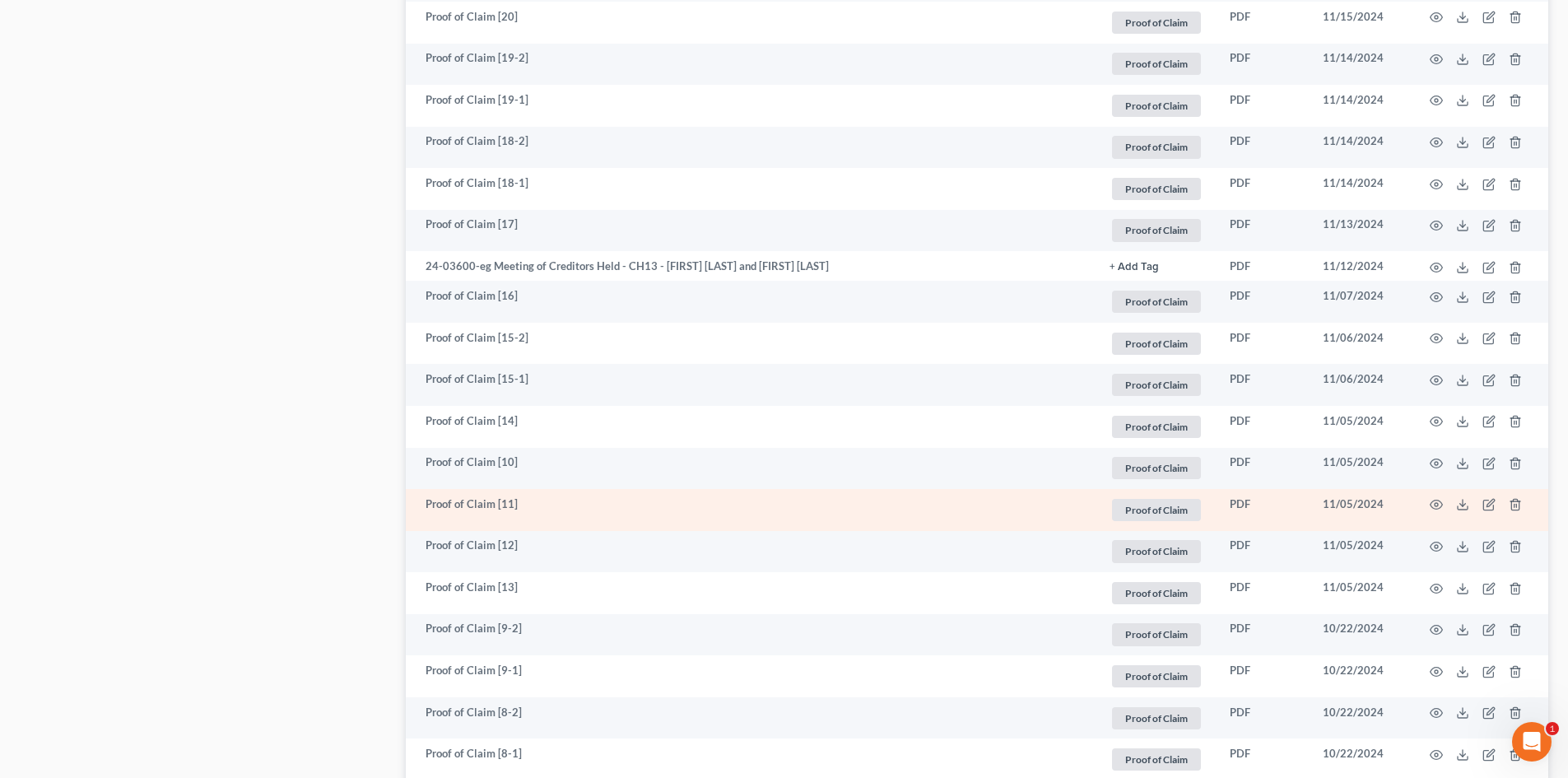 scroll, scrollTop: 2923, scrollLeft: 0, axis: vertical 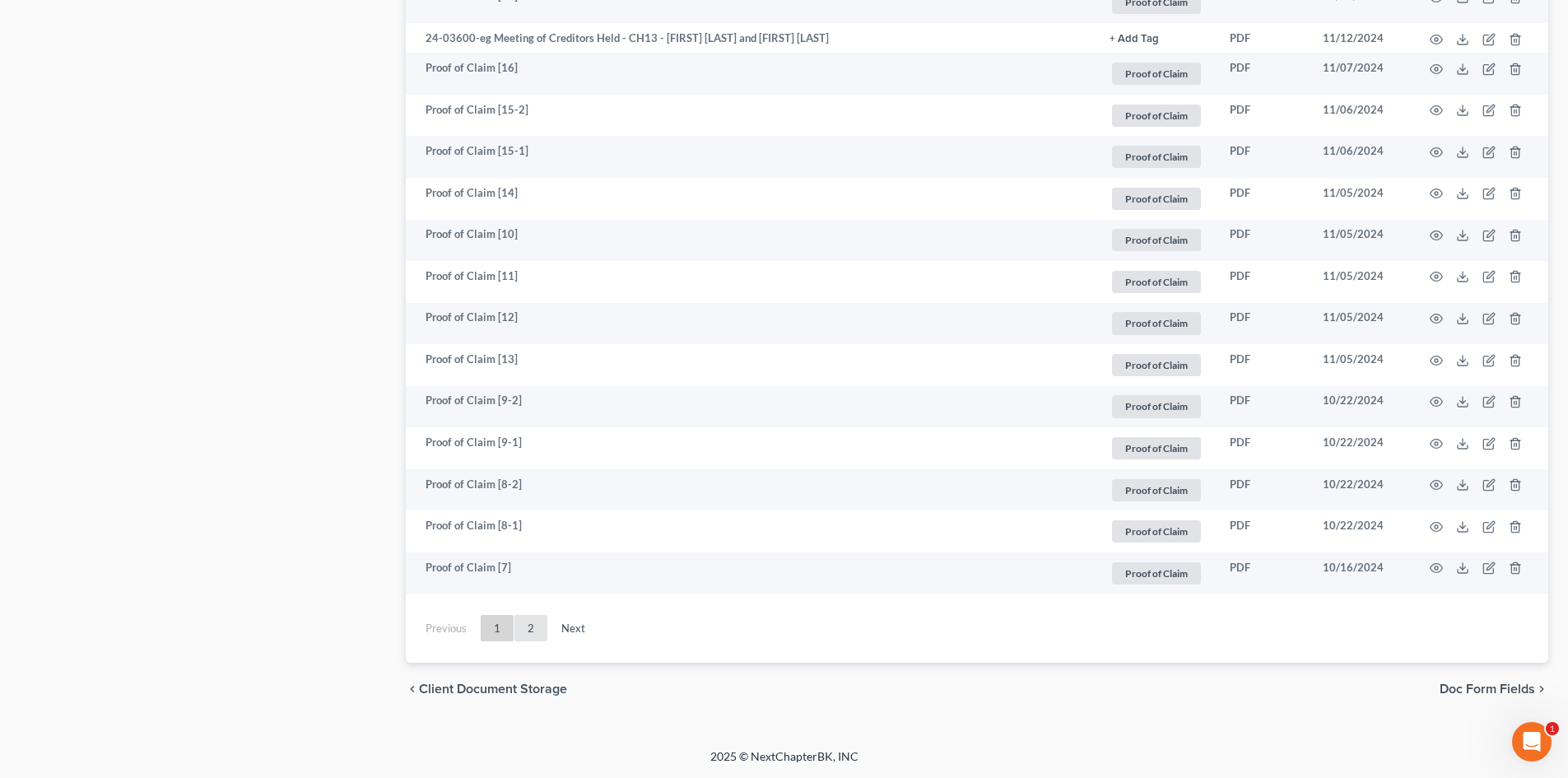 click on "2" at bounding box center (531, 628) 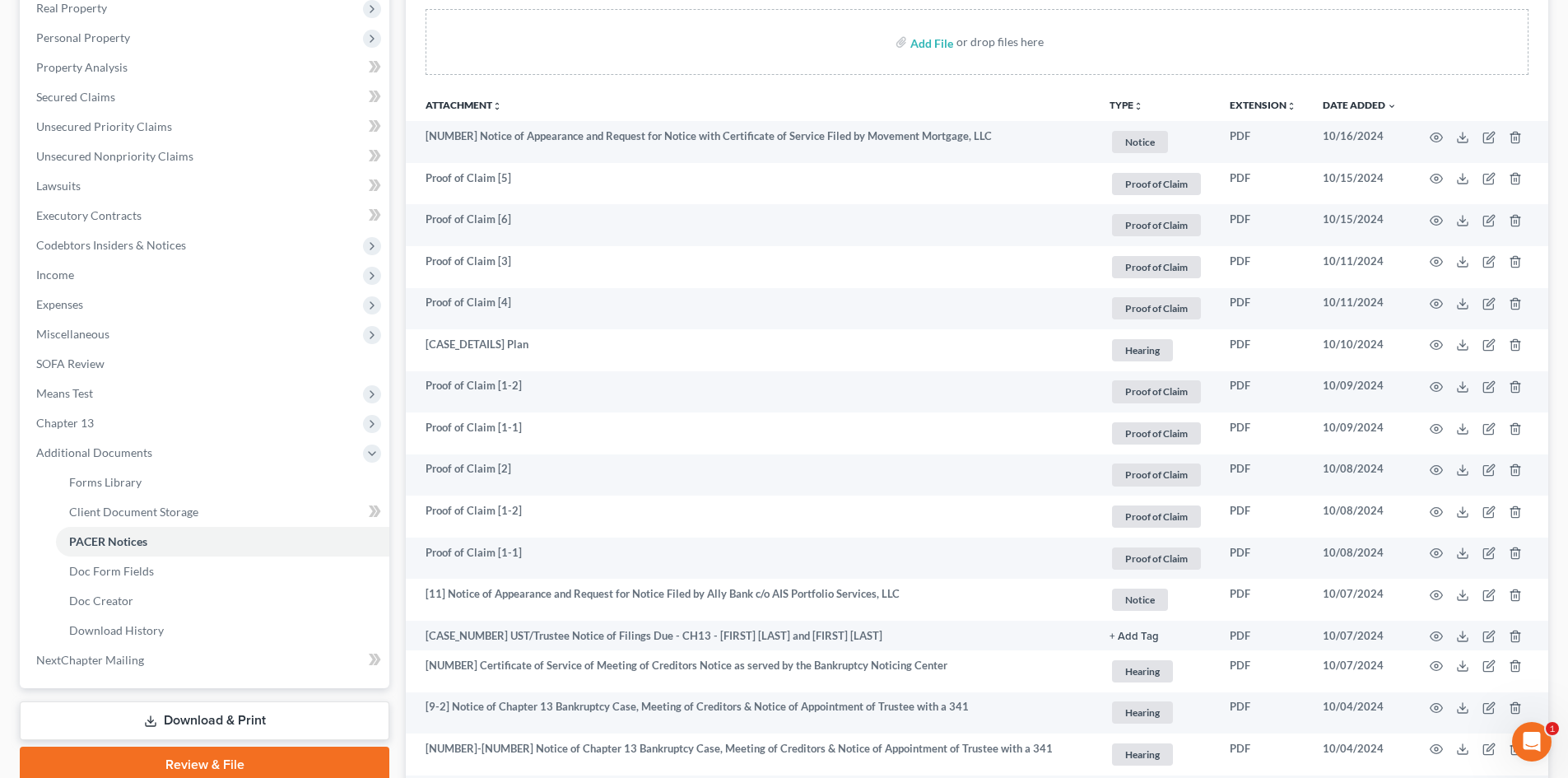 scroll, scrollTop: 117, scrollLeft: 0, axis: vertical 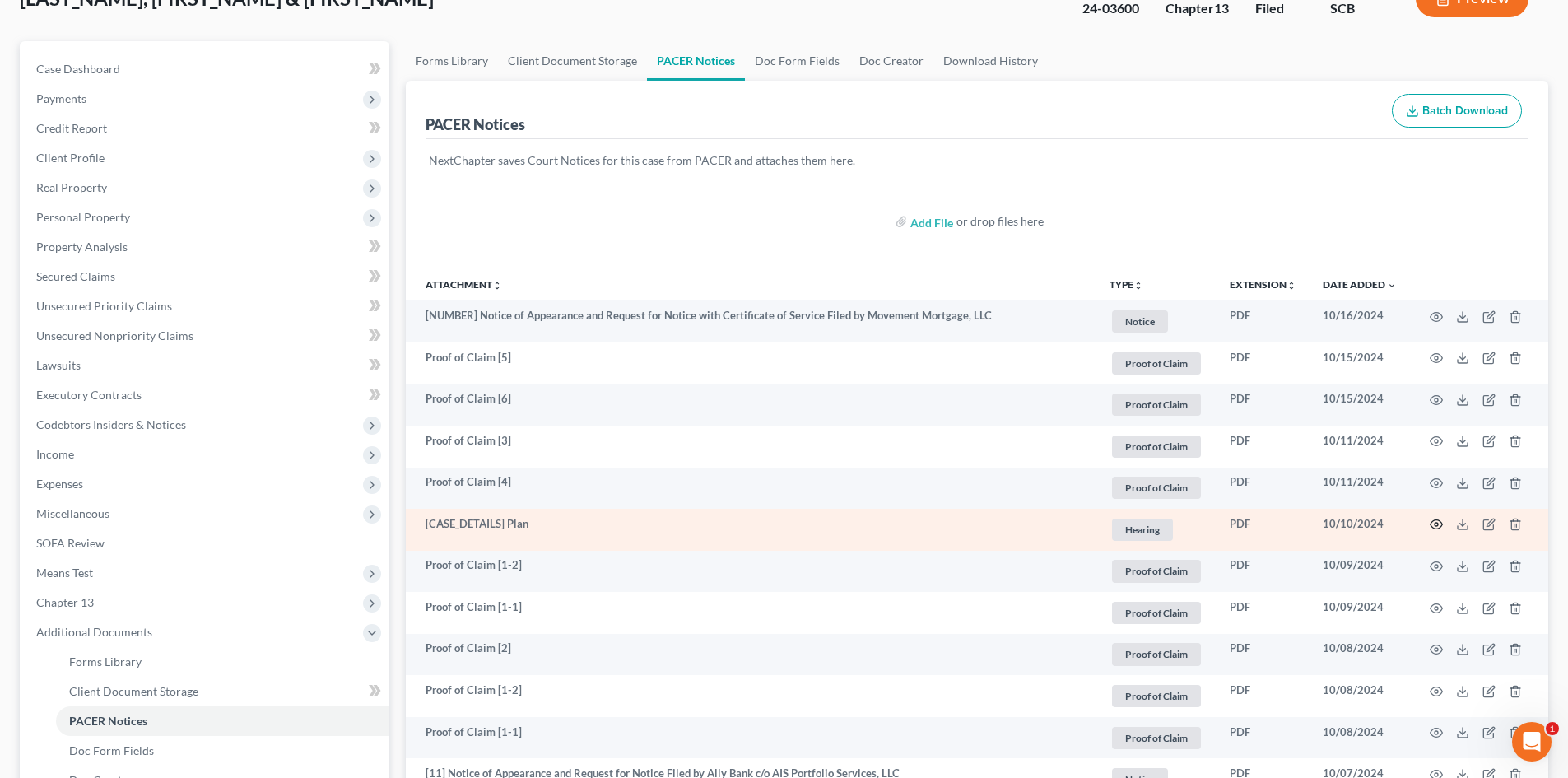 click 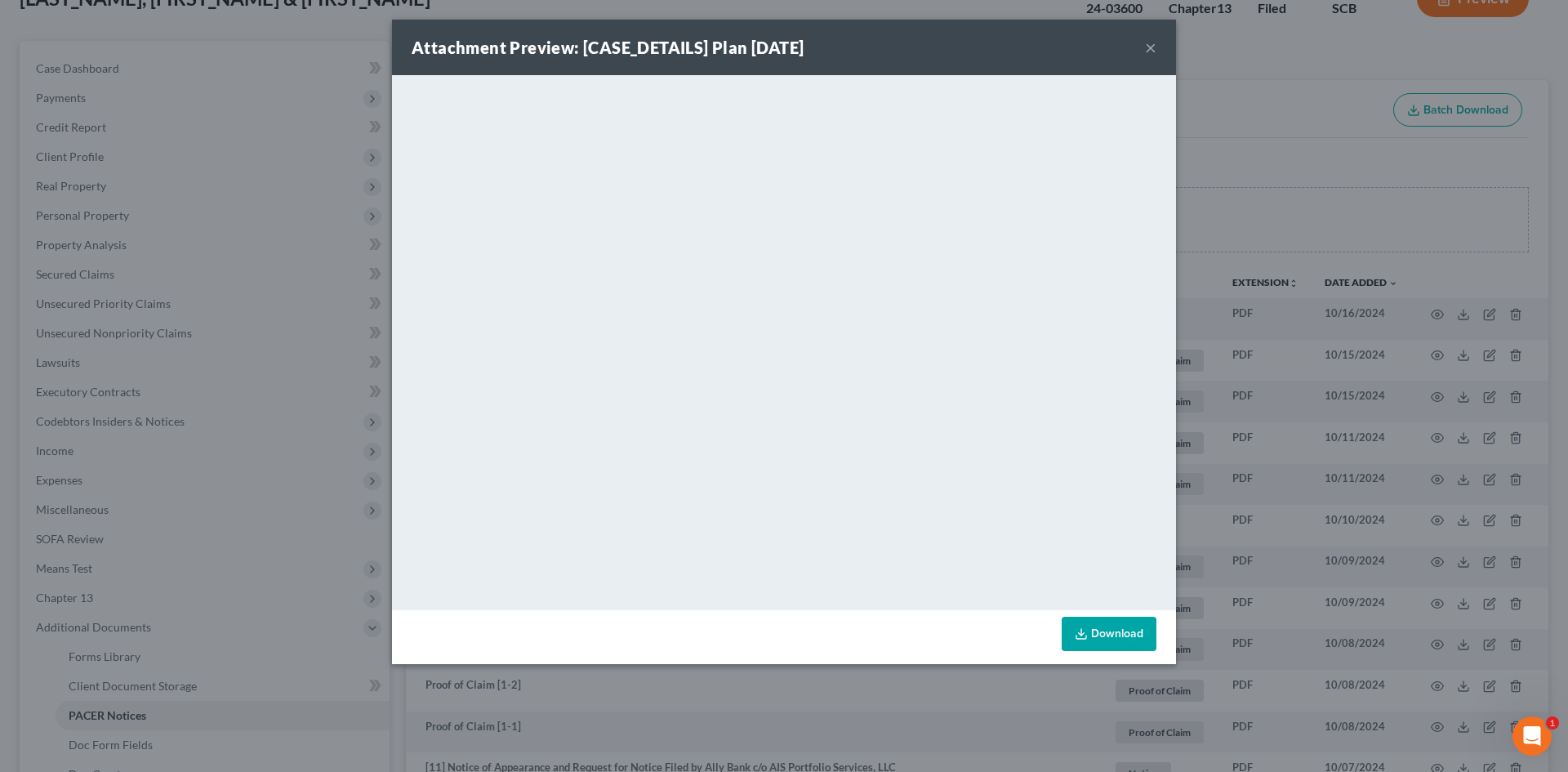 drag, startPoint x: 1153, startPoint y: 47, endPoint x: 1152, endPoint y: 58, distance: 11.045361 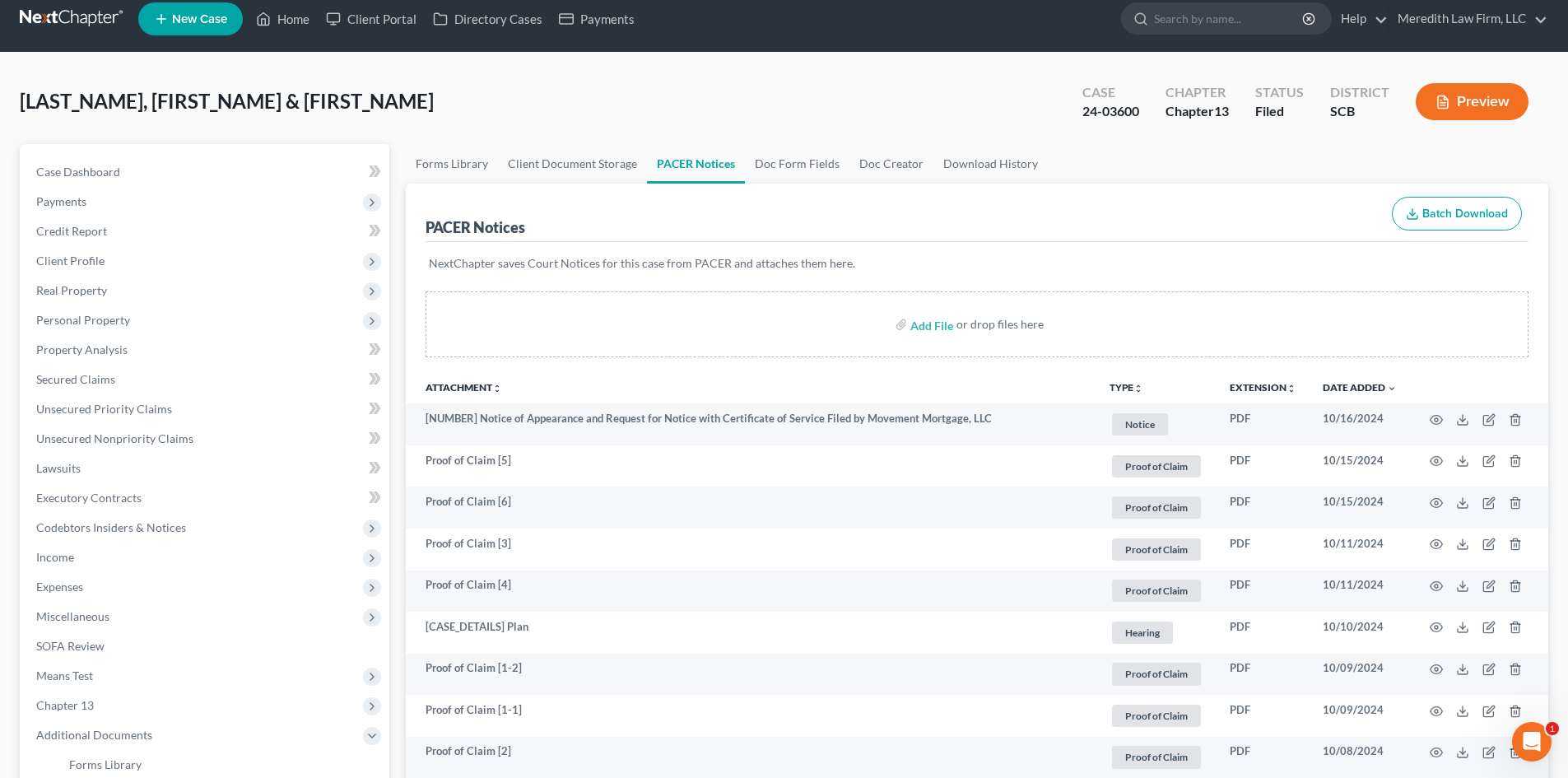 scroll, scrollTop: 0, scrollLeft: 0, axis: both 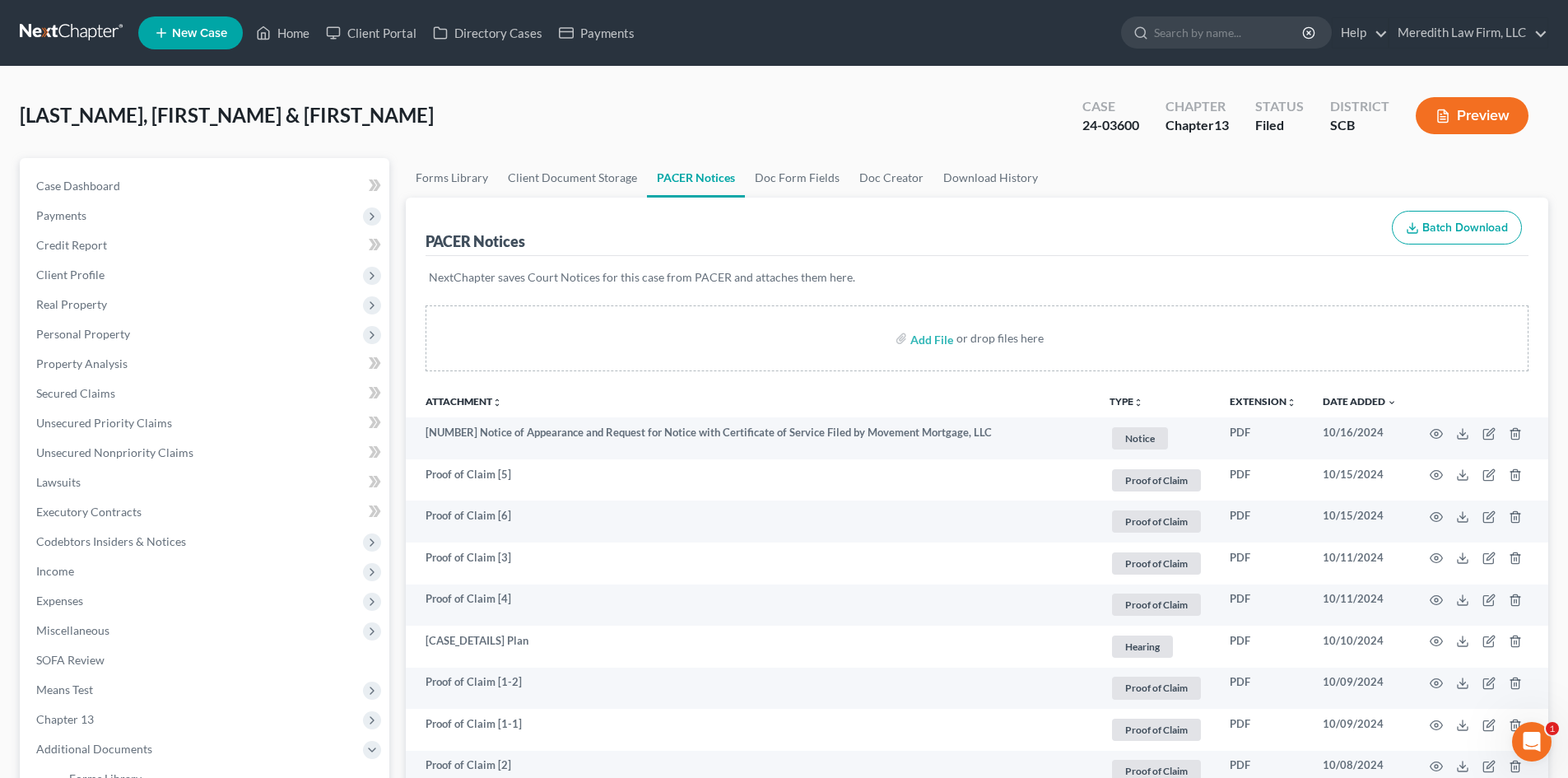 click on "Preview" at bounding box center (1472, 115) 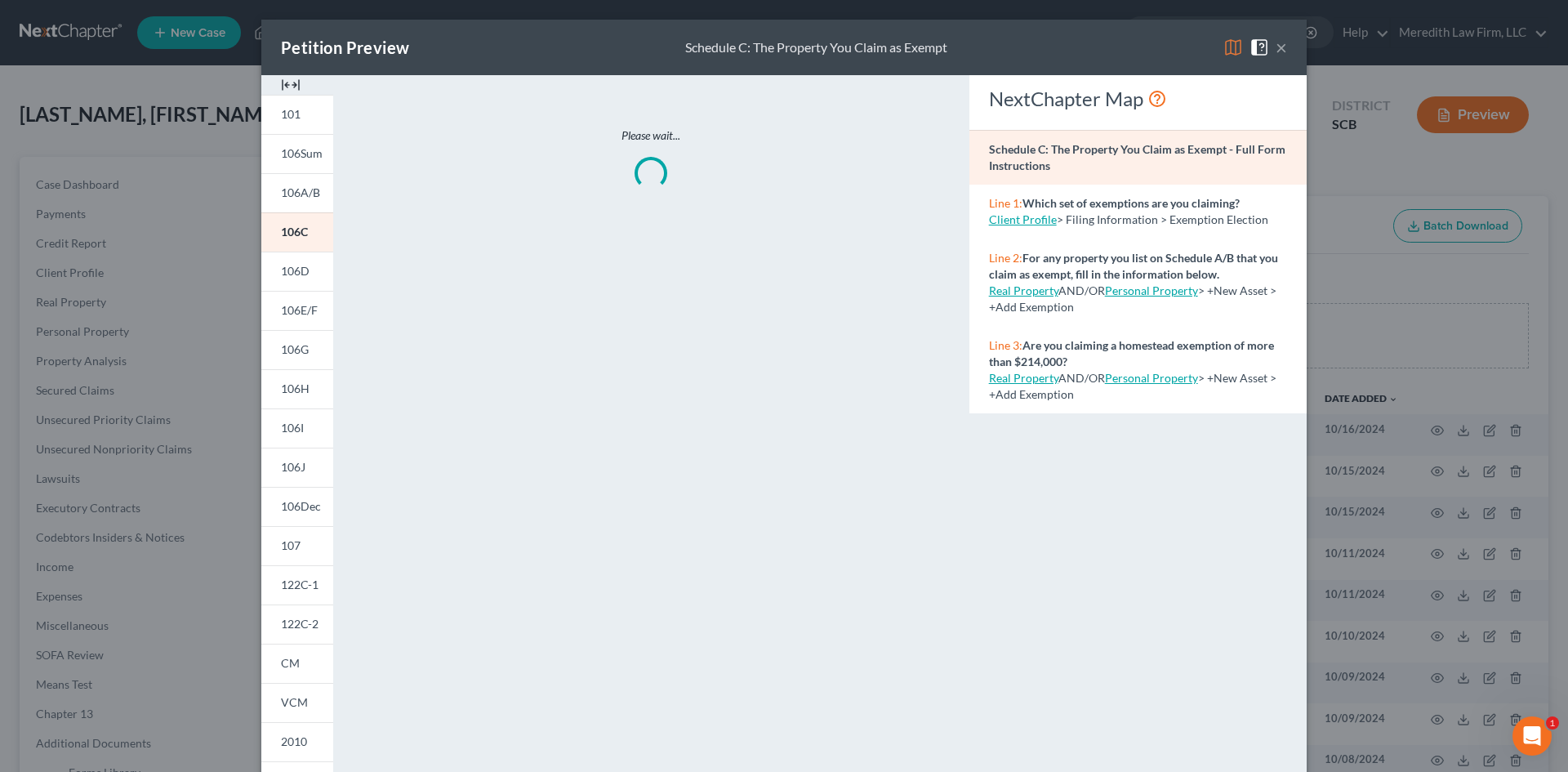 click at bounding box center (291, 85) 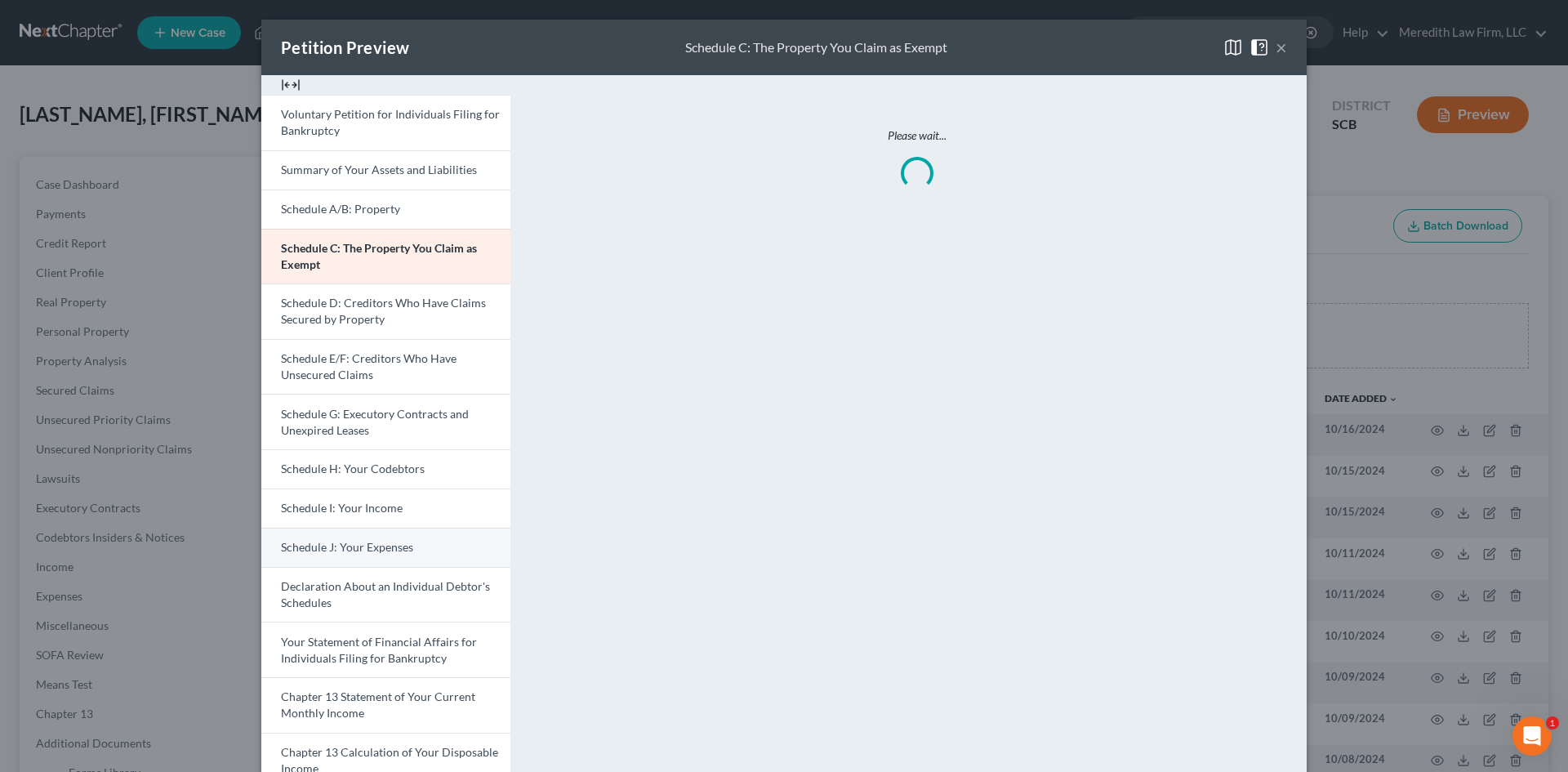 click on "Schedule J: Your Expenses" at bounding box center [347, 547] 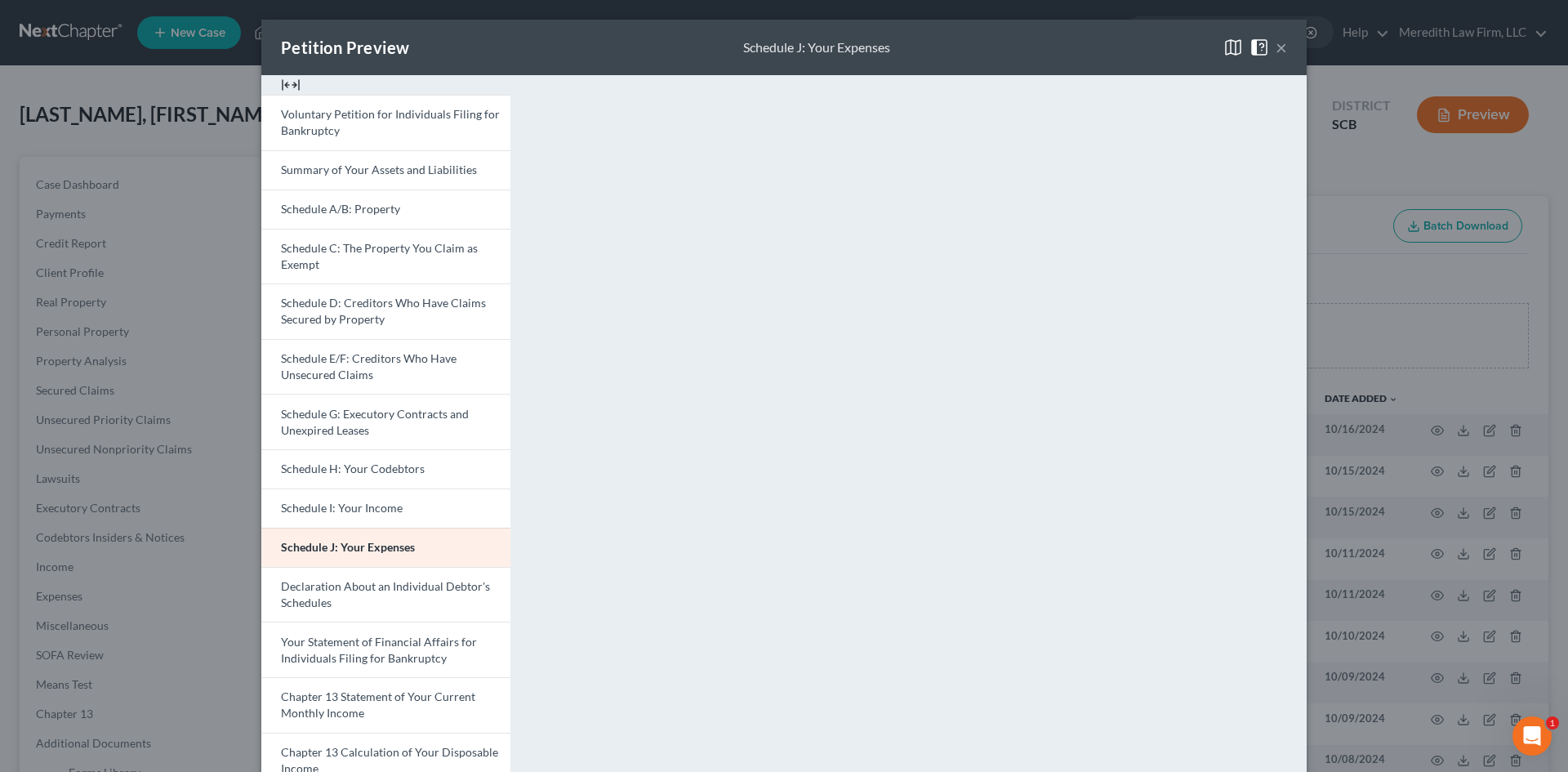 drag, startPoint x: 1272, startPoint y: 43, endPoint x: 873, endPoint y: 96, distance: 402.50466 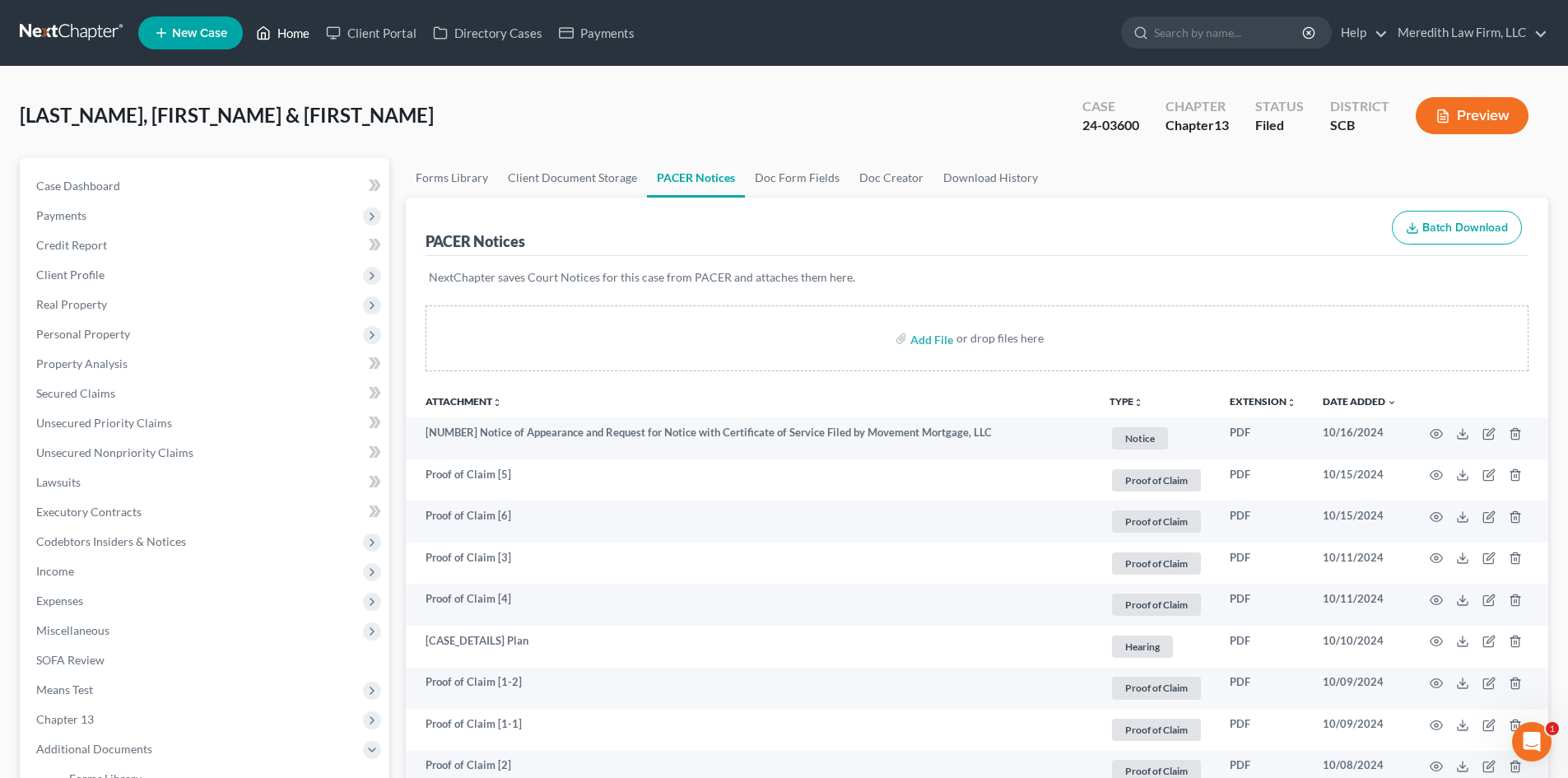 drag, startPoint x: 281, startPoint y: 30, endPoint x: 356, endPoint y: 75, distance: 87.46428 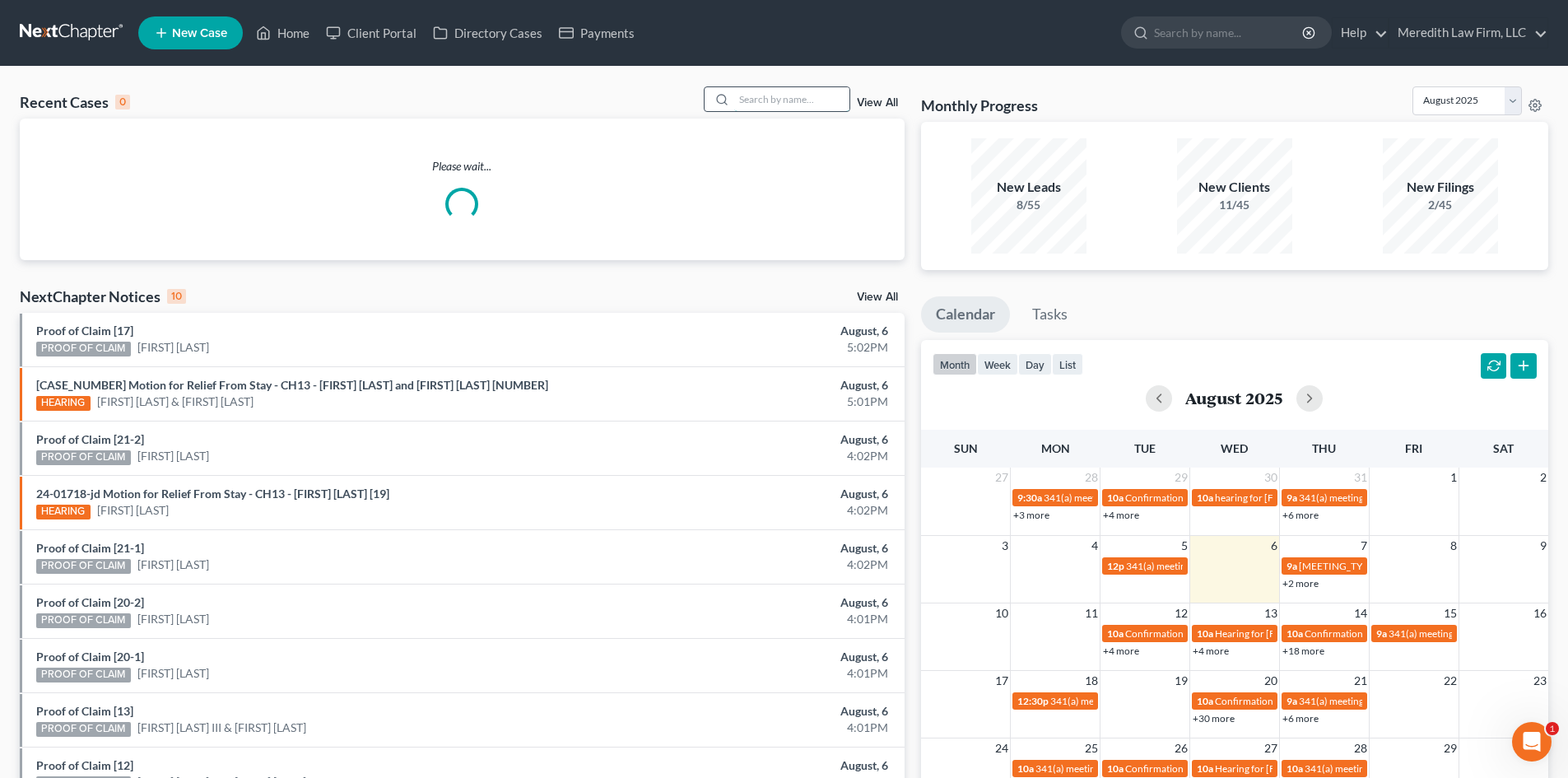 click at bounding box center [792, 99] 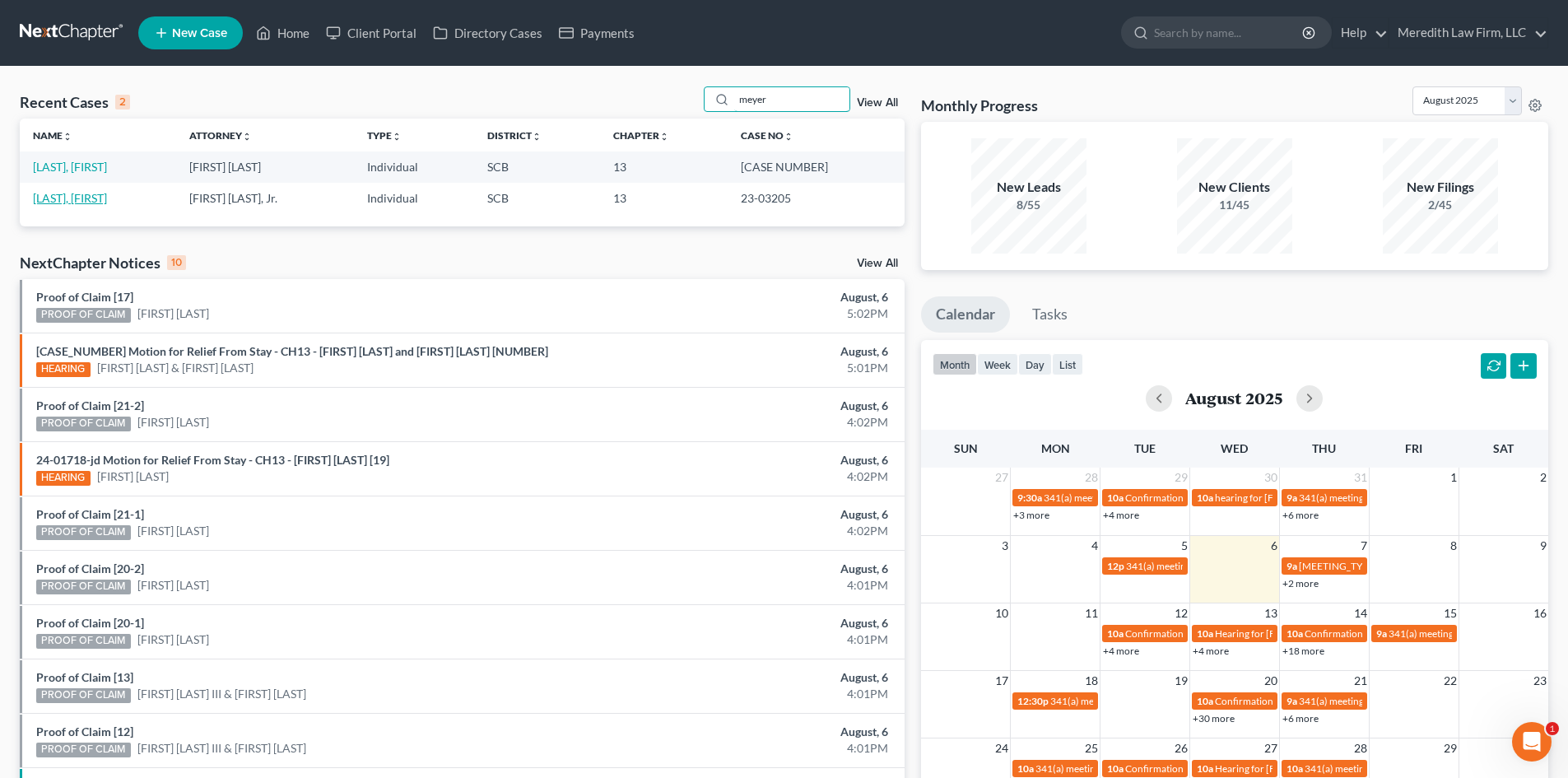 type on "meyer" 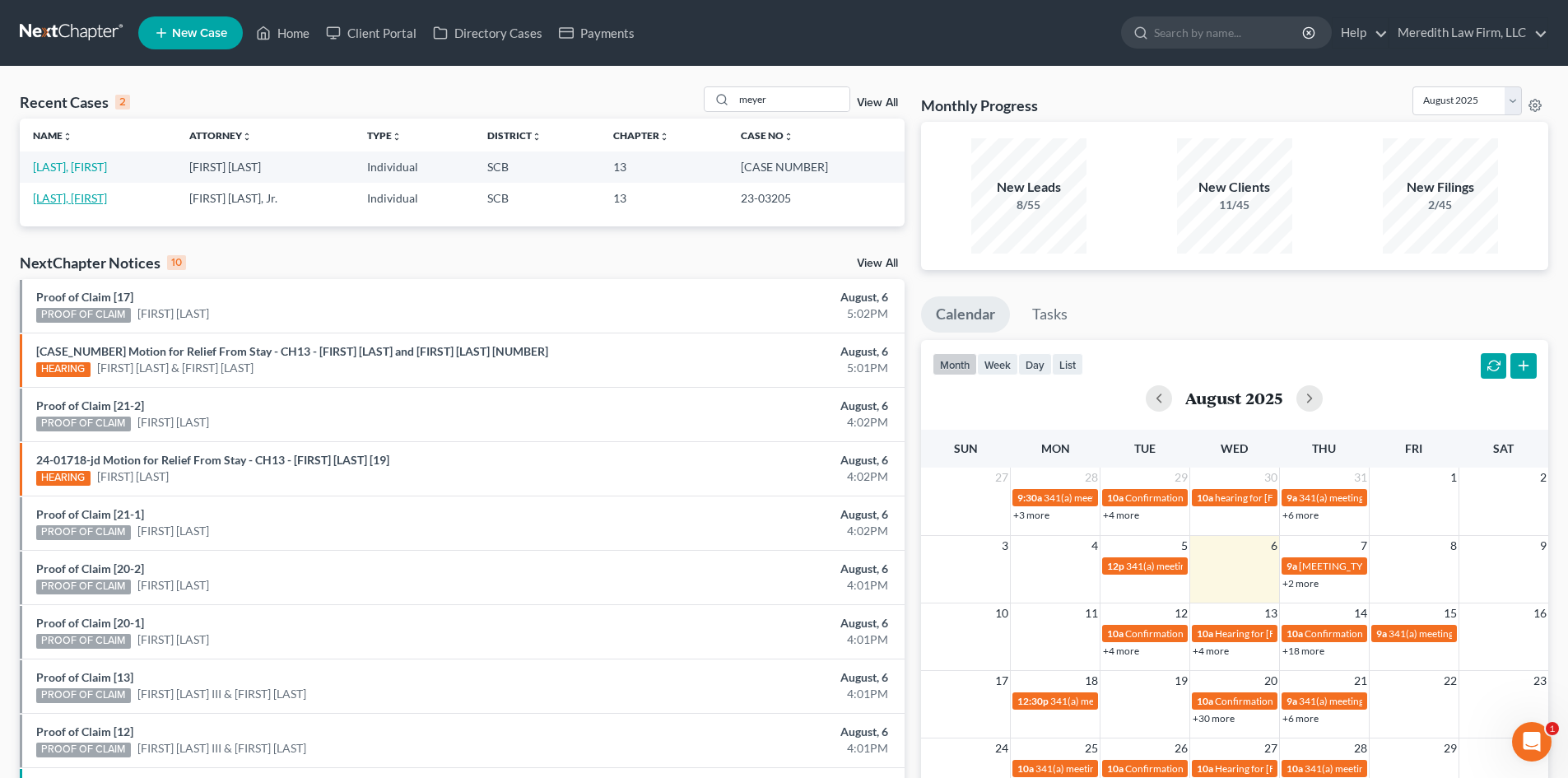 click on "[LAST], [FIRST]" at bounding box center [70, 198] 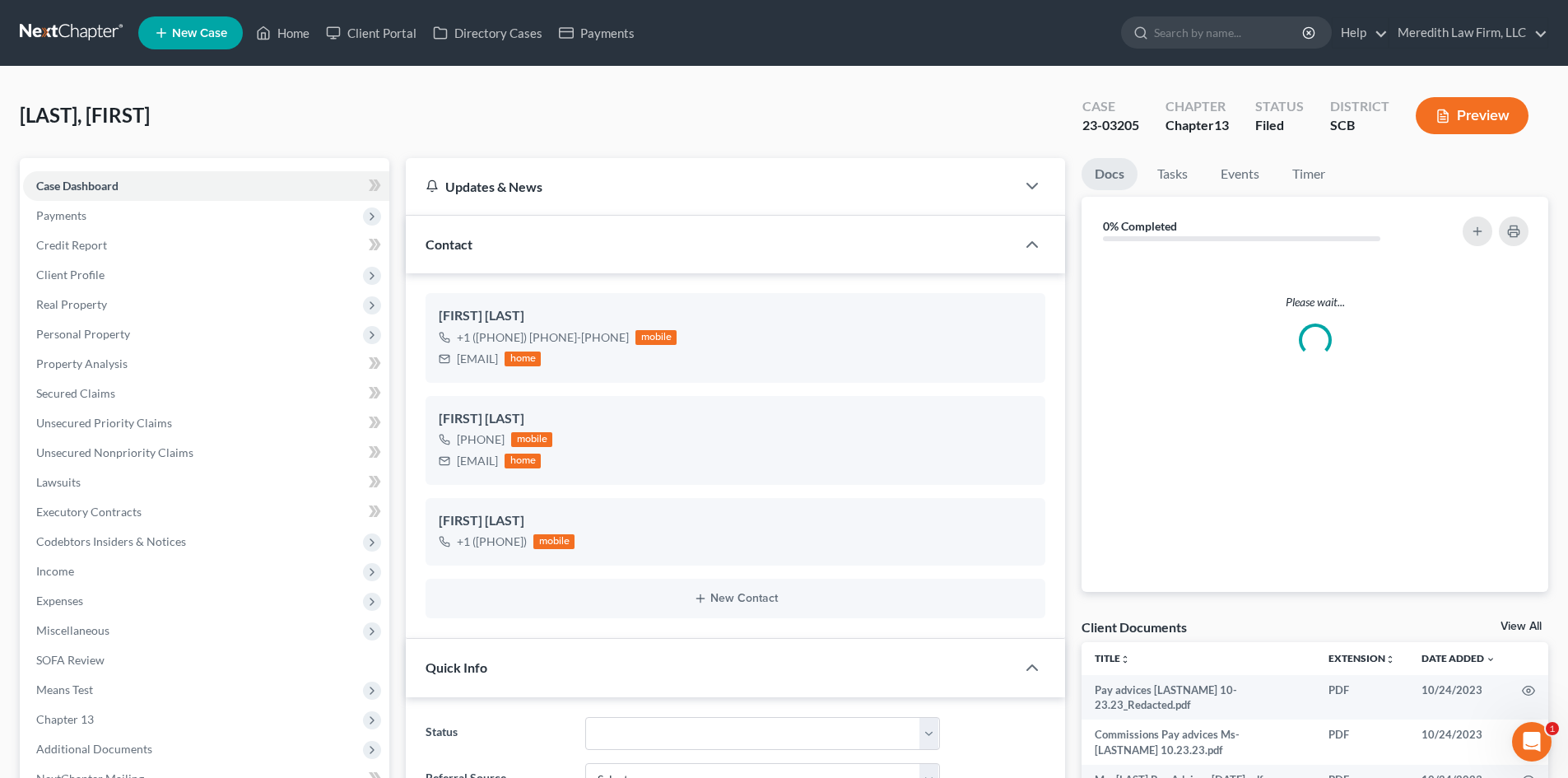 select on "3" 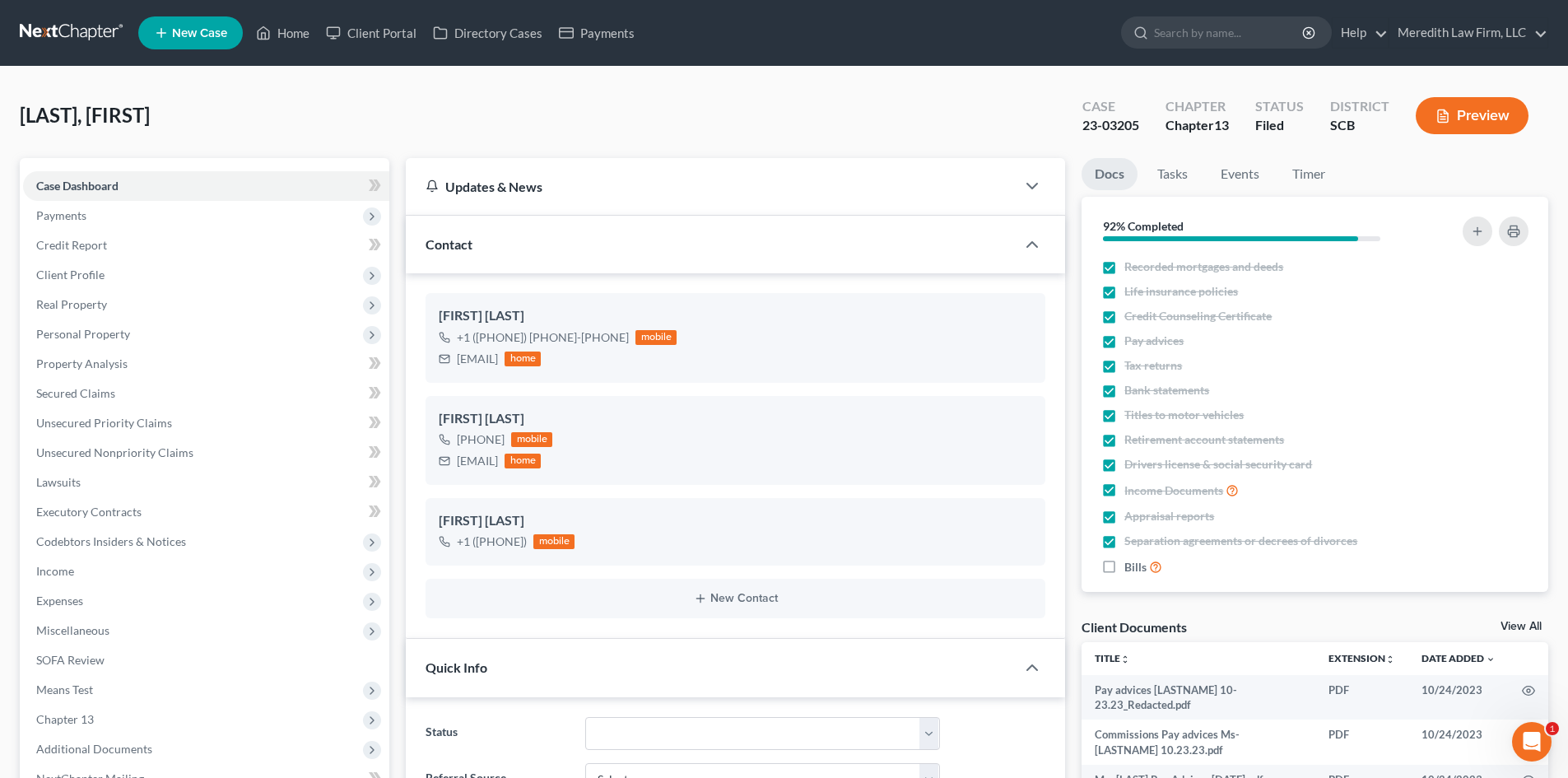 scroll, scrollTop: 1982, scrollLeft: 0, axis: vertical 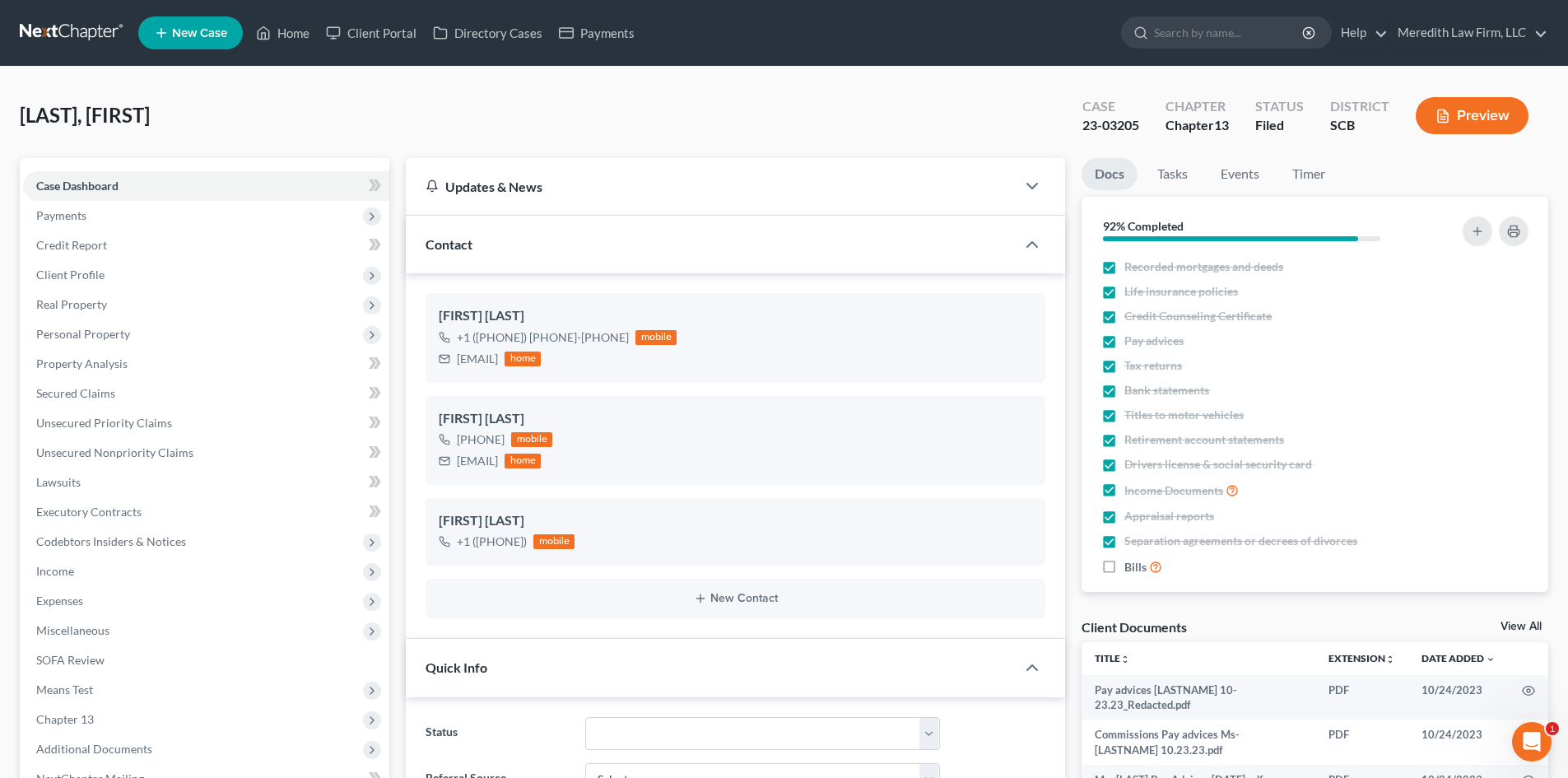 click on "View All" at bounding box center [1521, 627] 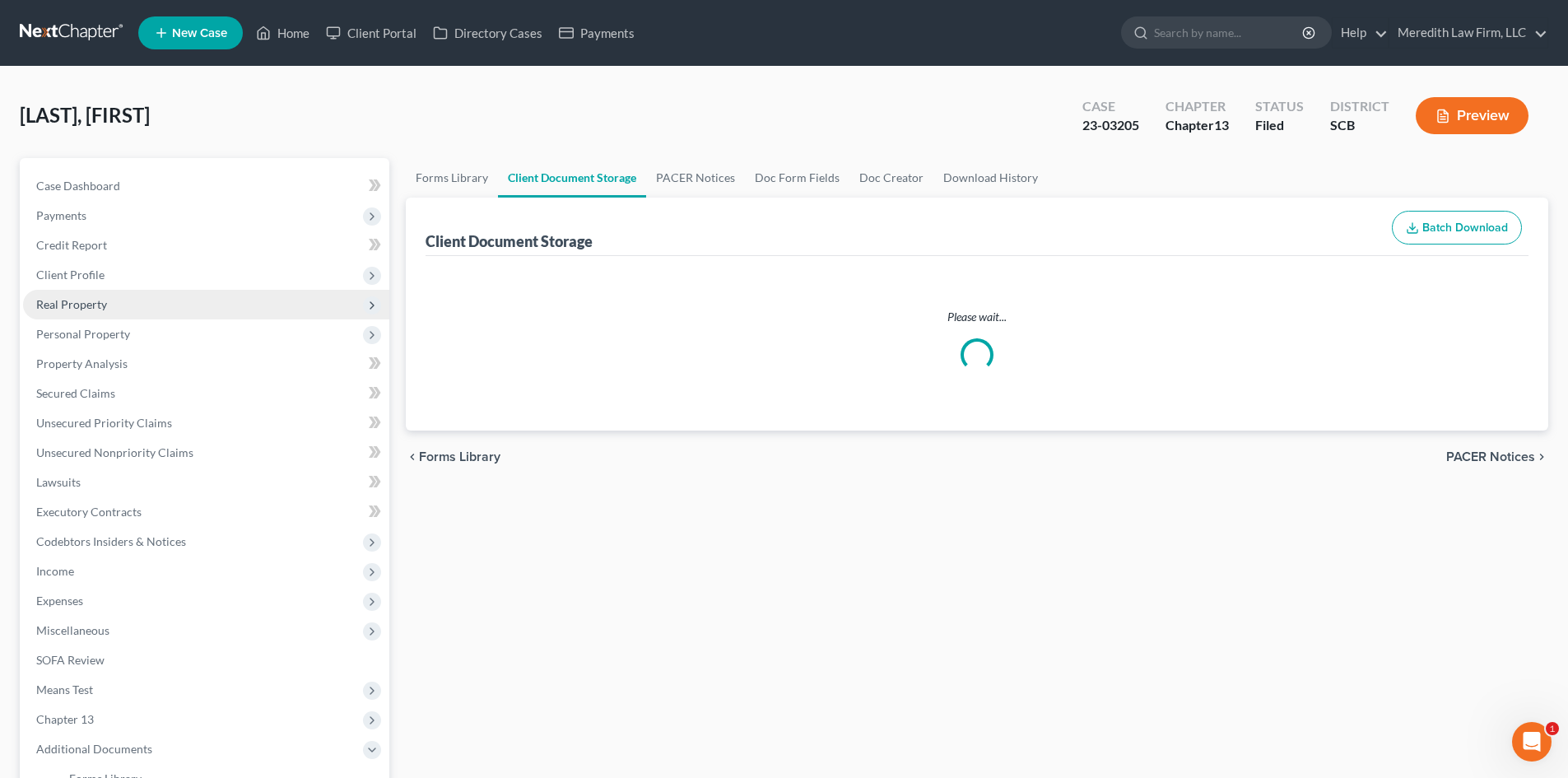 select on "16" 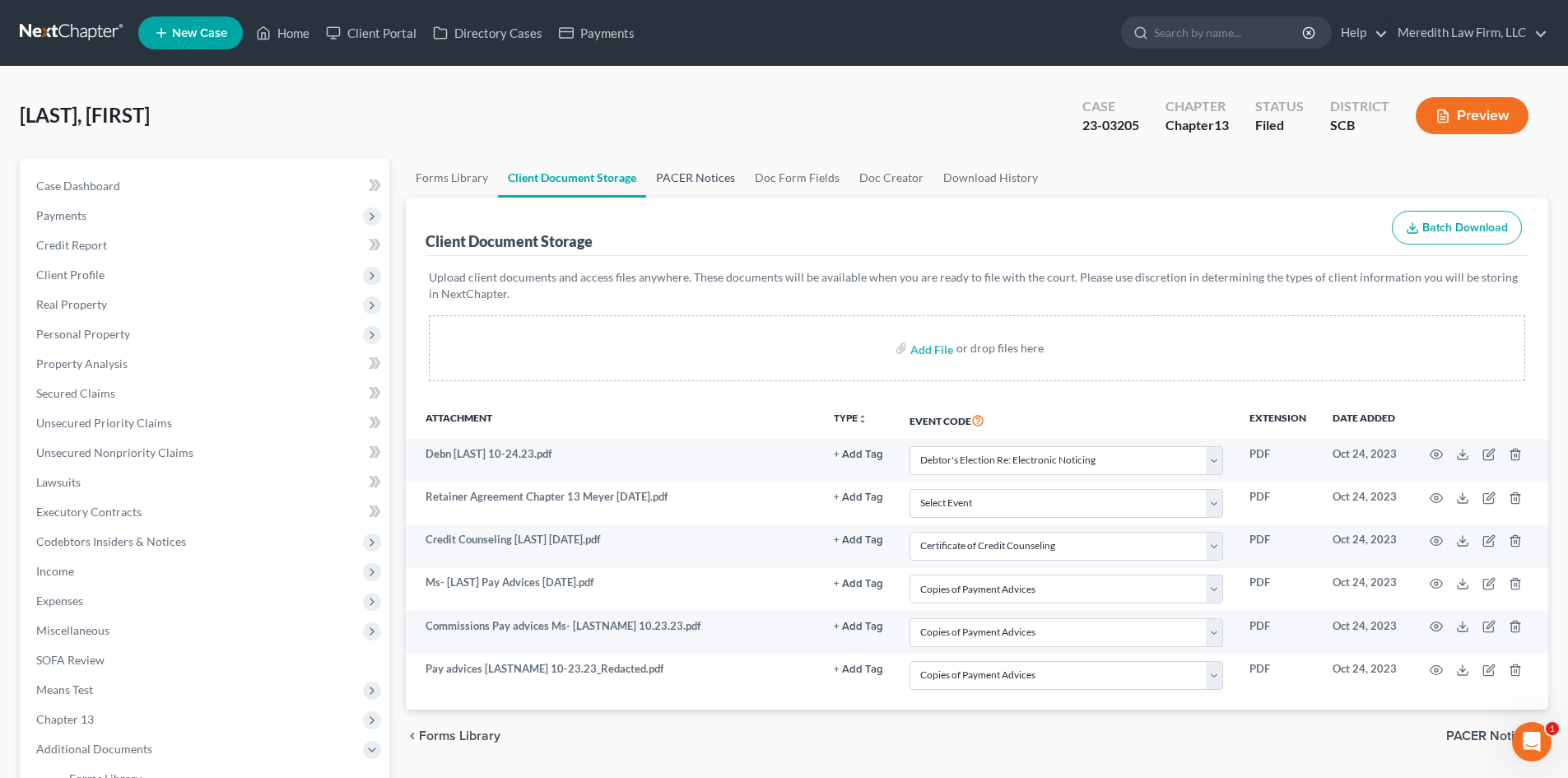click on "PACER Notices" at bounding box center [696, 178] 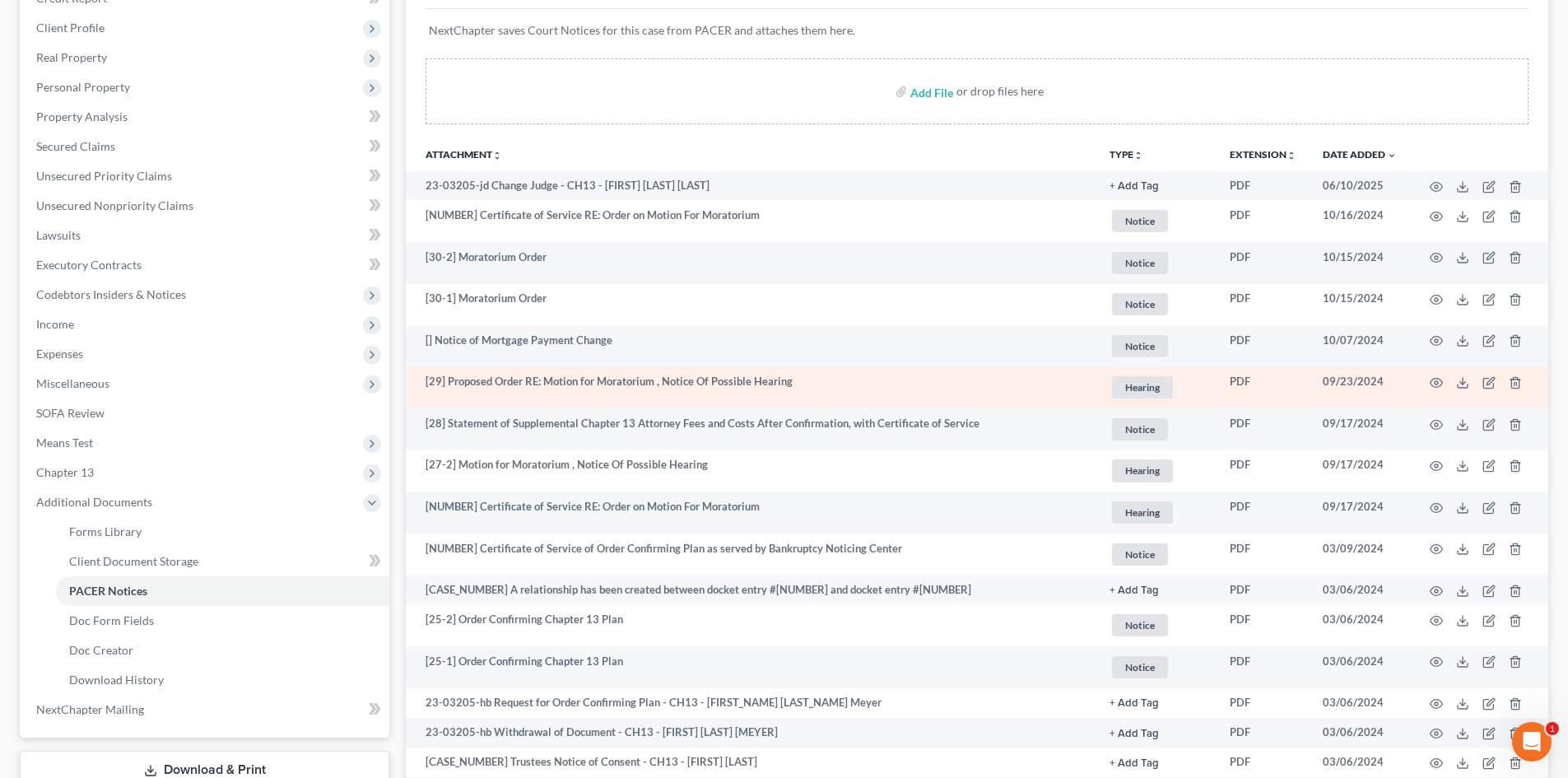 scroll, scrollTop: 0, scrollLeft: 0, axis: both 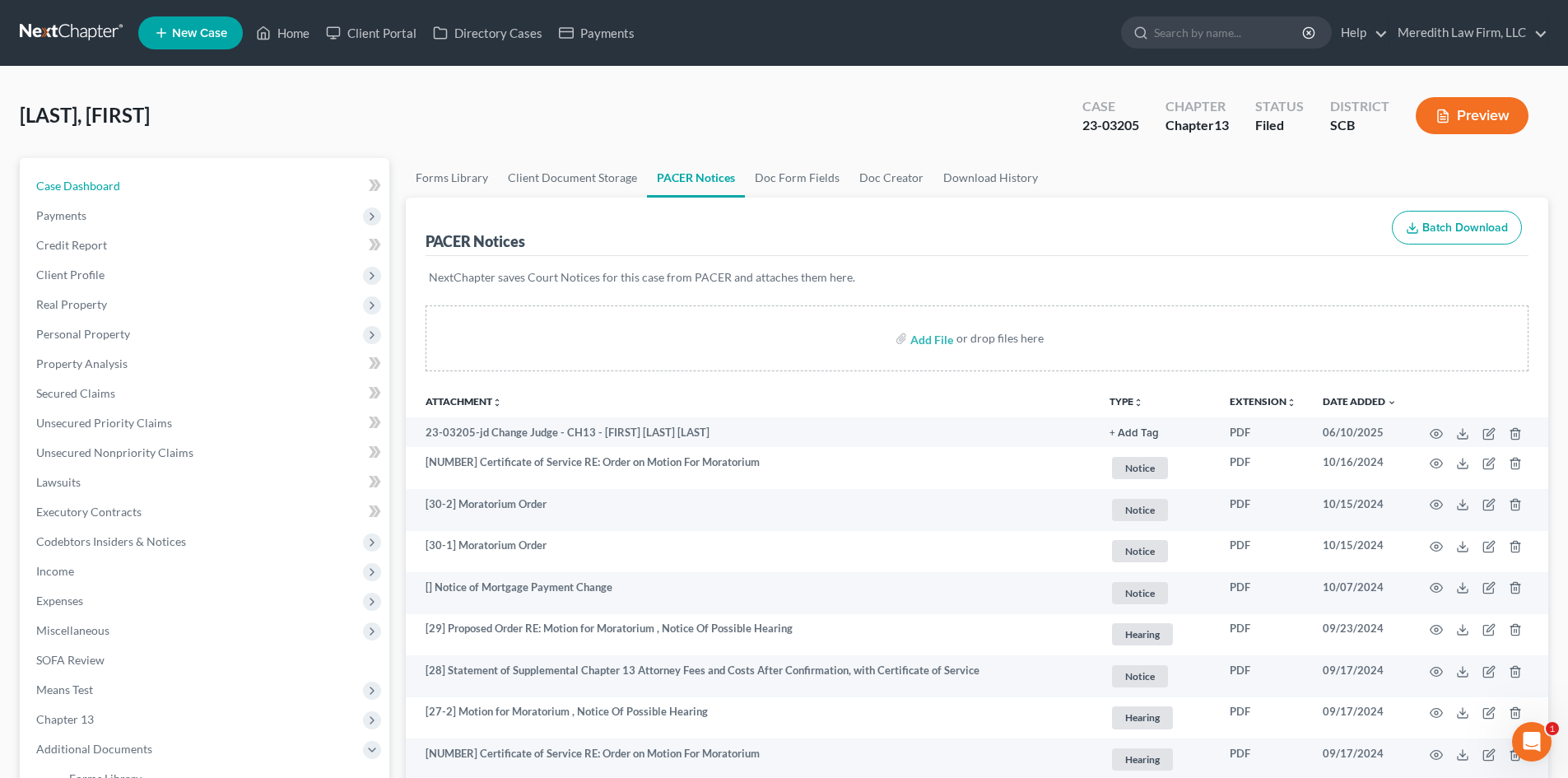 drag, startPoint x: 95, startPoint y: 189, endPoint x: 426, endPoint y: 242, distance: 335.21635 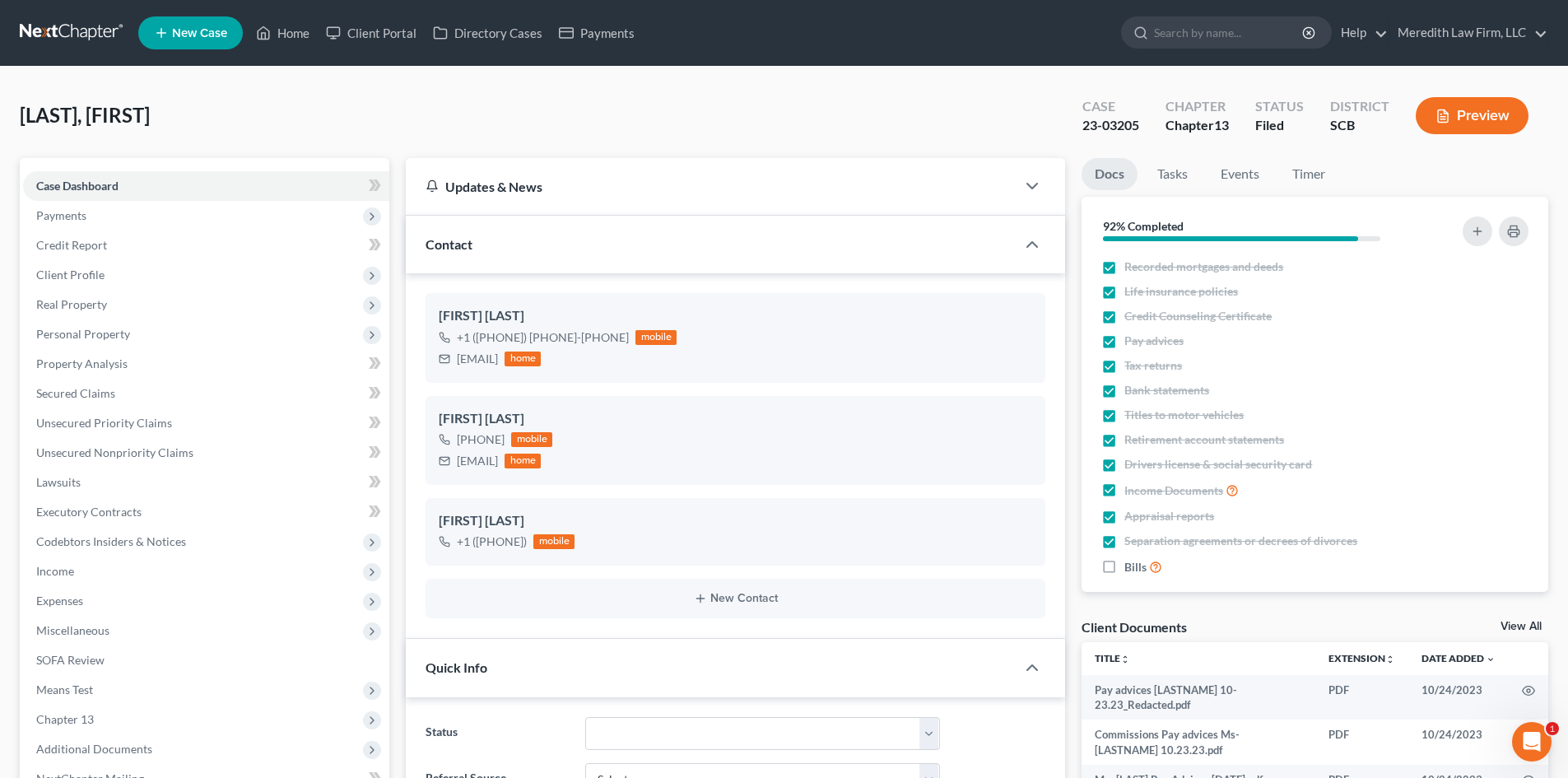 scroll, scrollTop: 1982, scrollLeft: 0, axis: vertical 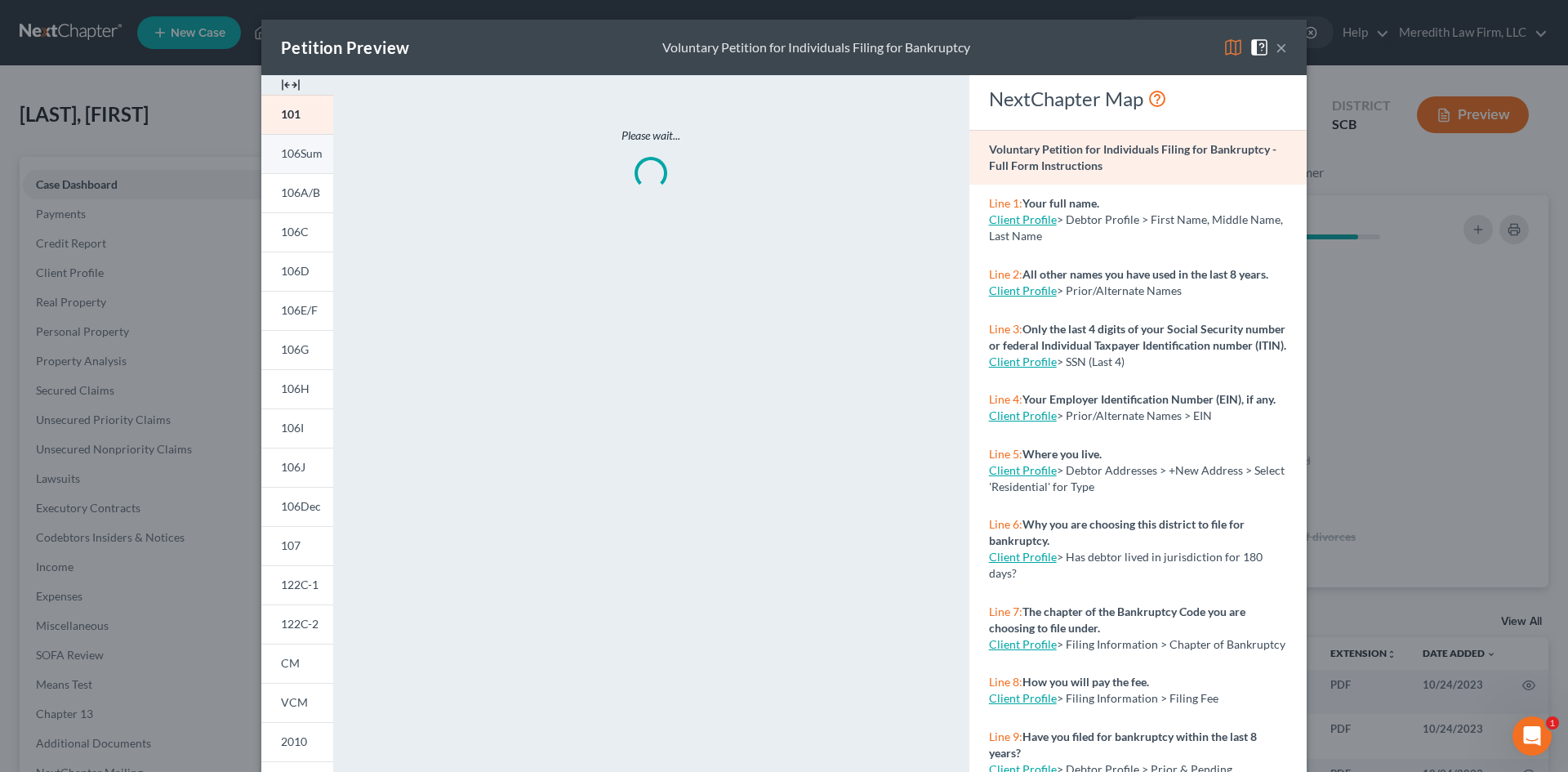 drag, startPoint x: 282, startPoint y: 80, endPoint x: 363, endPoint y: 187, distance: 134.2013 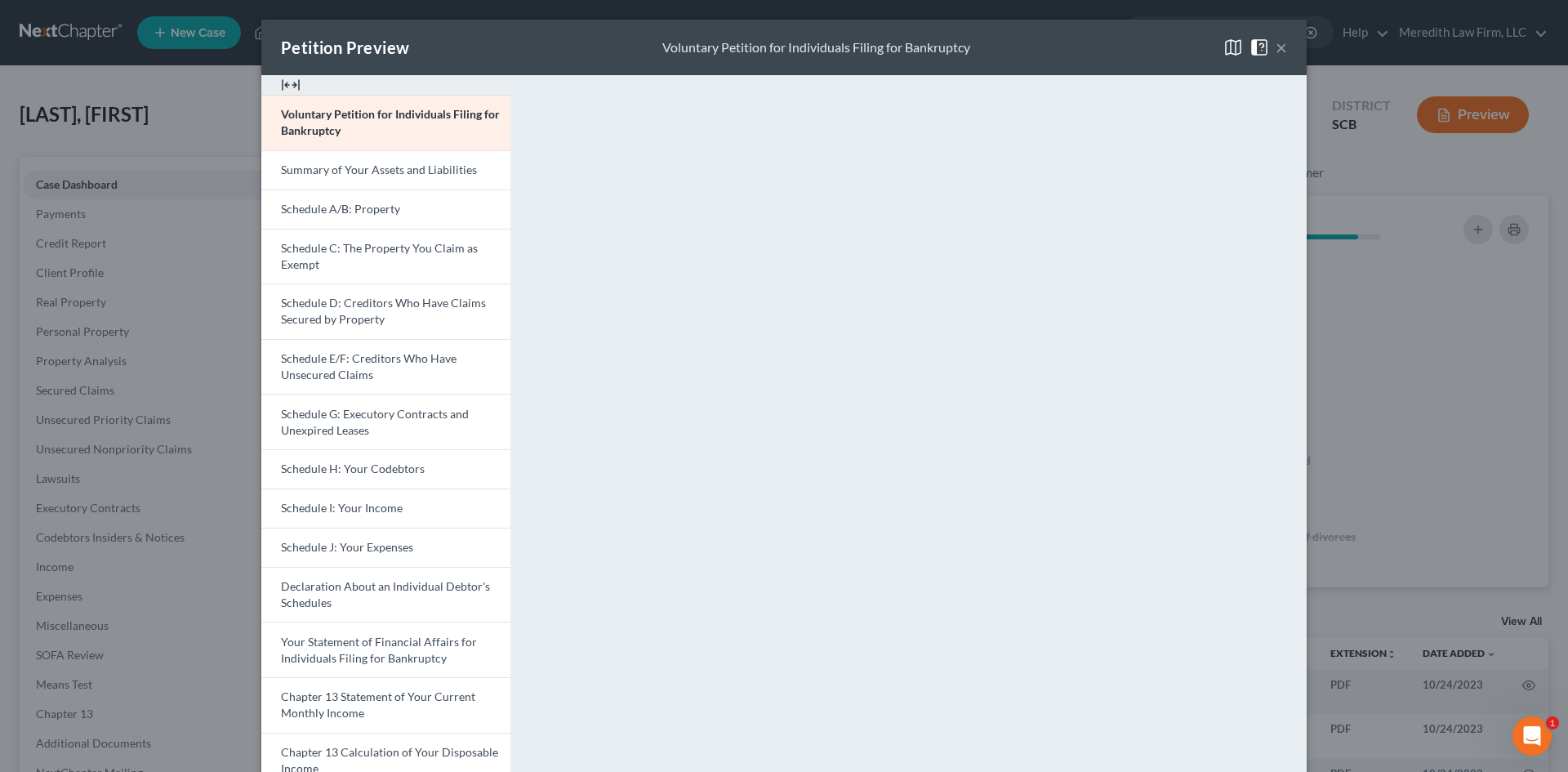 click on "Schedule A/B: Property" at bounding box center [341, 208] 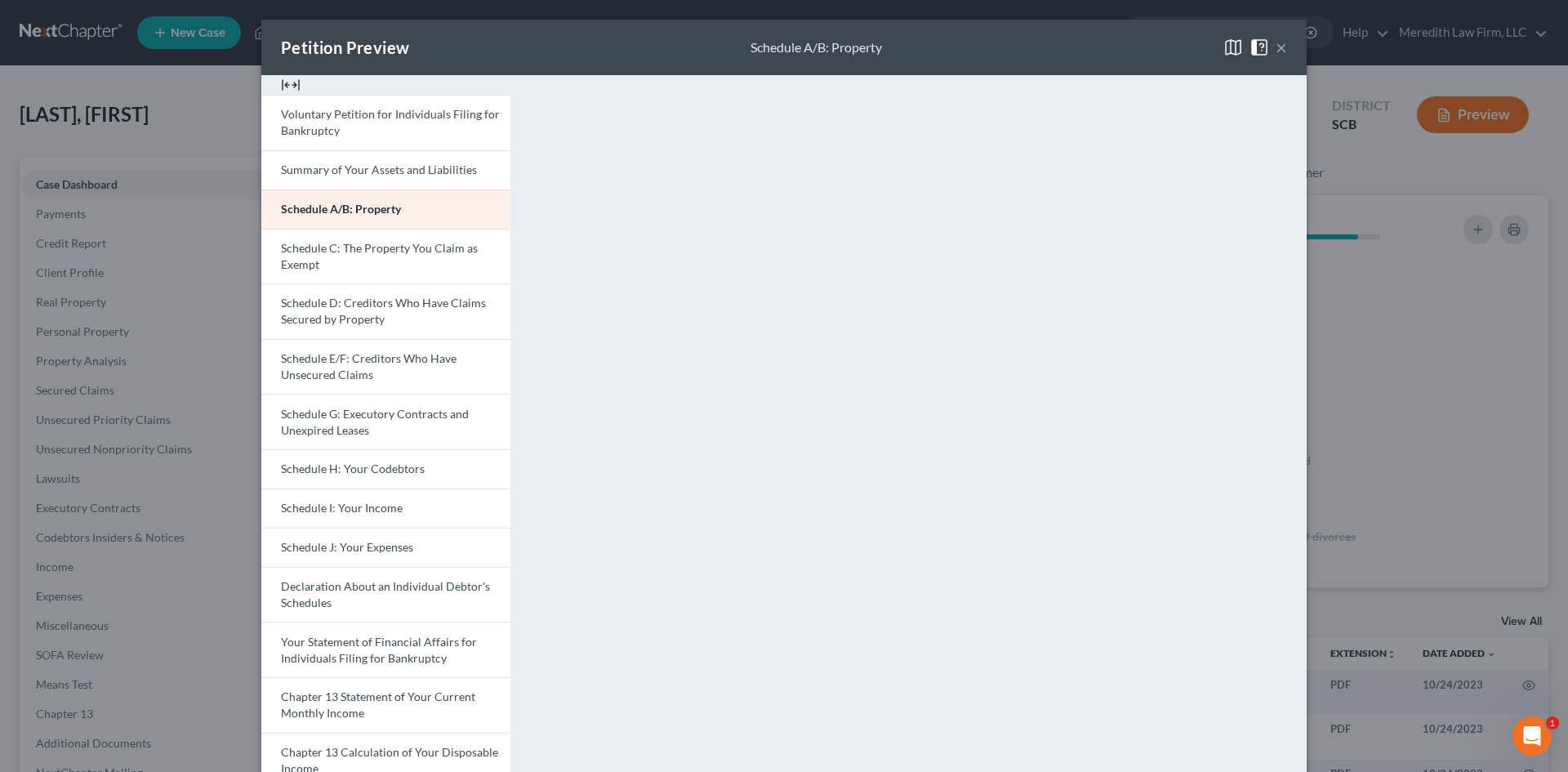 click on "×" at bounding box center [1281, 47] 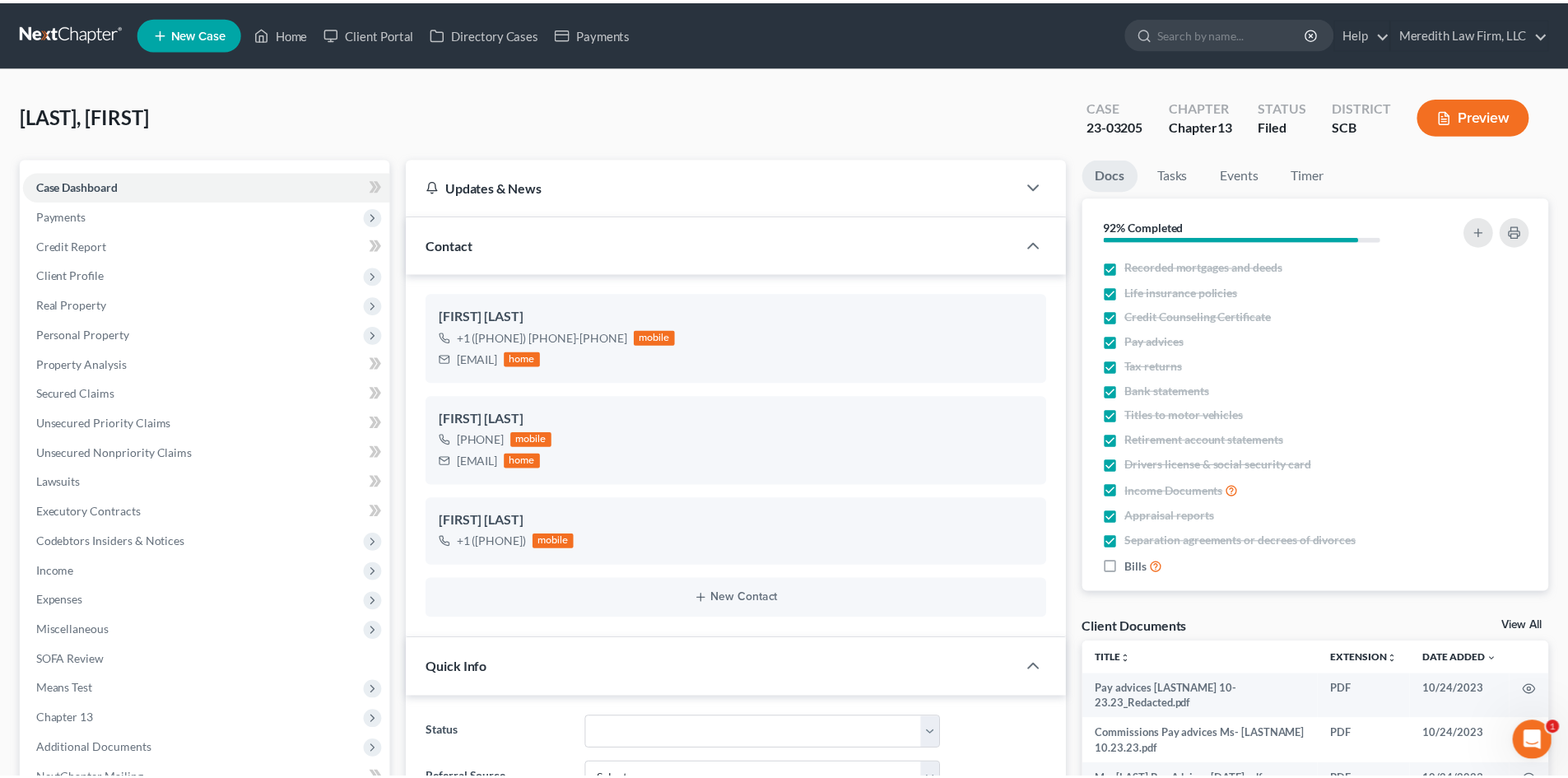 scroll, scrollTop: 1982, scrollLeft: 0, axis: vertical 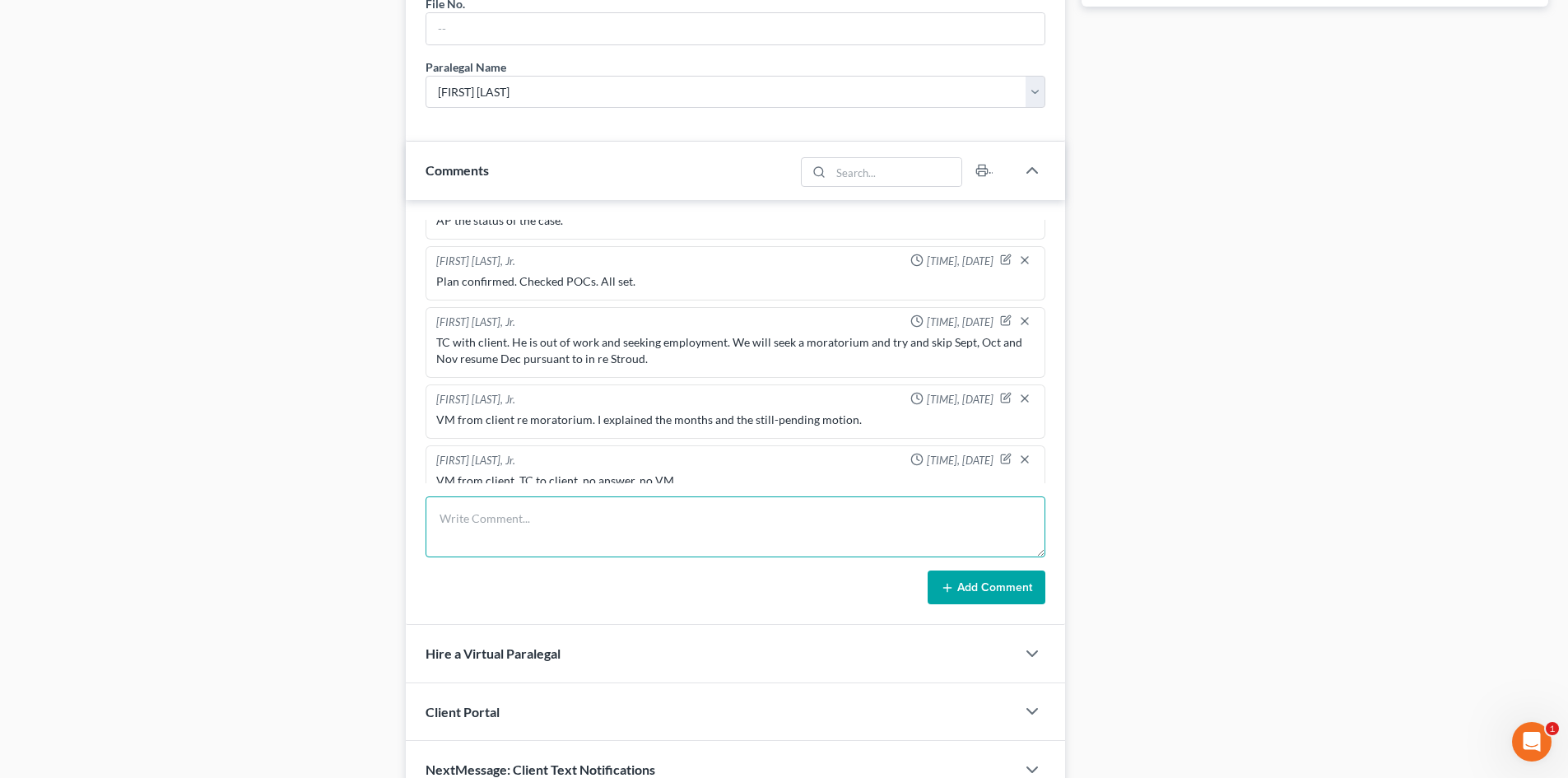 drag, startPoint x: 520, startPoint y: 504, endPoint x: 423, endPoint y: 421, distance: 127.66362 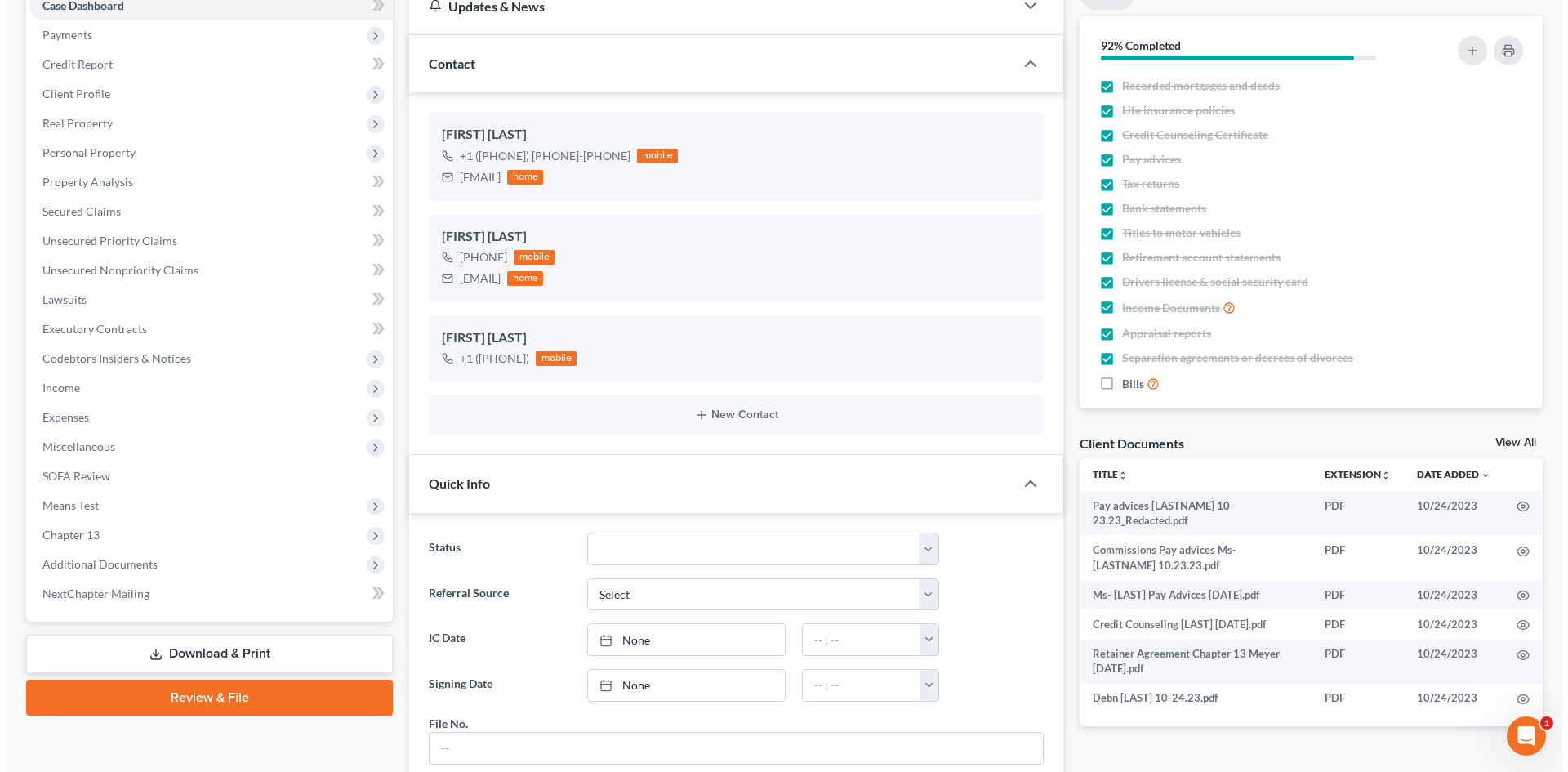 scroll, scrollTop: 0, scrollLeft: 0, axis: both 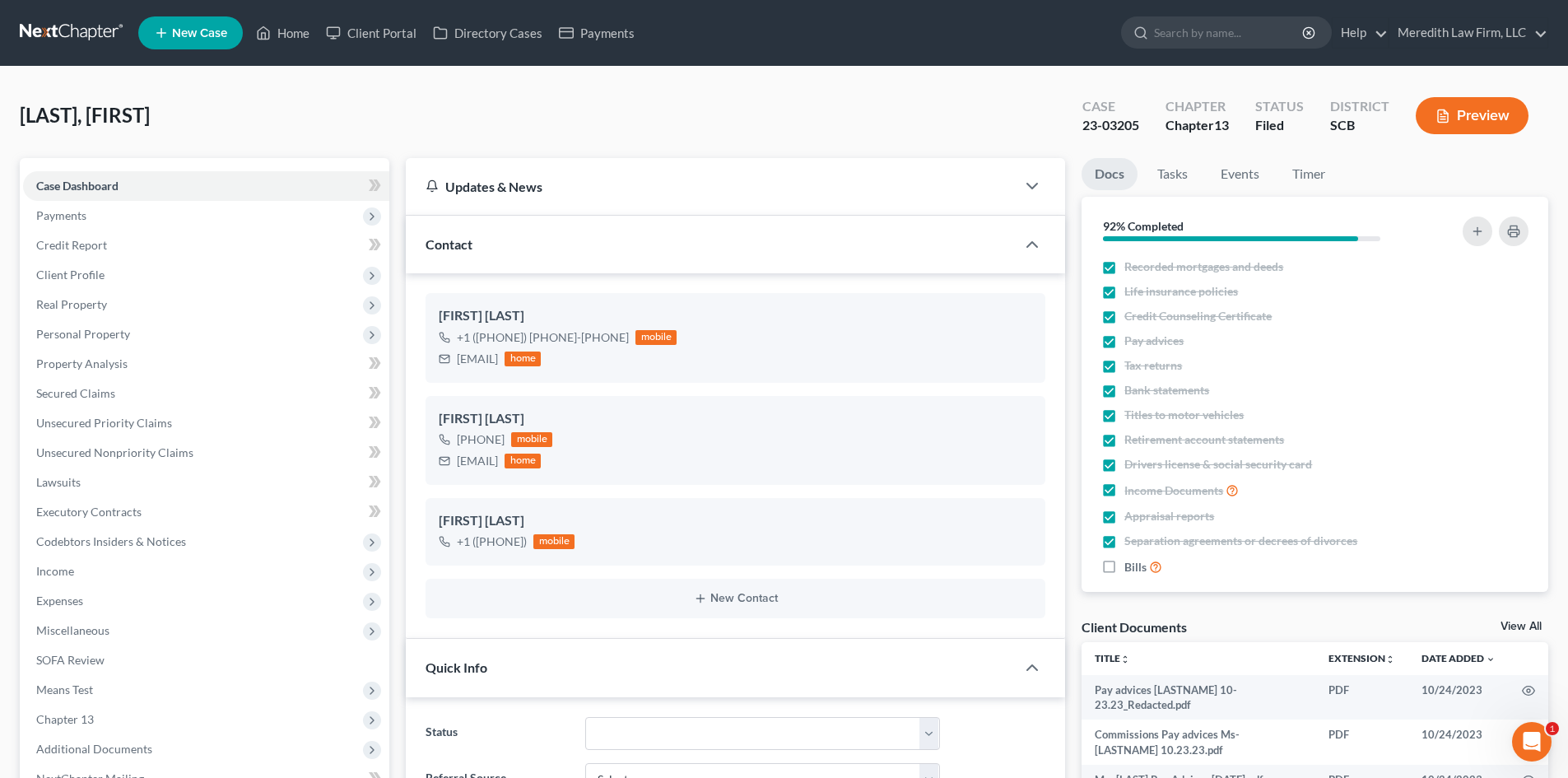 click on "Preview" at bounding box center (1472, 115) 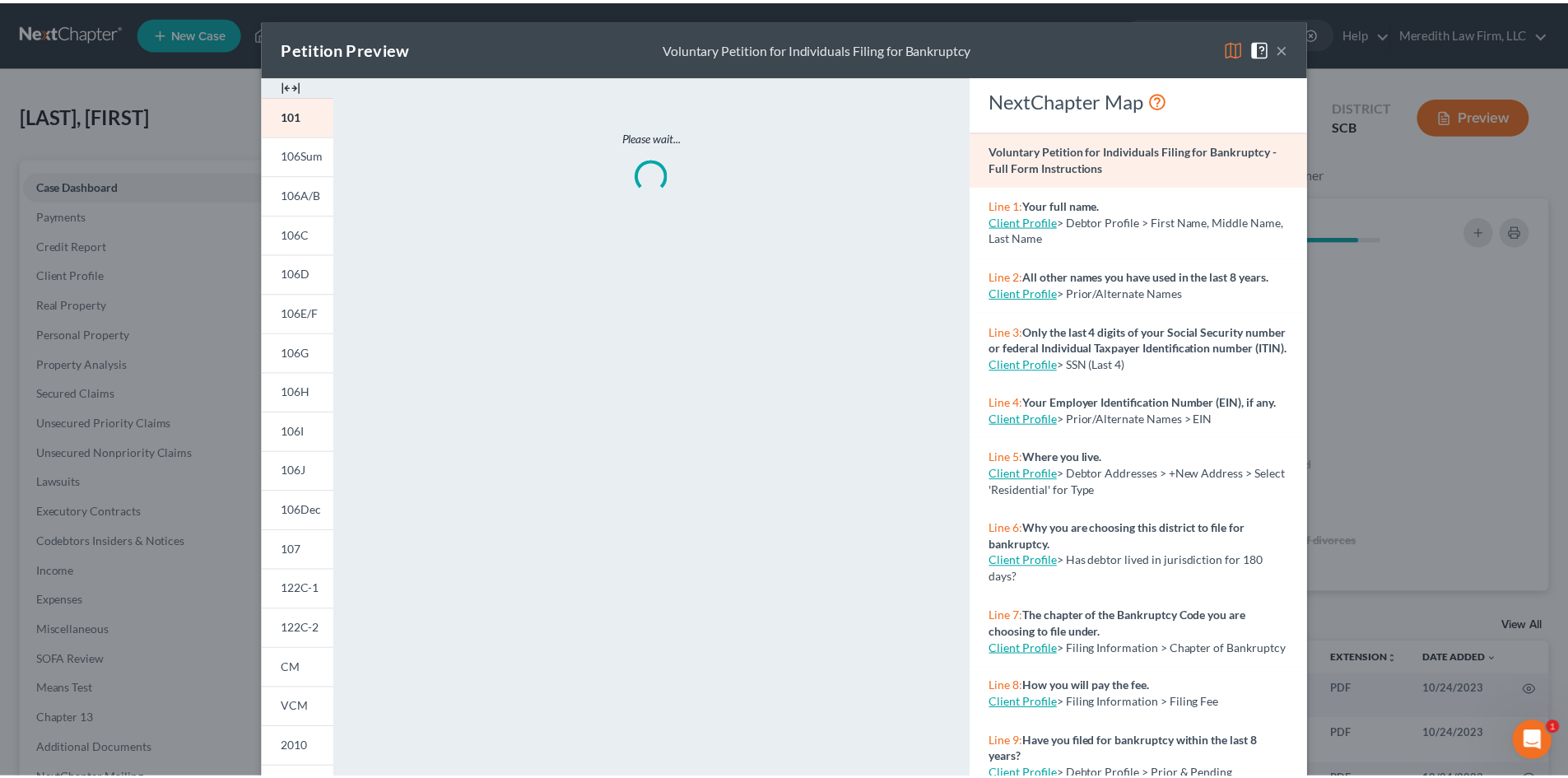 scroll, scrollTop: 1965, scrollLeft: 0, axis: vertical 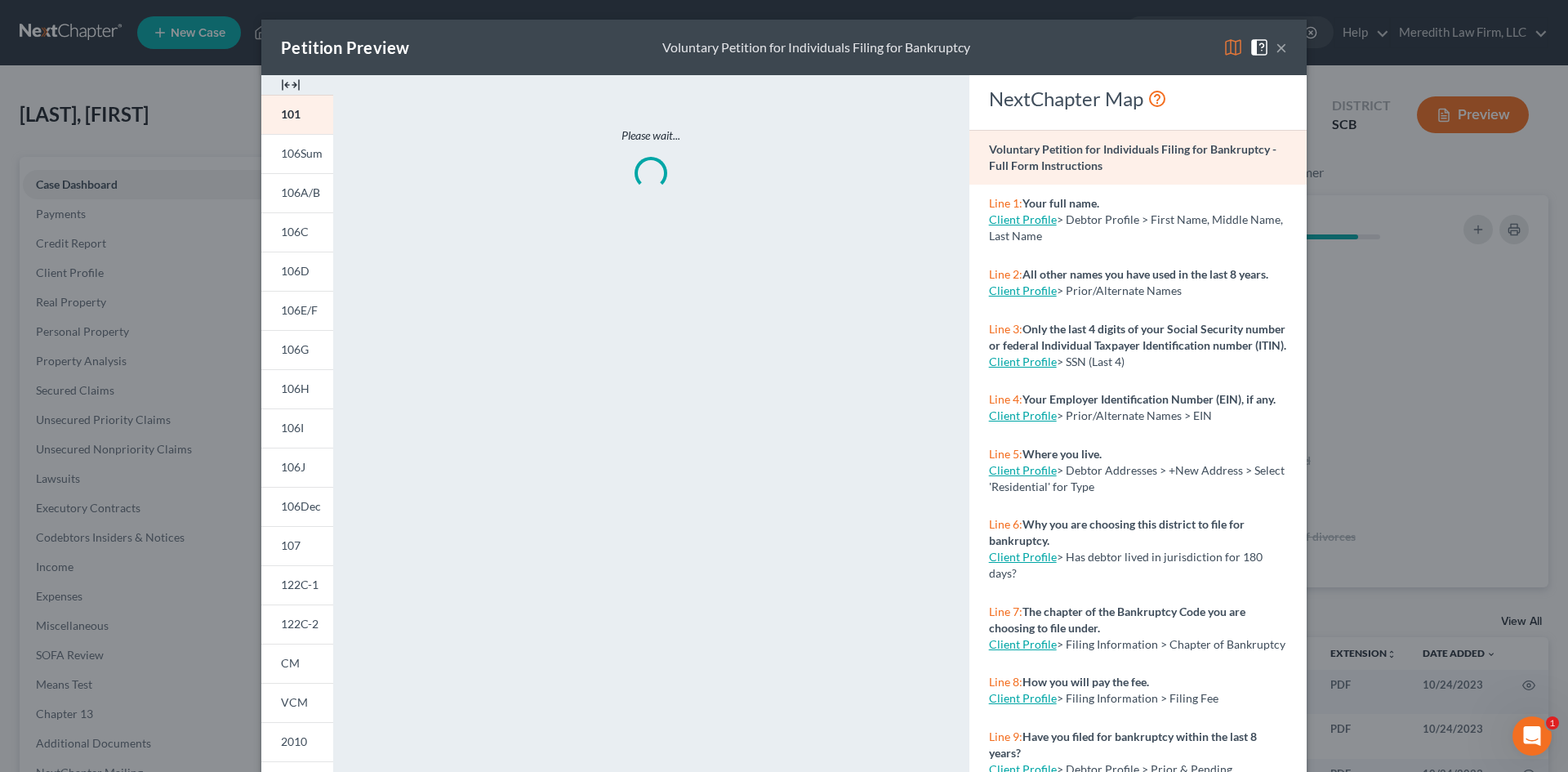 click at bounding box center [291, 85] 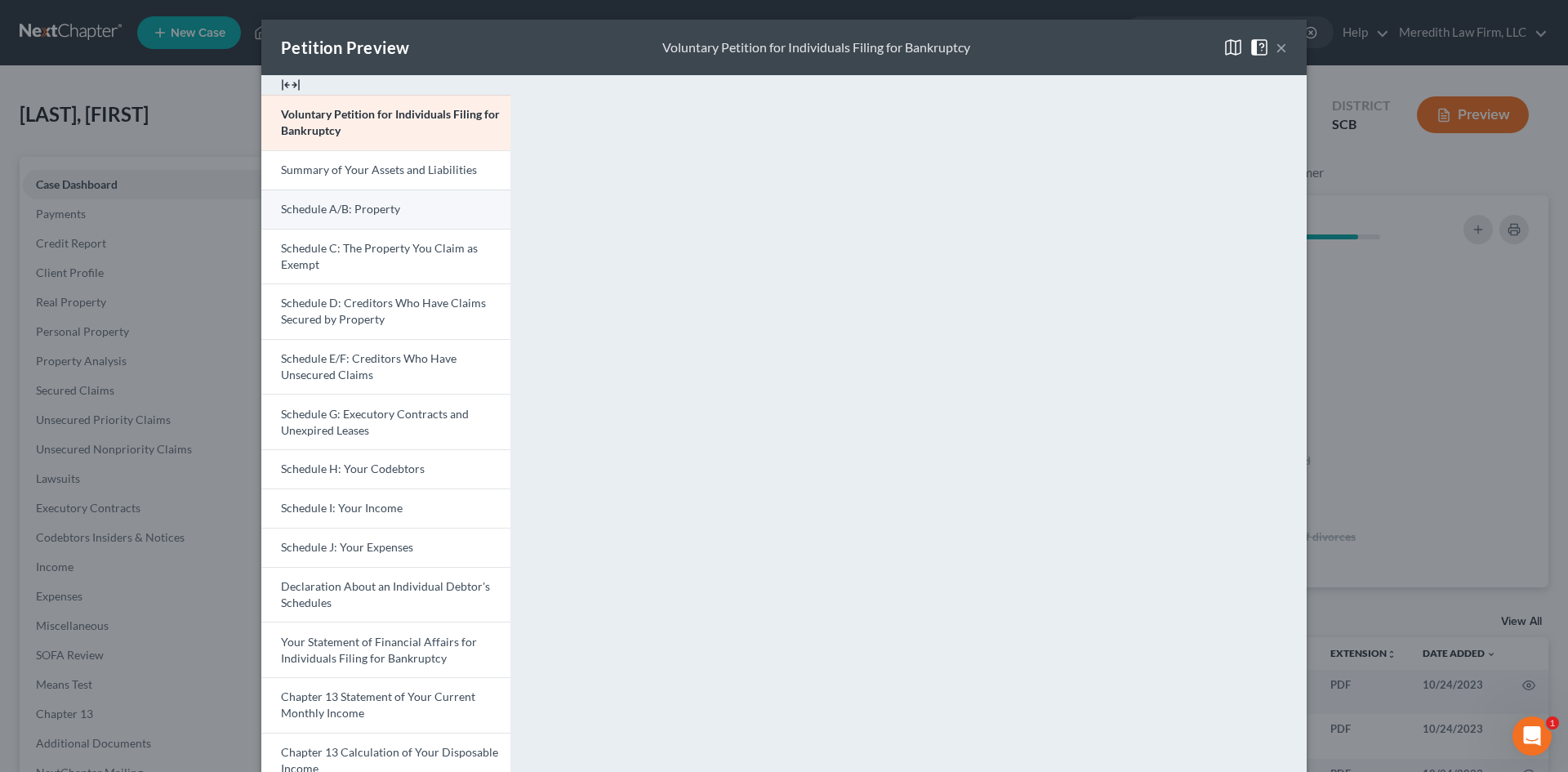 click on "Schedule A/B: Property" at bounding box center (341, 208) 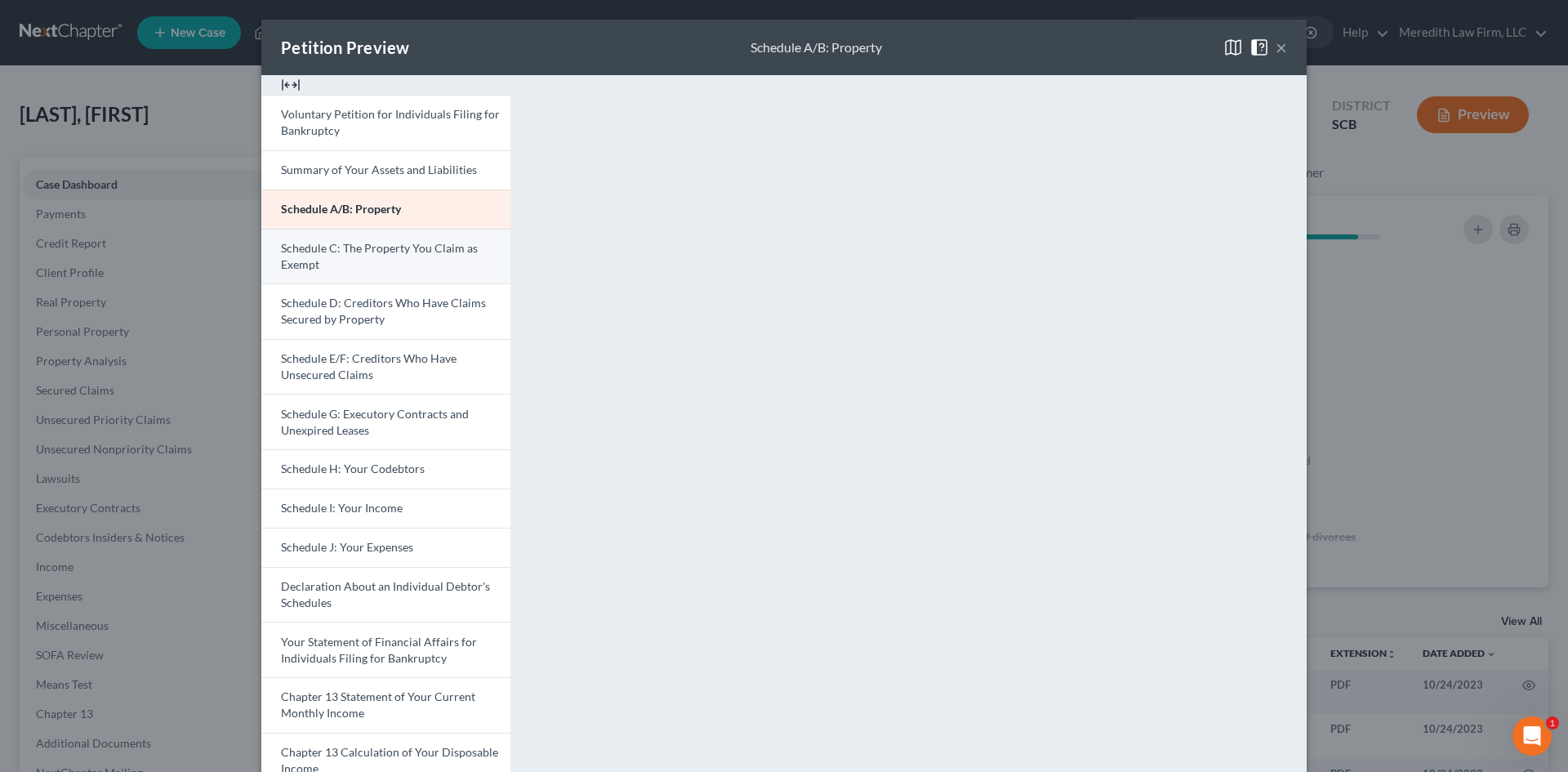 click on "Schedule C: The Property You Claim as Exempt" at bounding box center (385, 257) 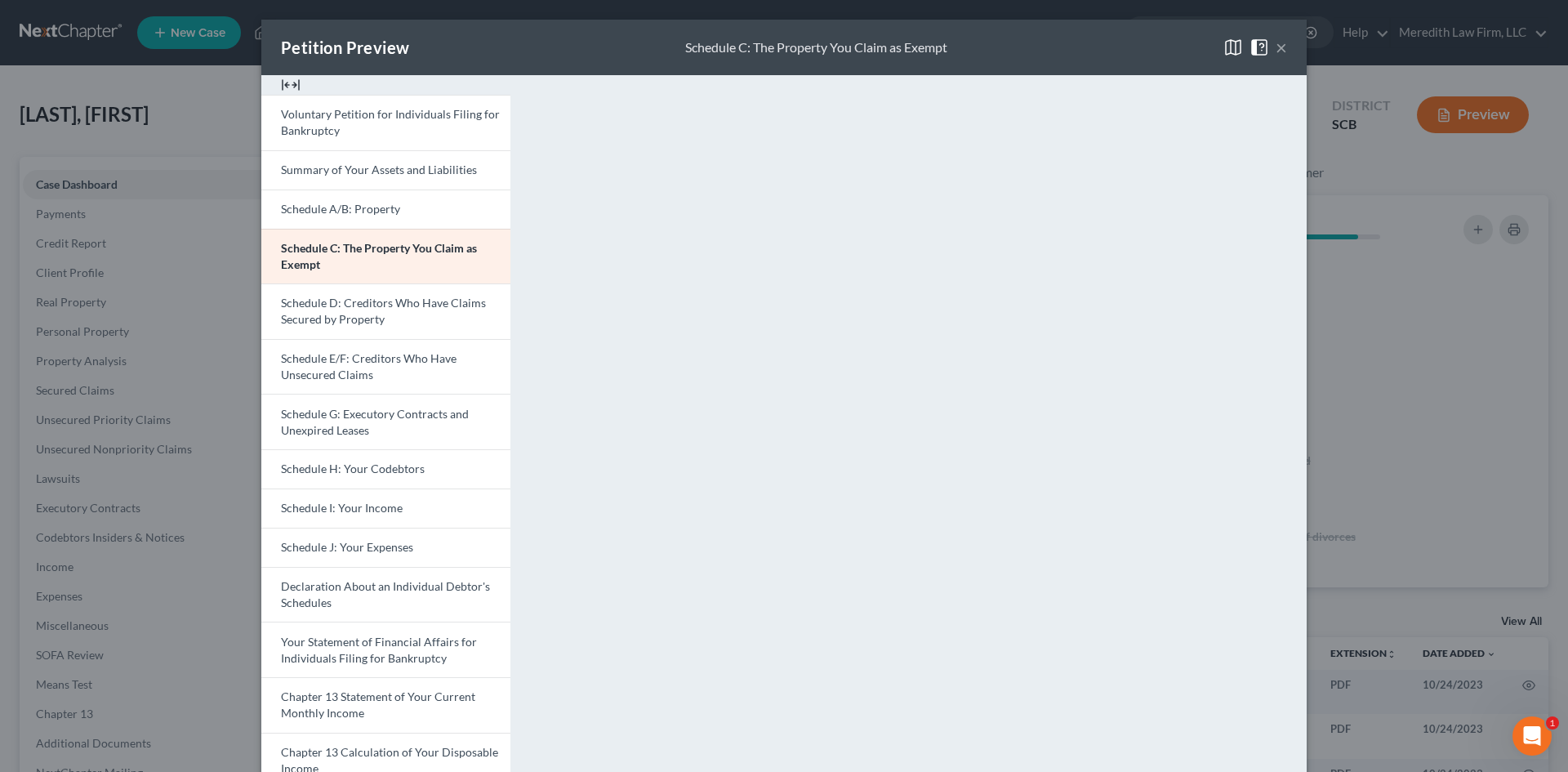 drag, startPoint x: 274, startPoint y: 210, endPoint x: 640, endPoint y: 633, distance: 559.36124 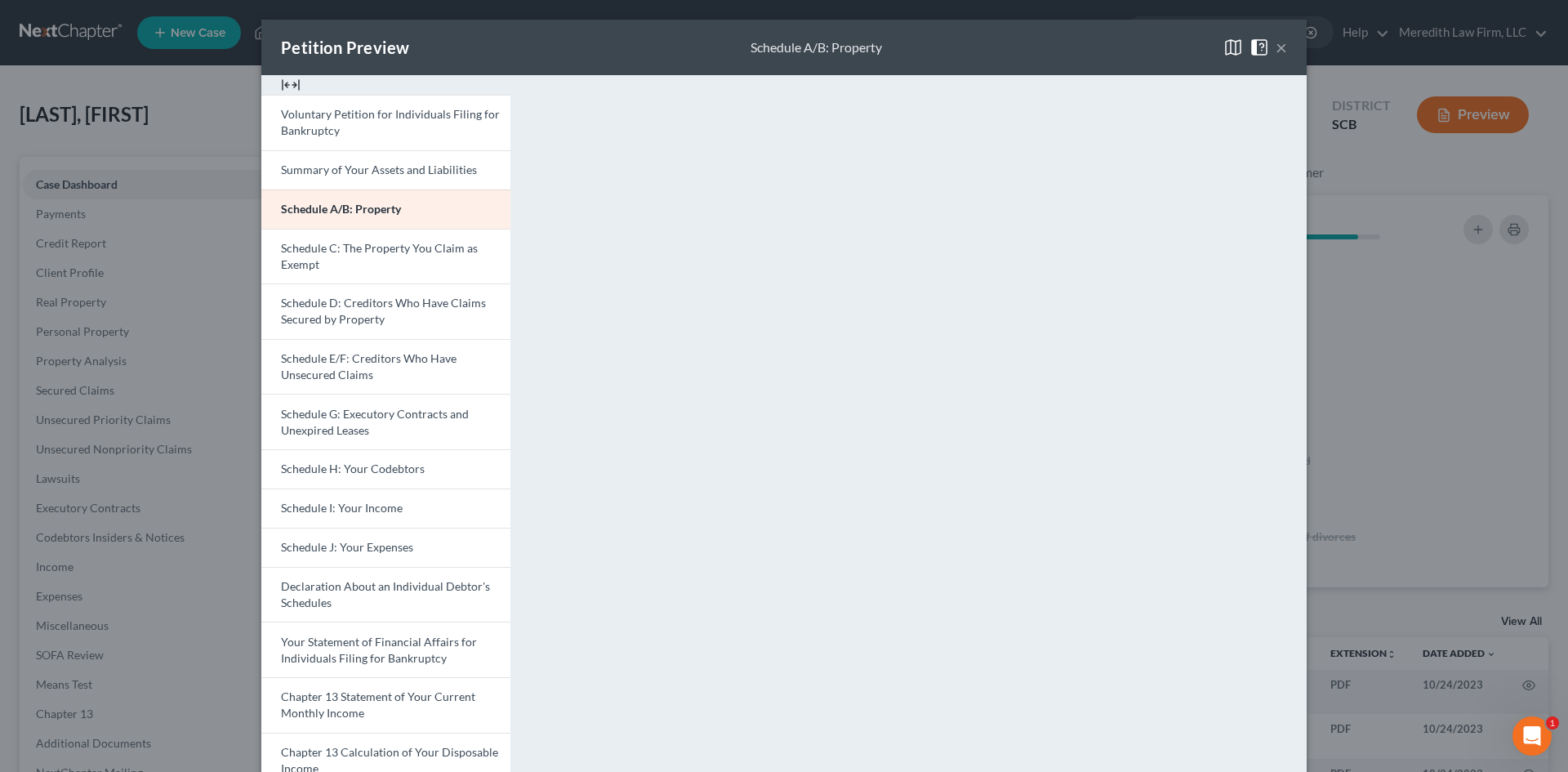 click on "×" at bounding box center (1281, 47) 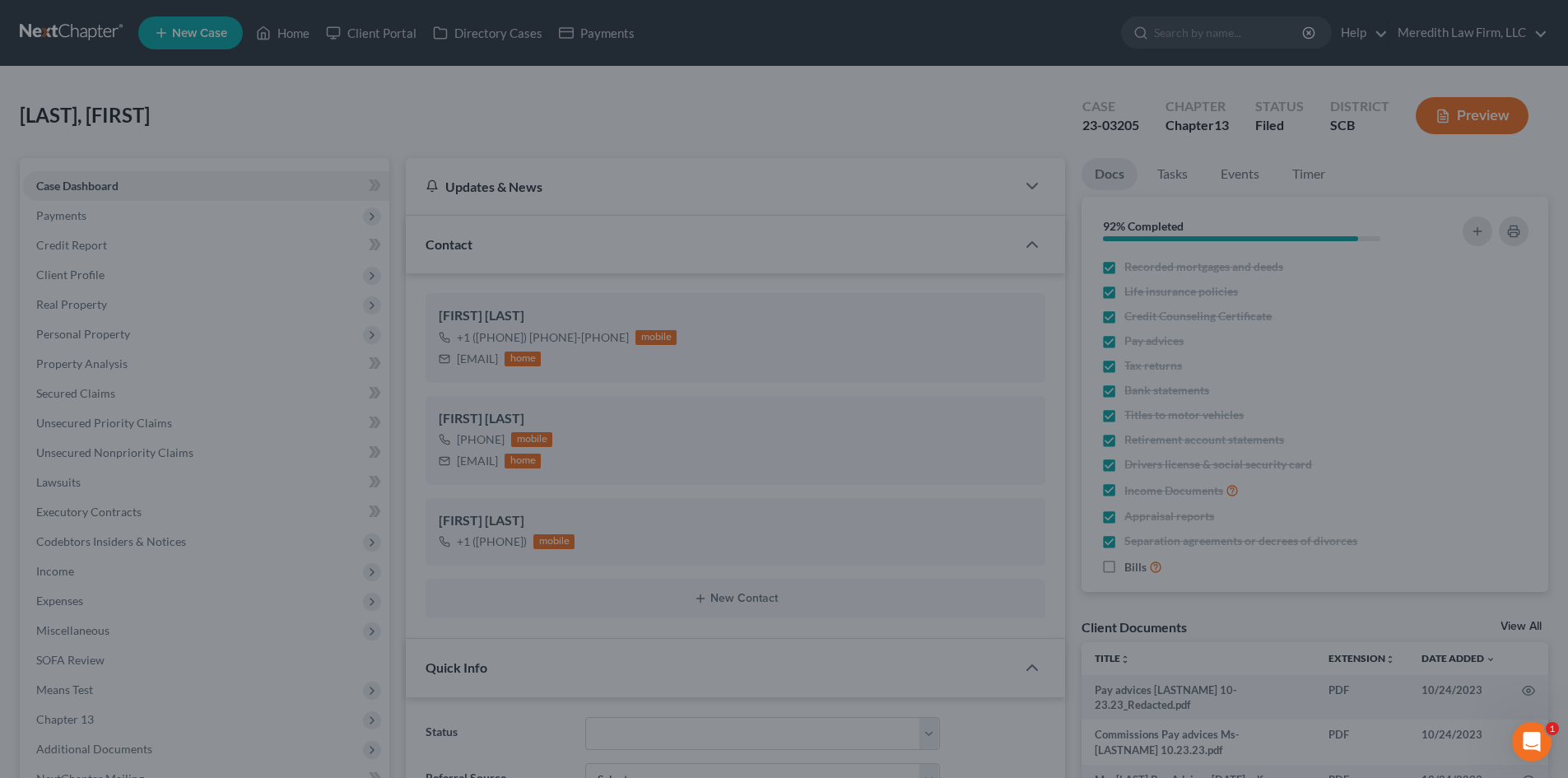 scroll, scrollTop: 1982, scrollLeft: 0, axis: vertical 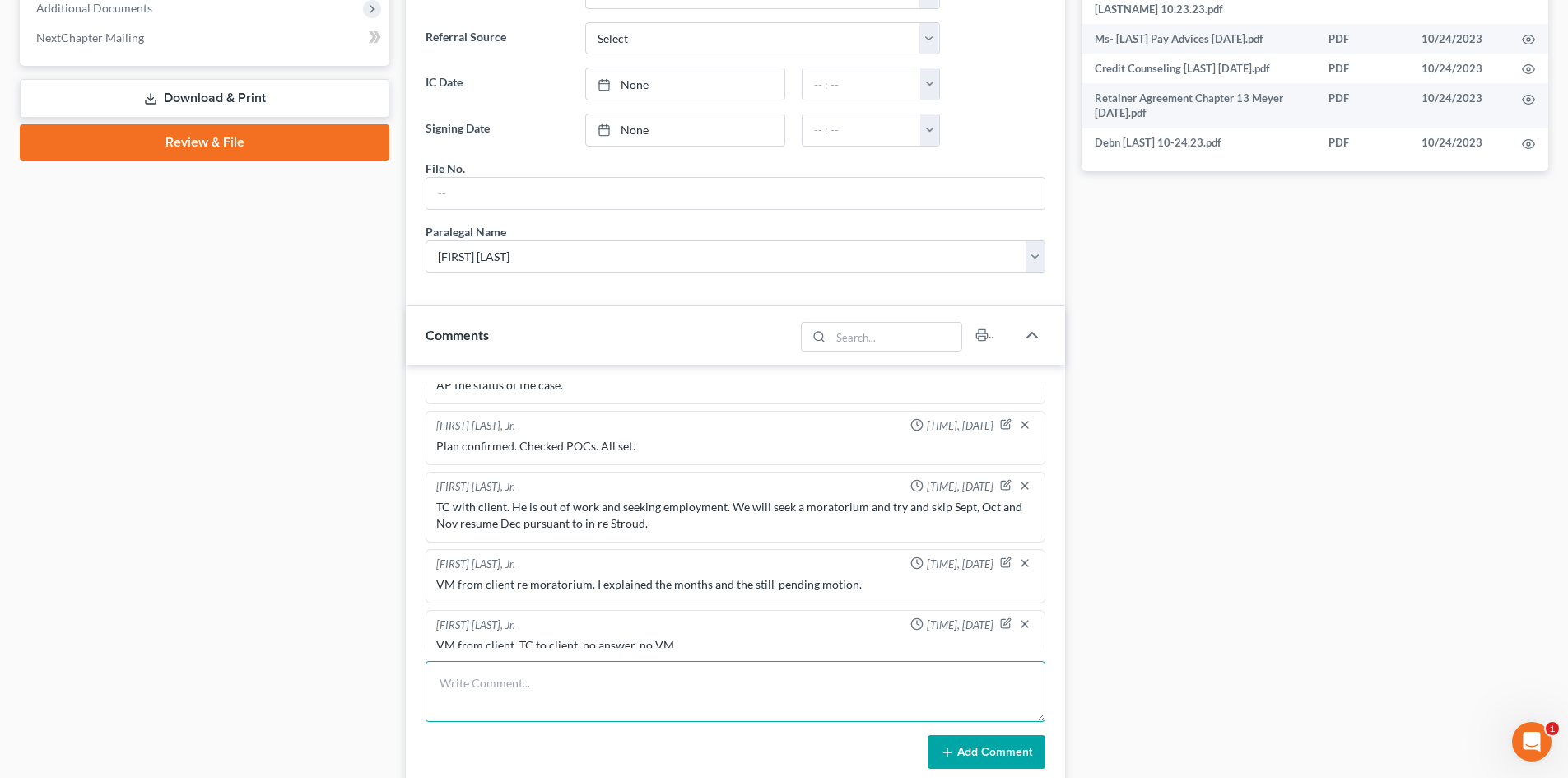 click at bounding box center [735, 692] 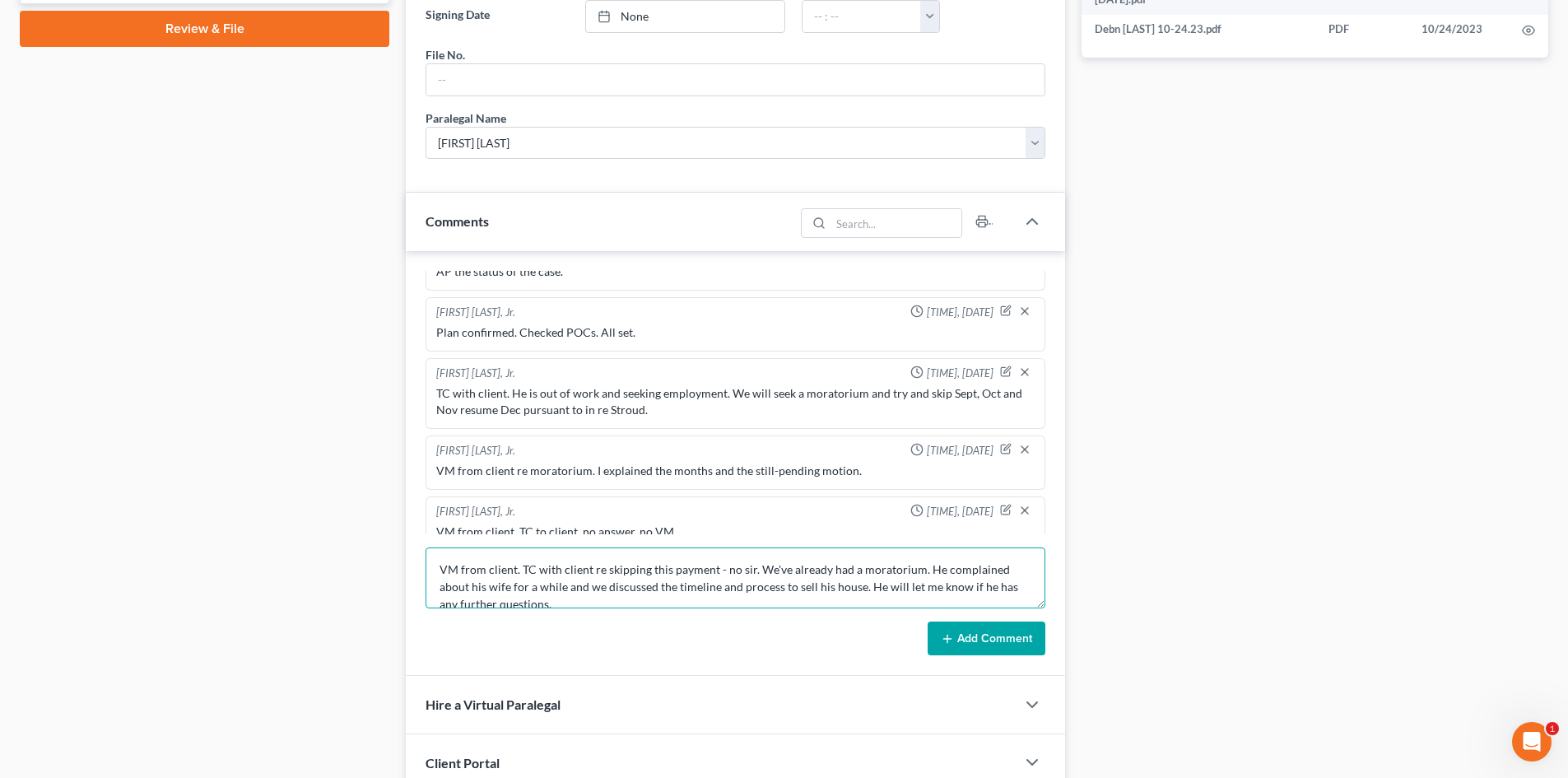 scroll, scrollTop: 988, scrollLeft: 0, axis: vertical 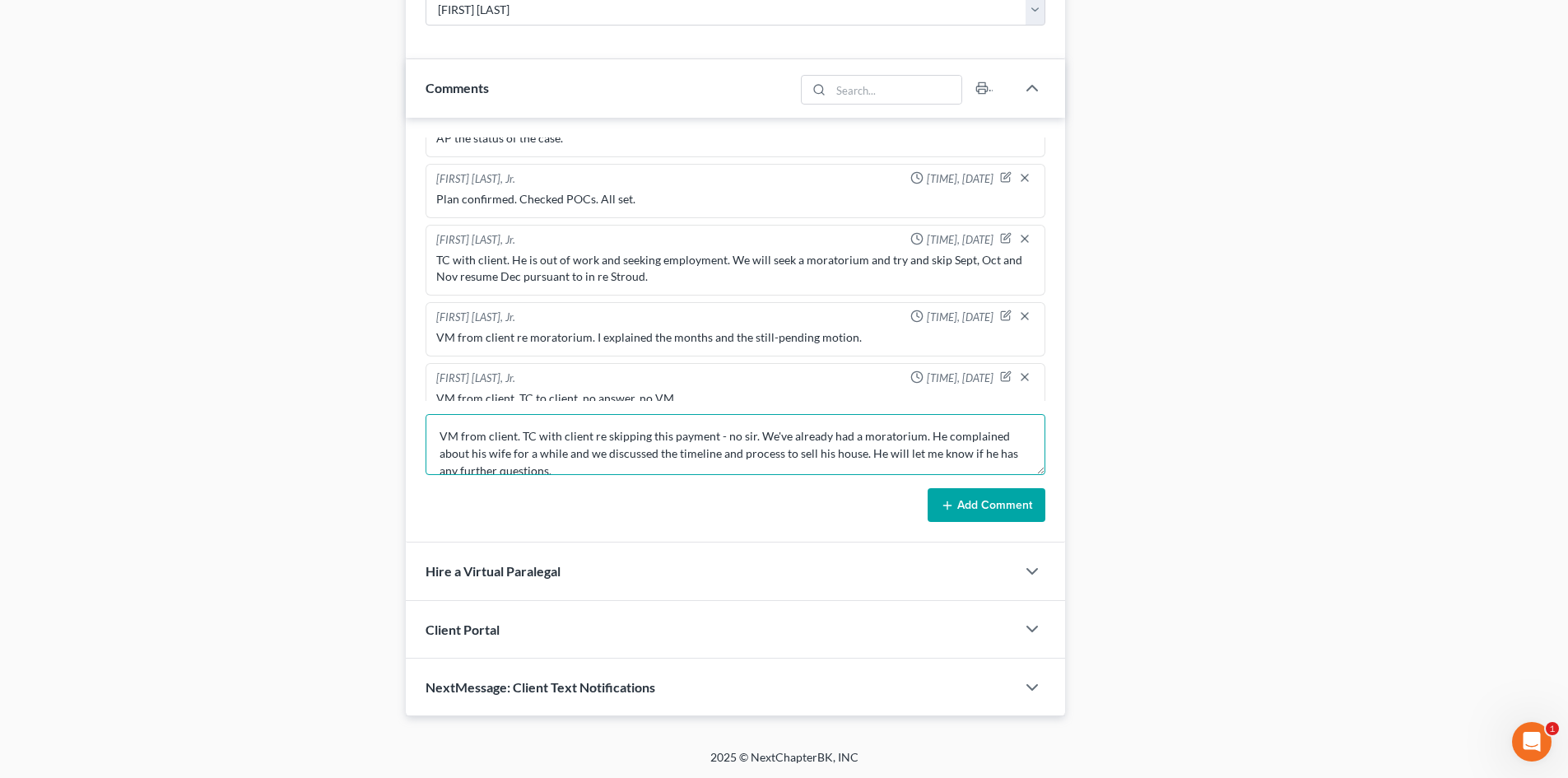 type on "VM from client. TC with client re skipping this payment - no sir. We've already had a moratorium. He complained about his wife for a while and we discussed the timeline and process to sell his house. He will let me know if he has any further questions." 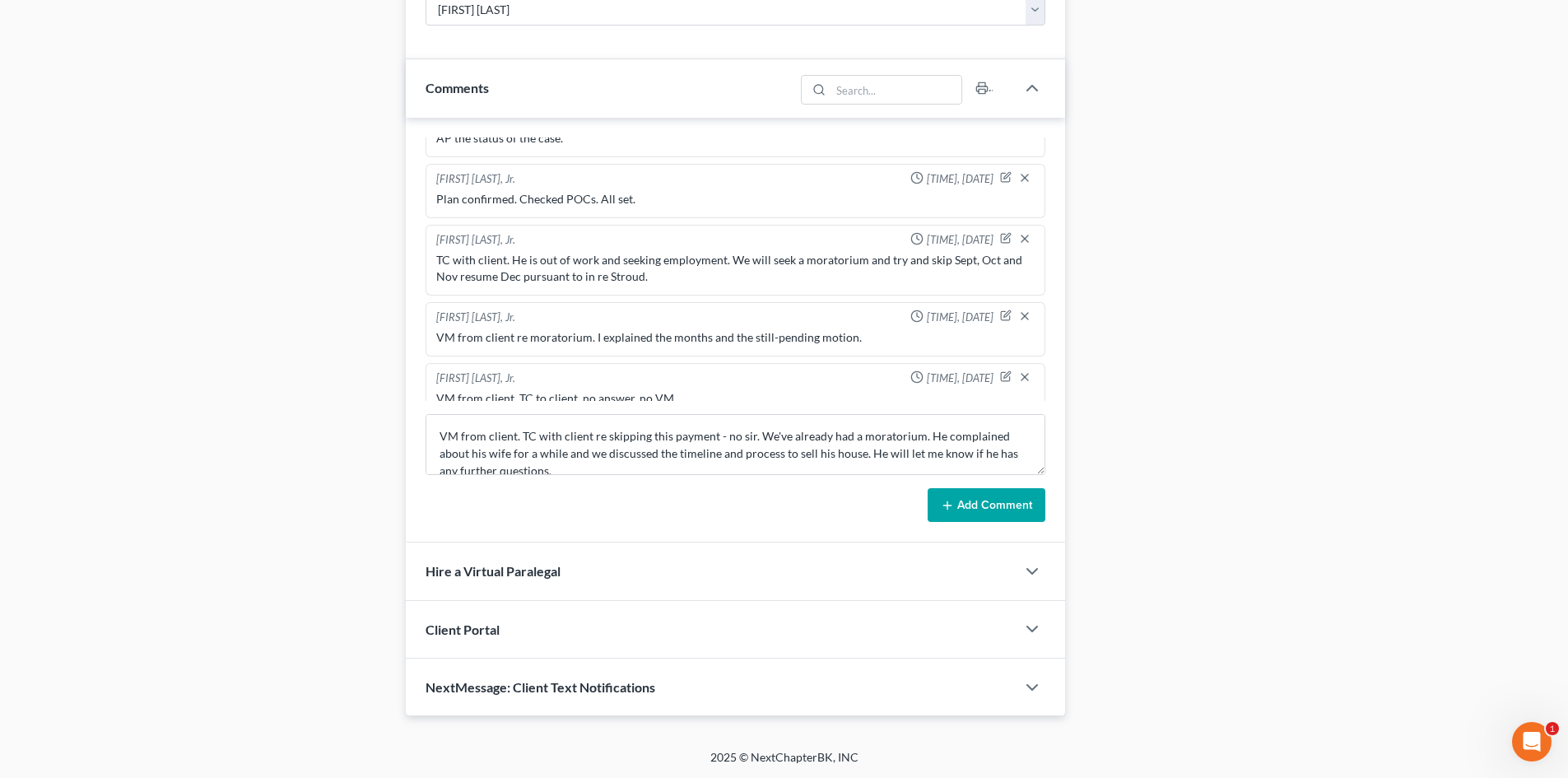 click on "Add Comment" at bounding box center (986, 505) 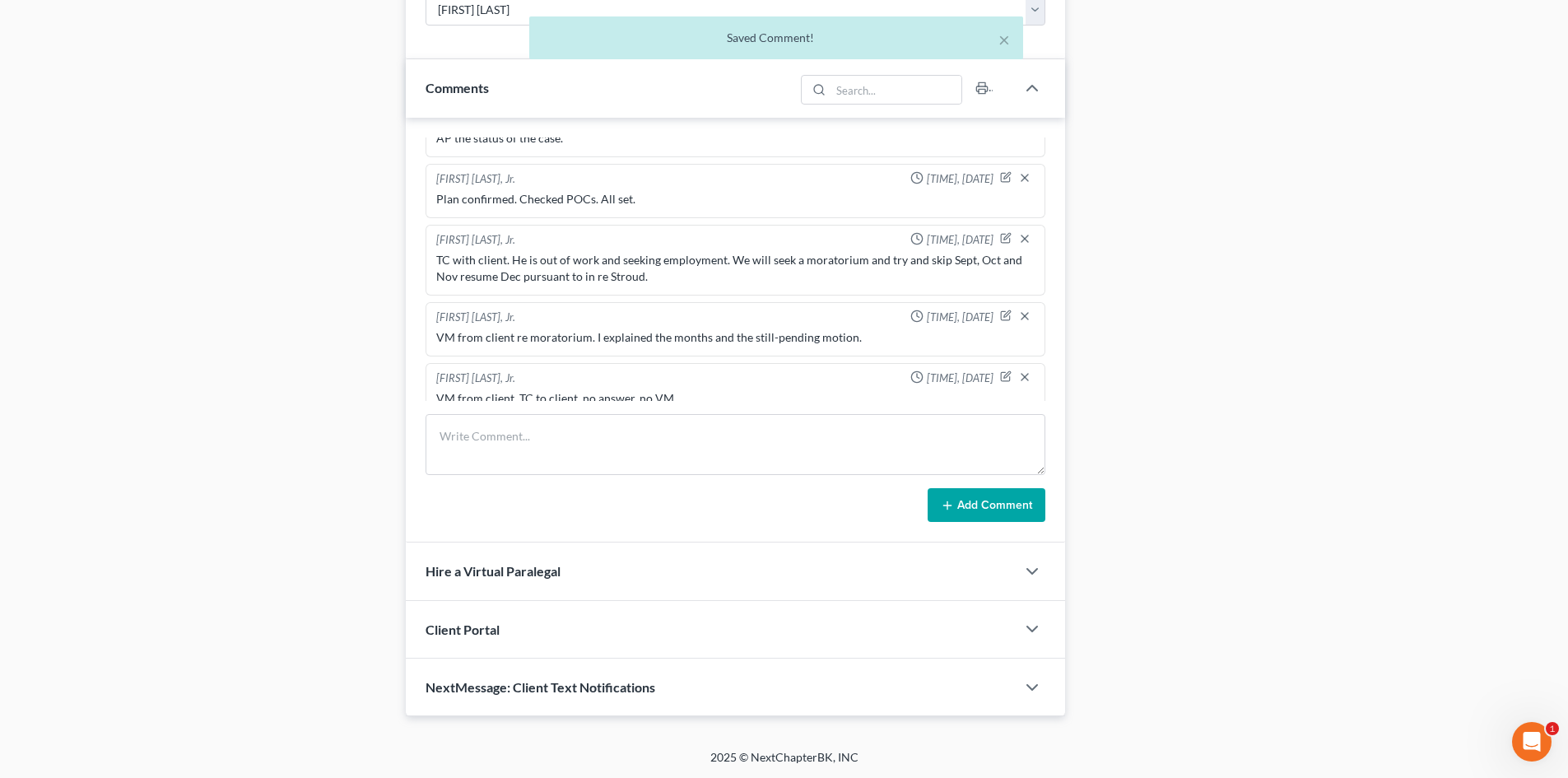 scroll, scrollTop: 2075, scrollLeft: 0, axis: vertical 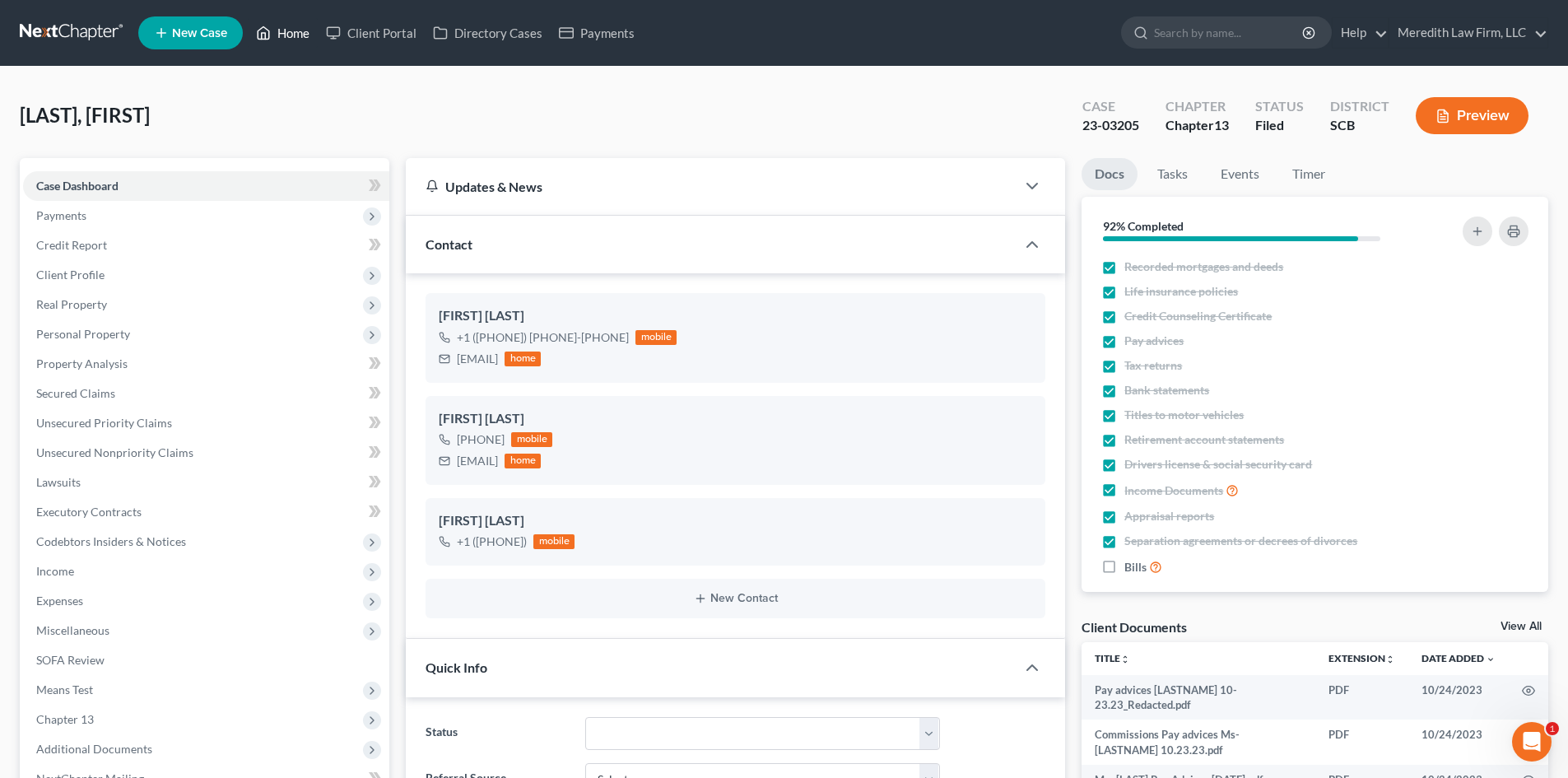click on "Home" at bounding box center (282, 33) 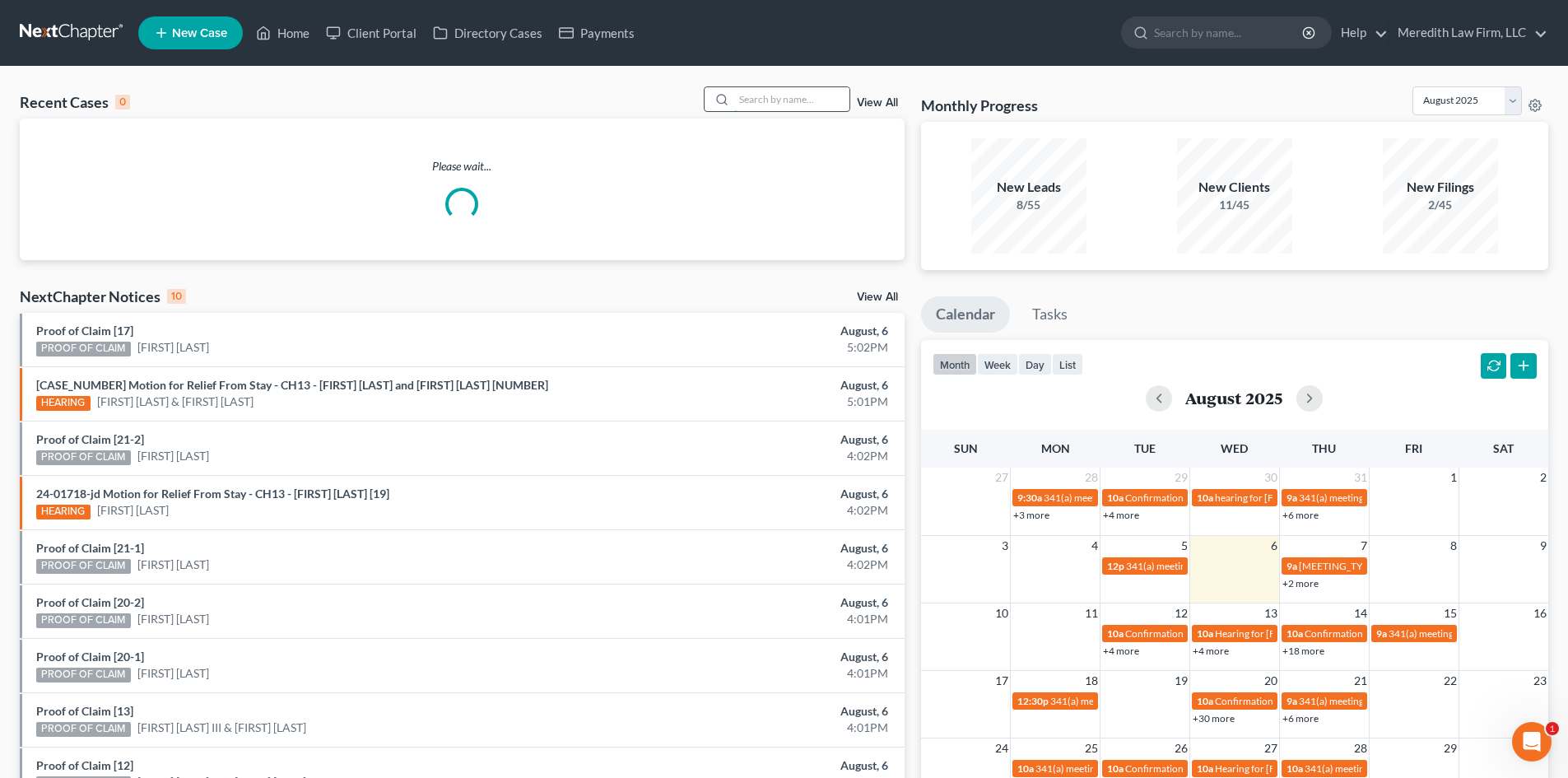 click at bounding box center [792, 99] 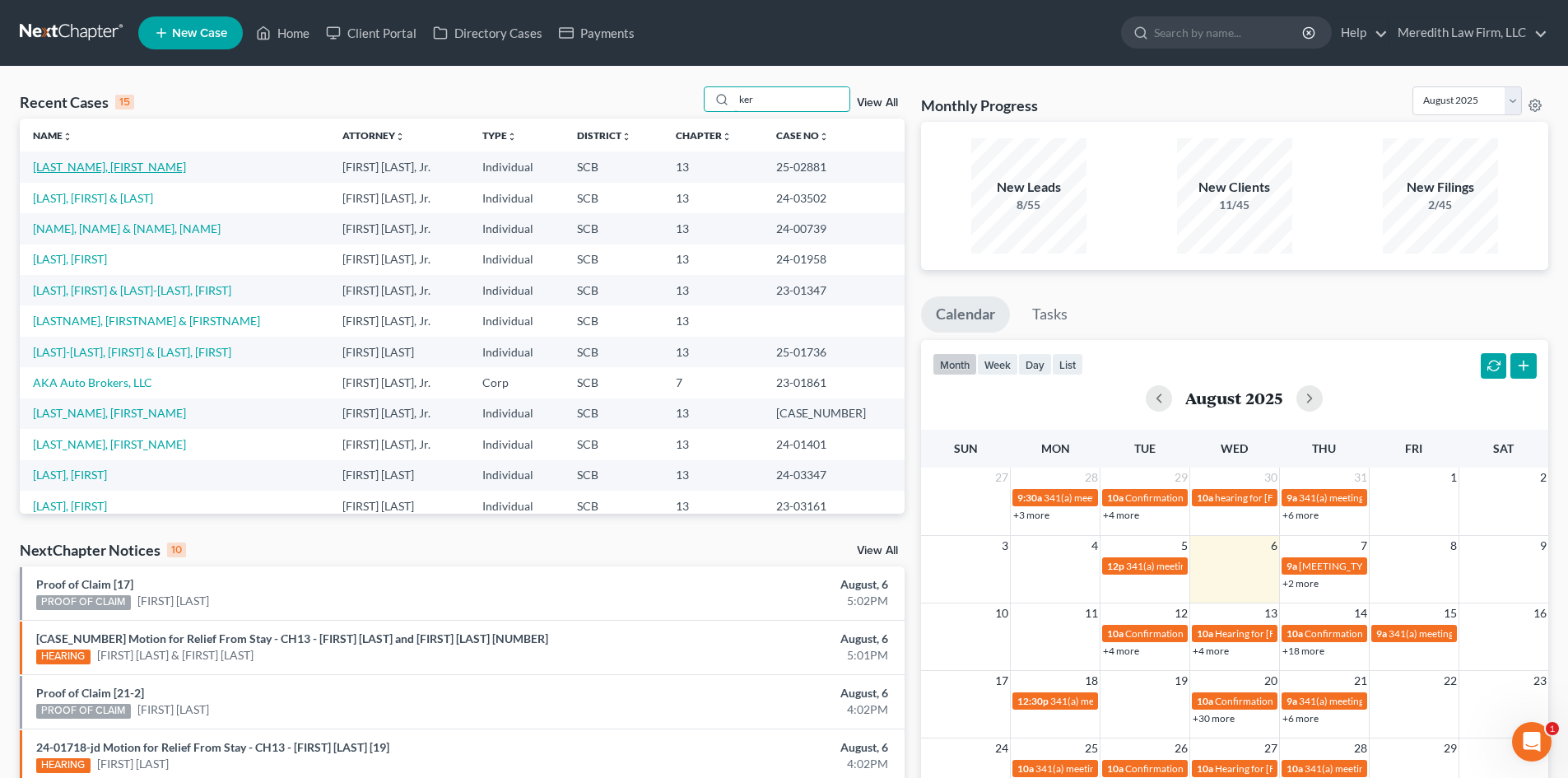 type on "ker" 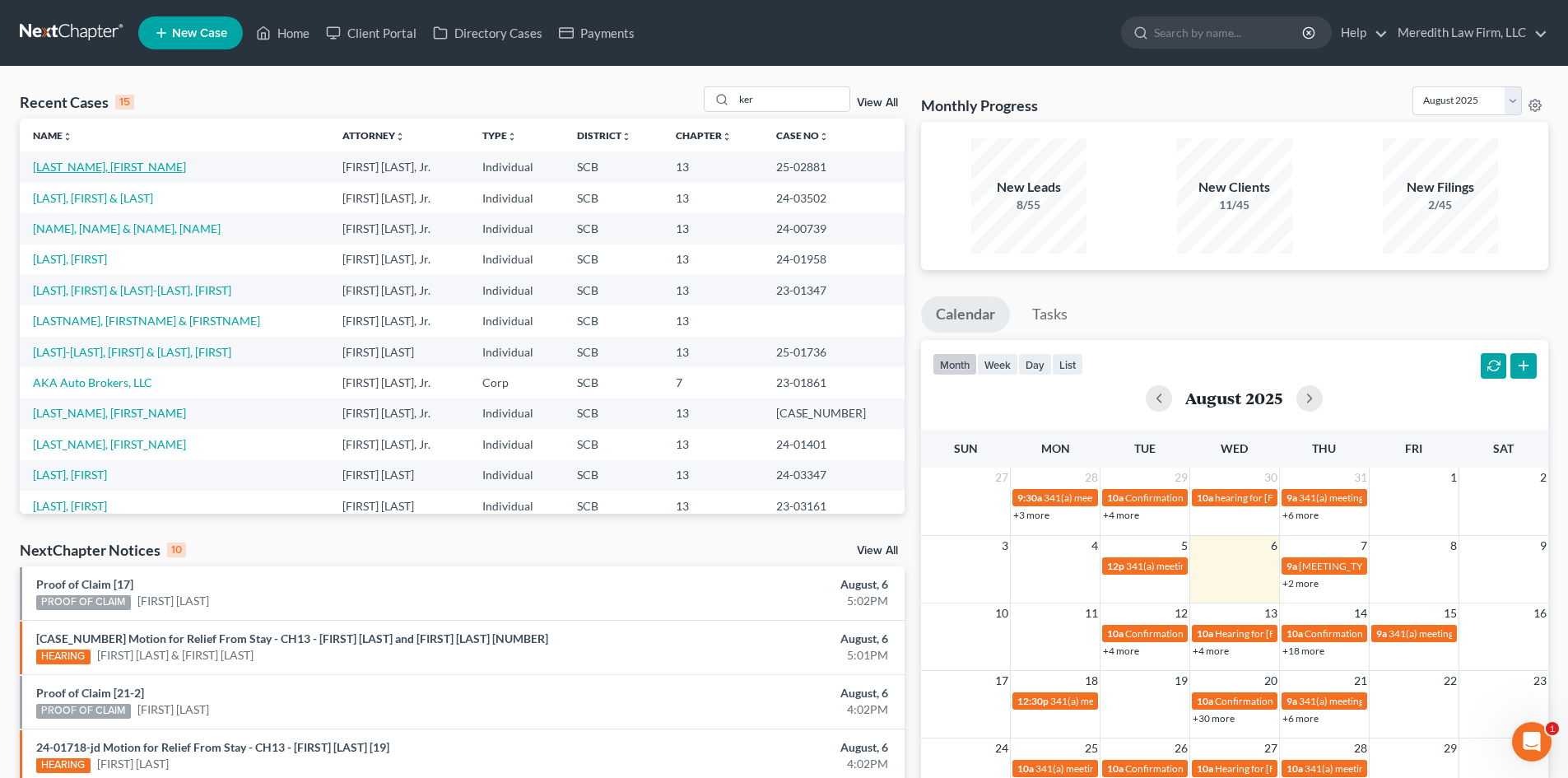 click on "[LAST_NAME], [FIRST_NAME]" at bounding box center [109, 166] 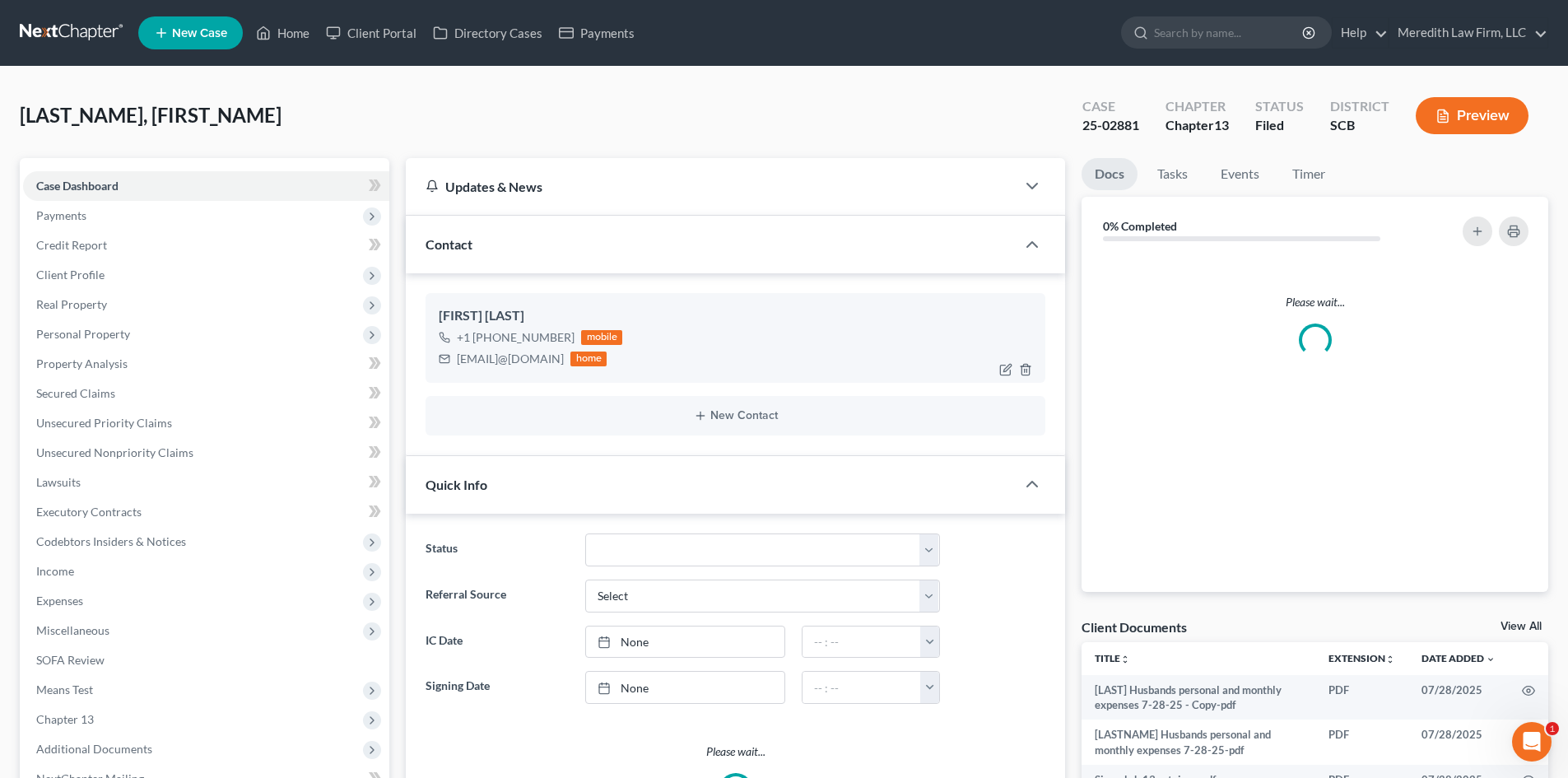 select on "1" 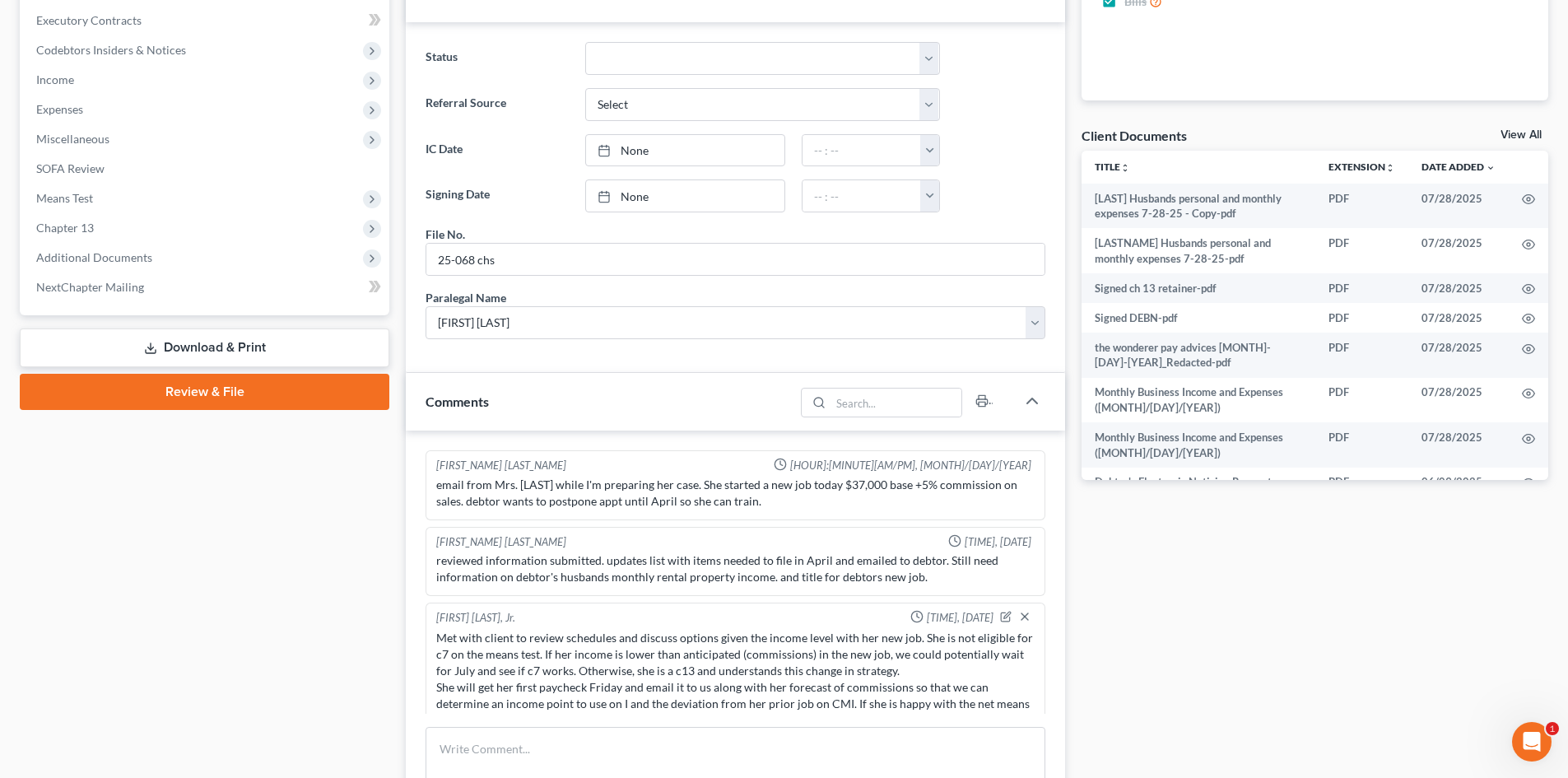 scroll, scrollTop: 741, scrollLeft: 0, axis: vertical 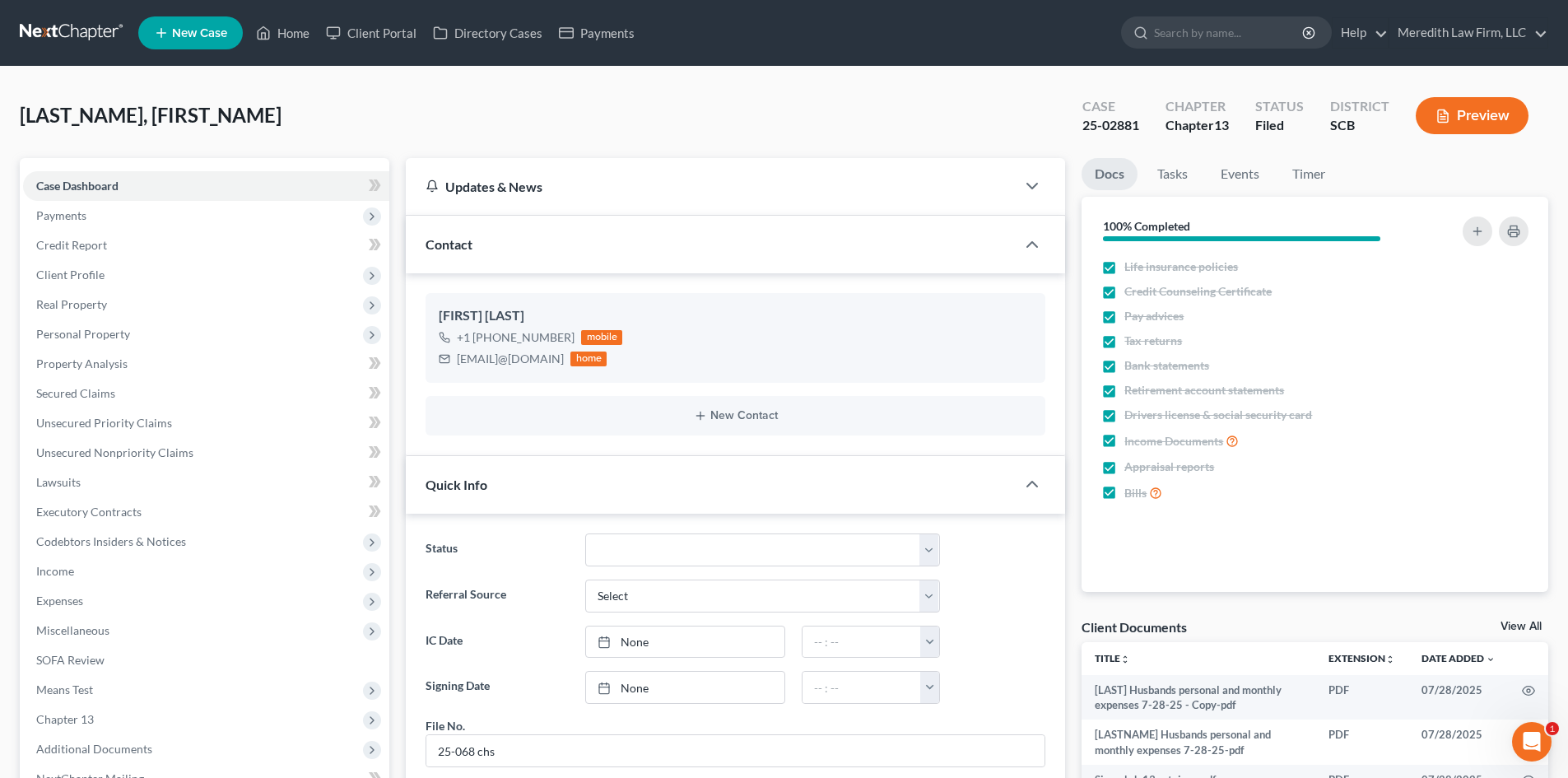 click on "Preview" at bounding box center (1472, 115) 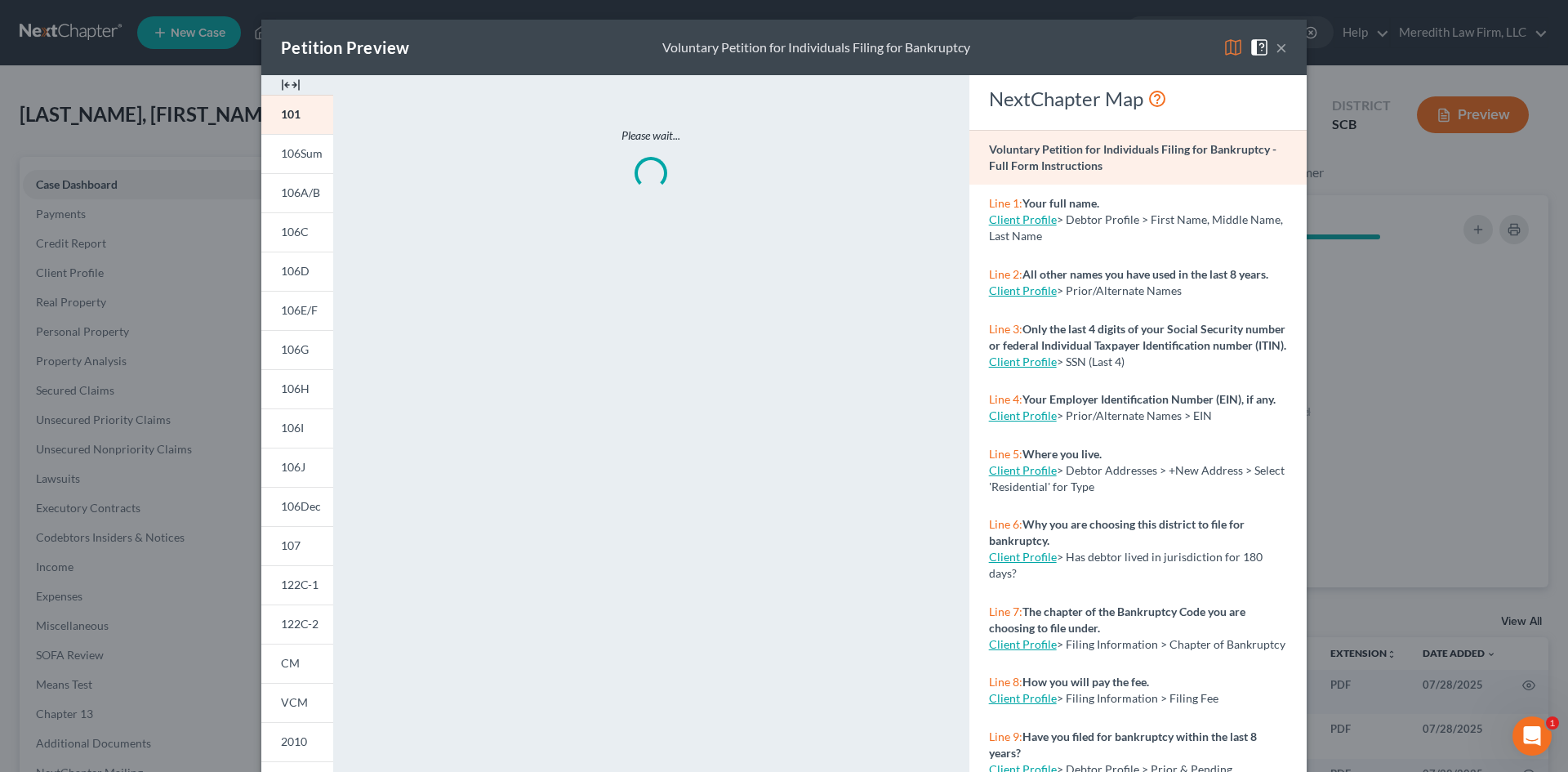 click at bounding box center (291, 85) 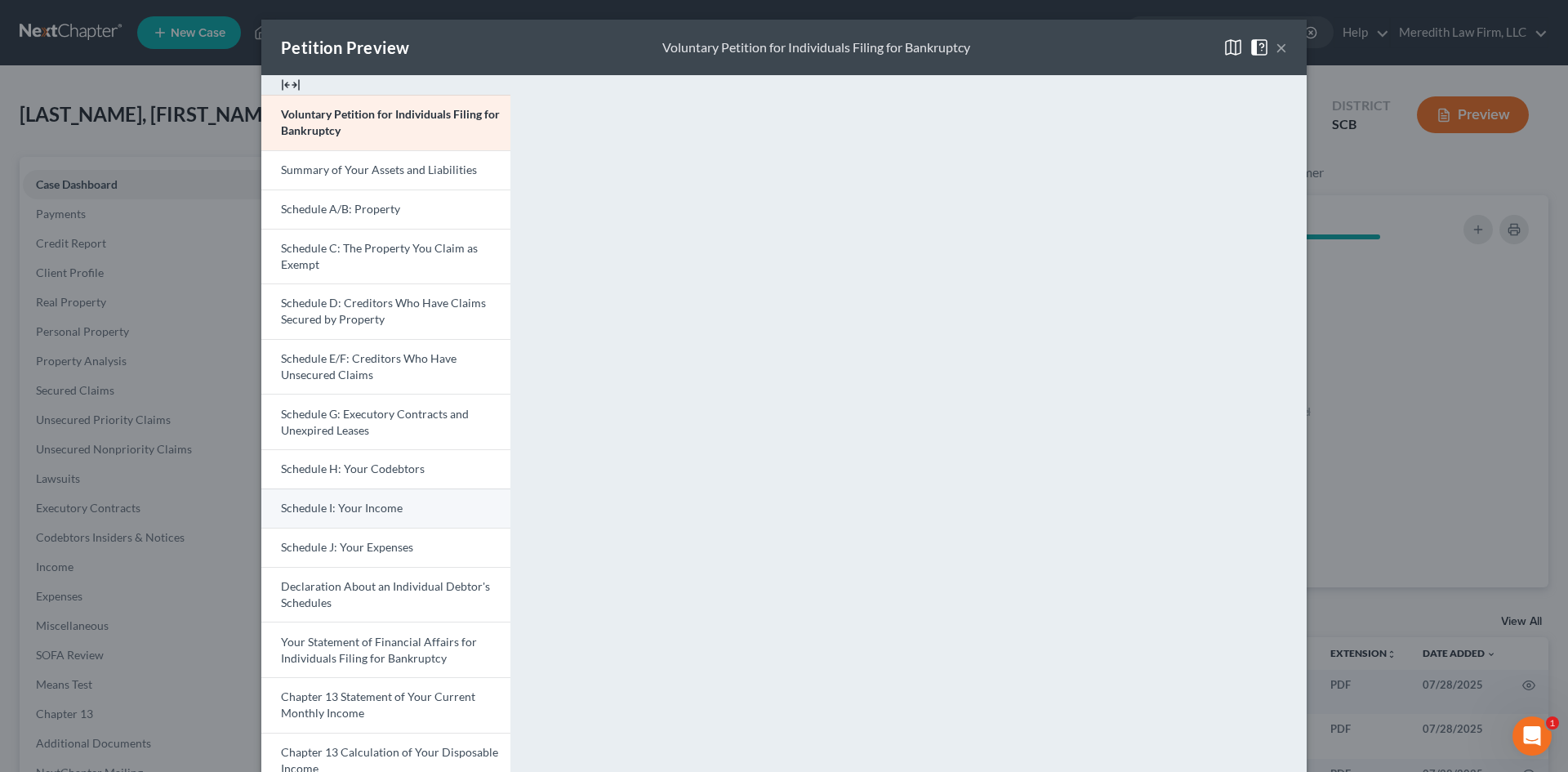 click on "Schedule I: Your Income" at bounding box center [341, 507] 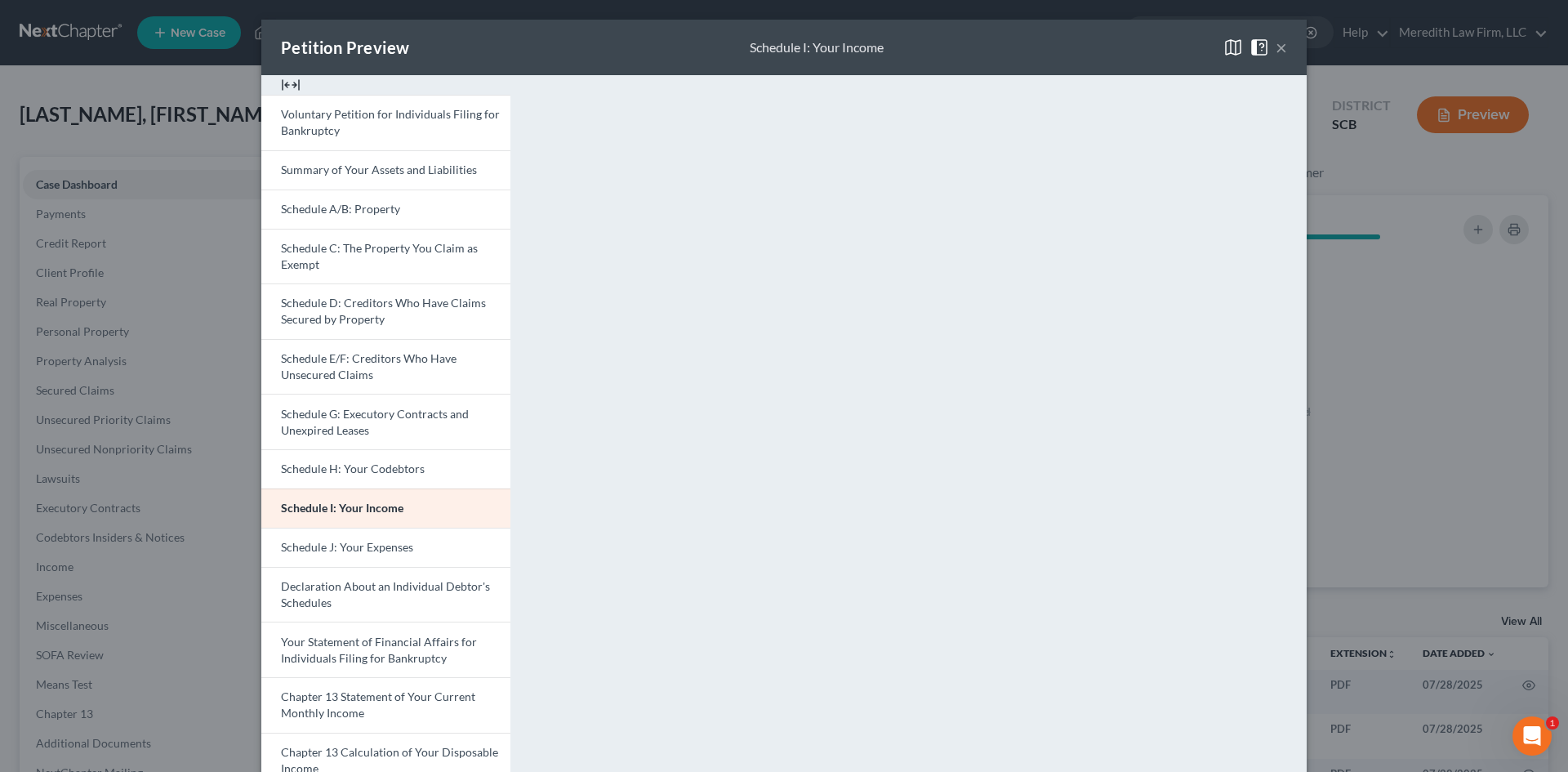 click on "Schedule J: Your Expenses" at bounding box center [385, 547] 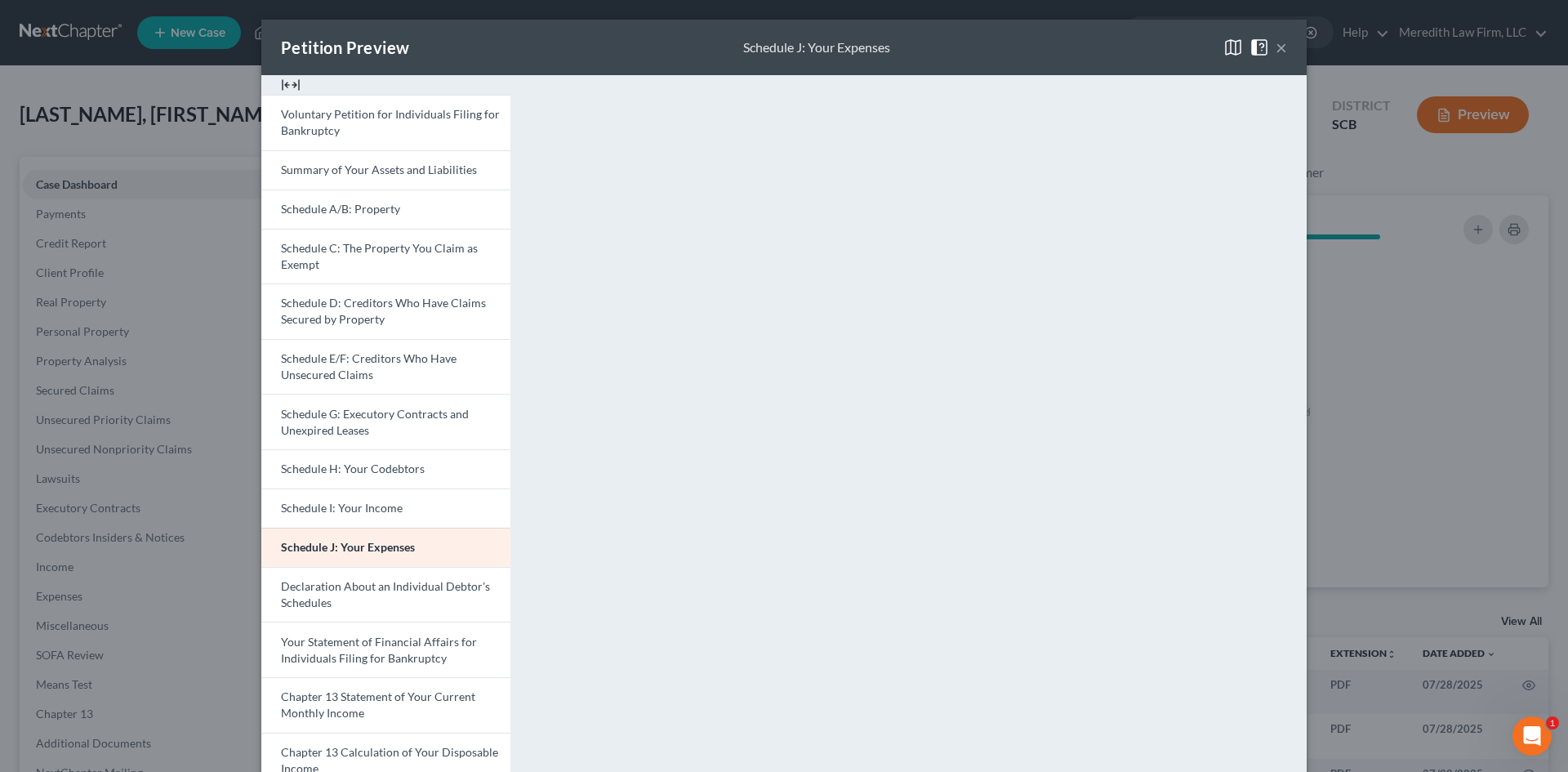 scroll, scrollTop: 245, scrollLeft: 0, axis: vertical 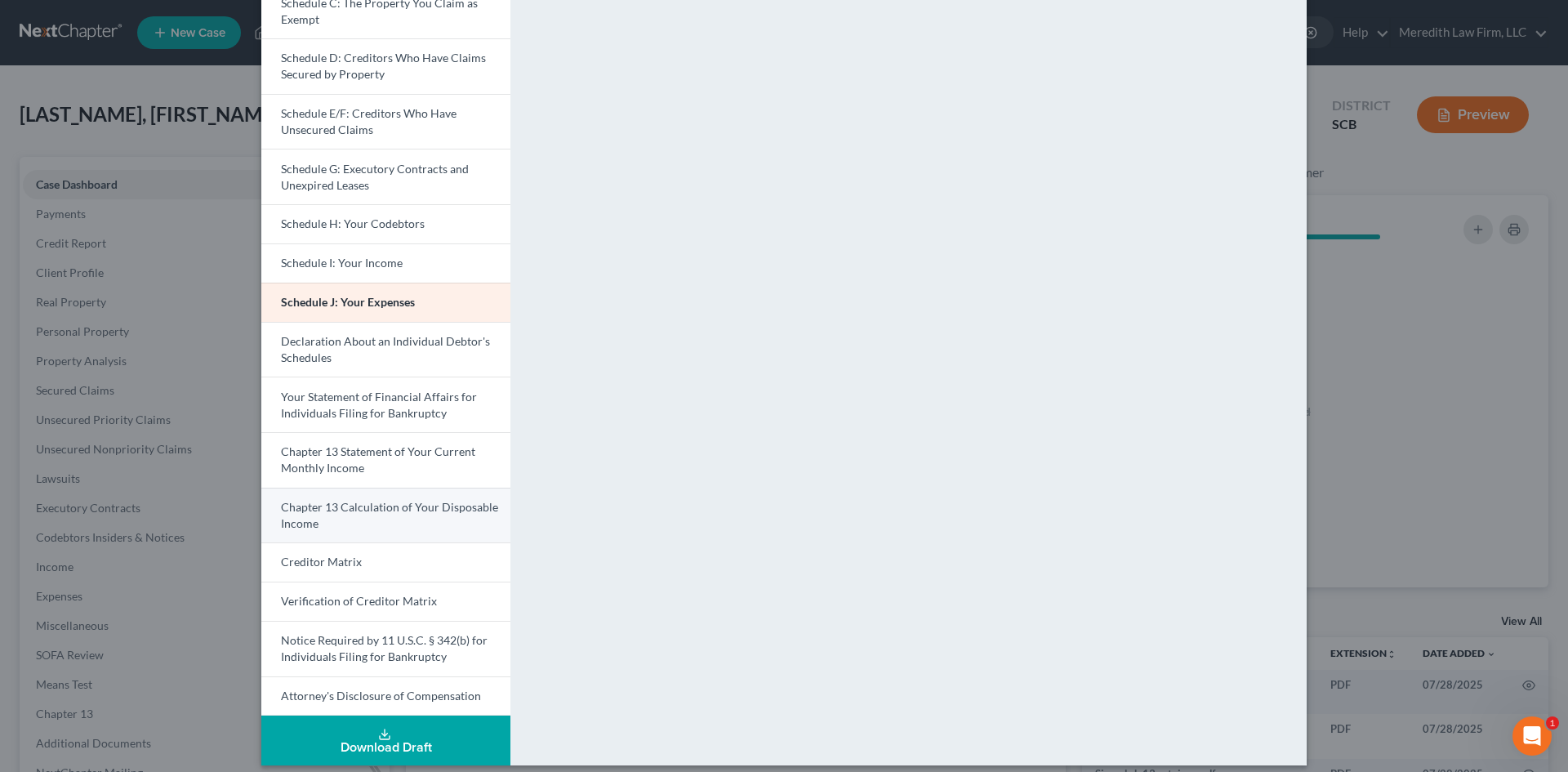 click on "Chapter 13 Calculation of Your Disposable Income" at bounding box center (390, 515) 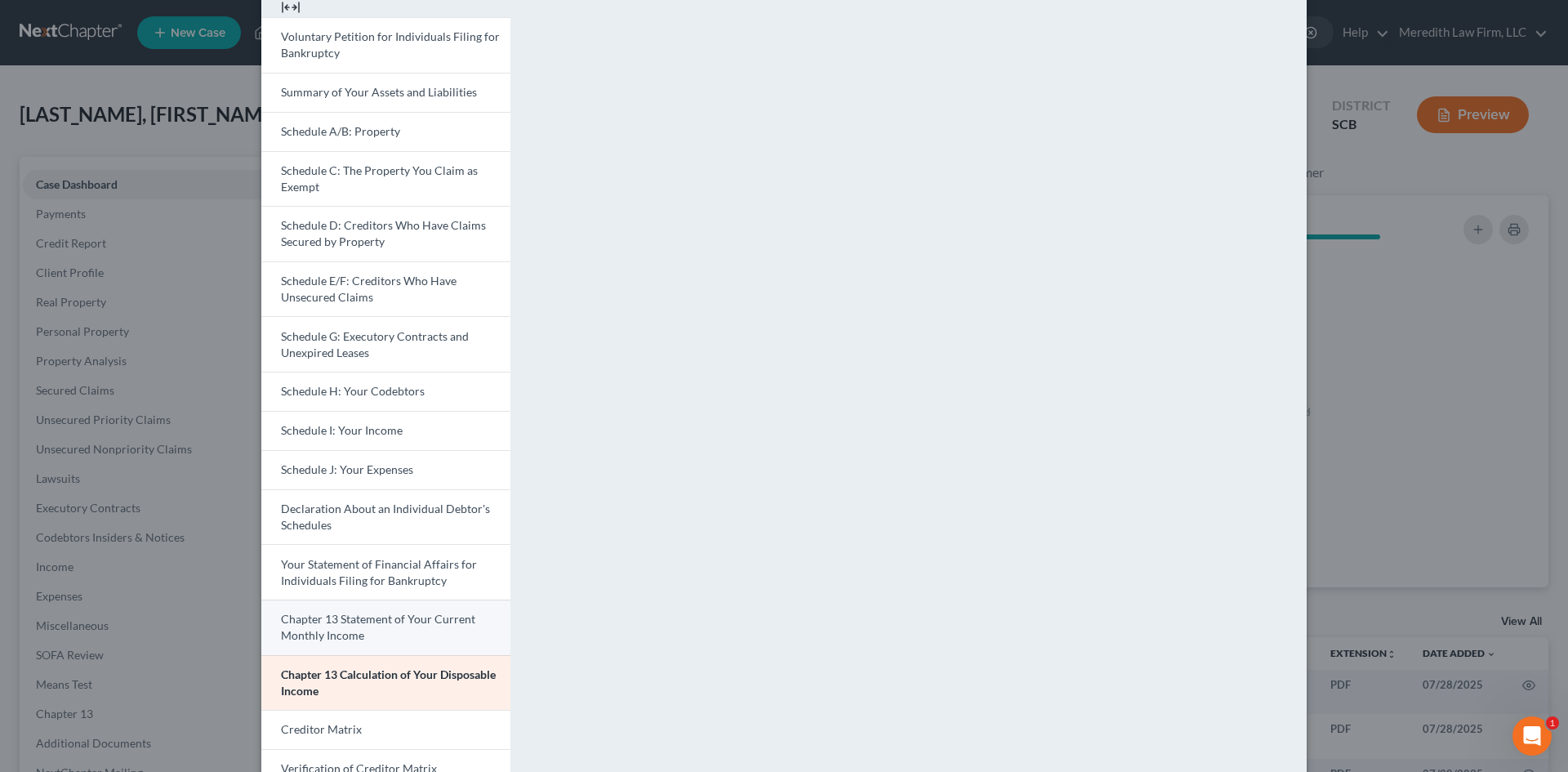 scroll, scrollTop: 0, scrollLeft: 0, axis: both 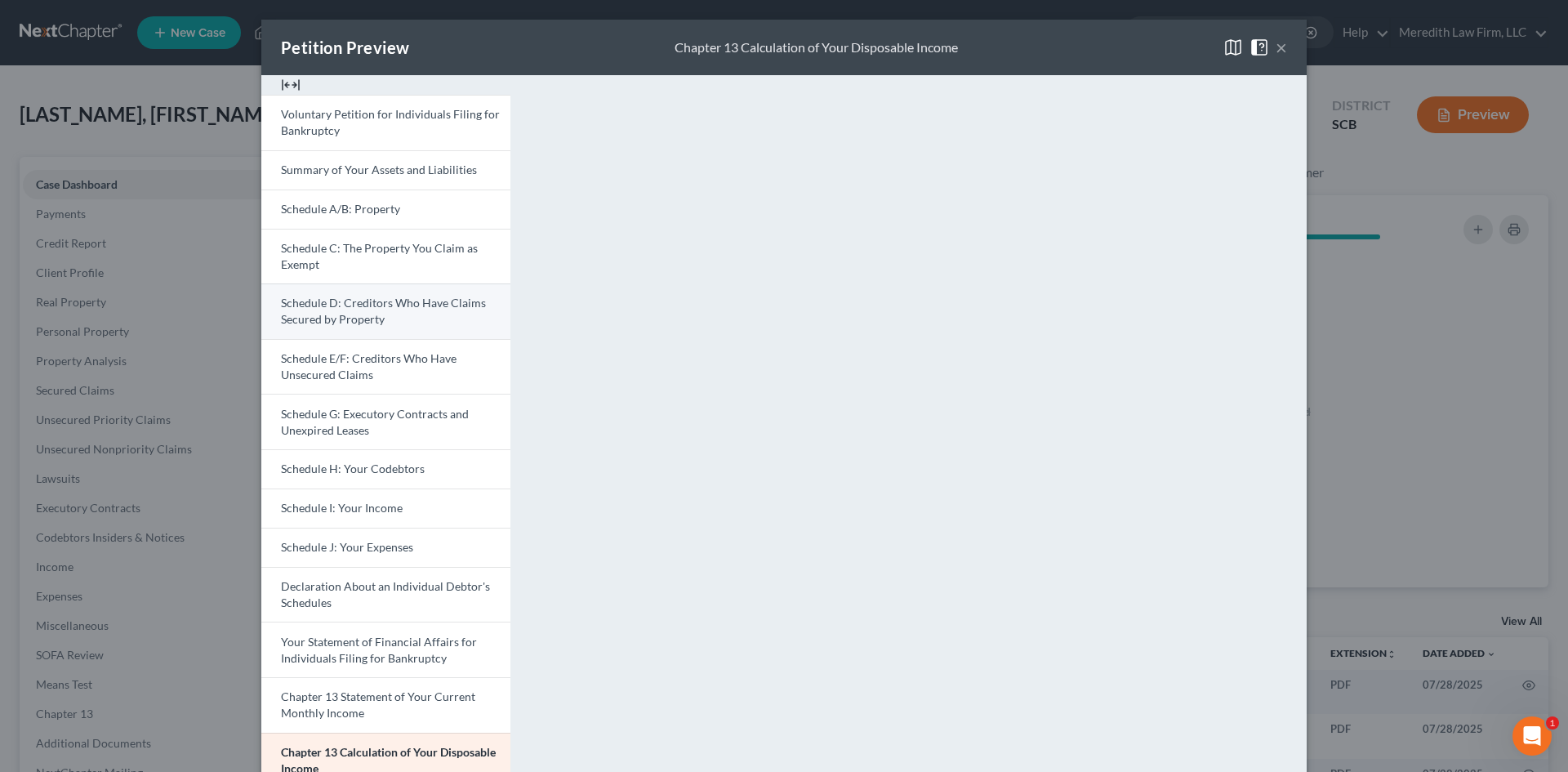 click on "Schedule D: Creditors Who Have Claims Secured by Property" at bounding box center (385, 311) 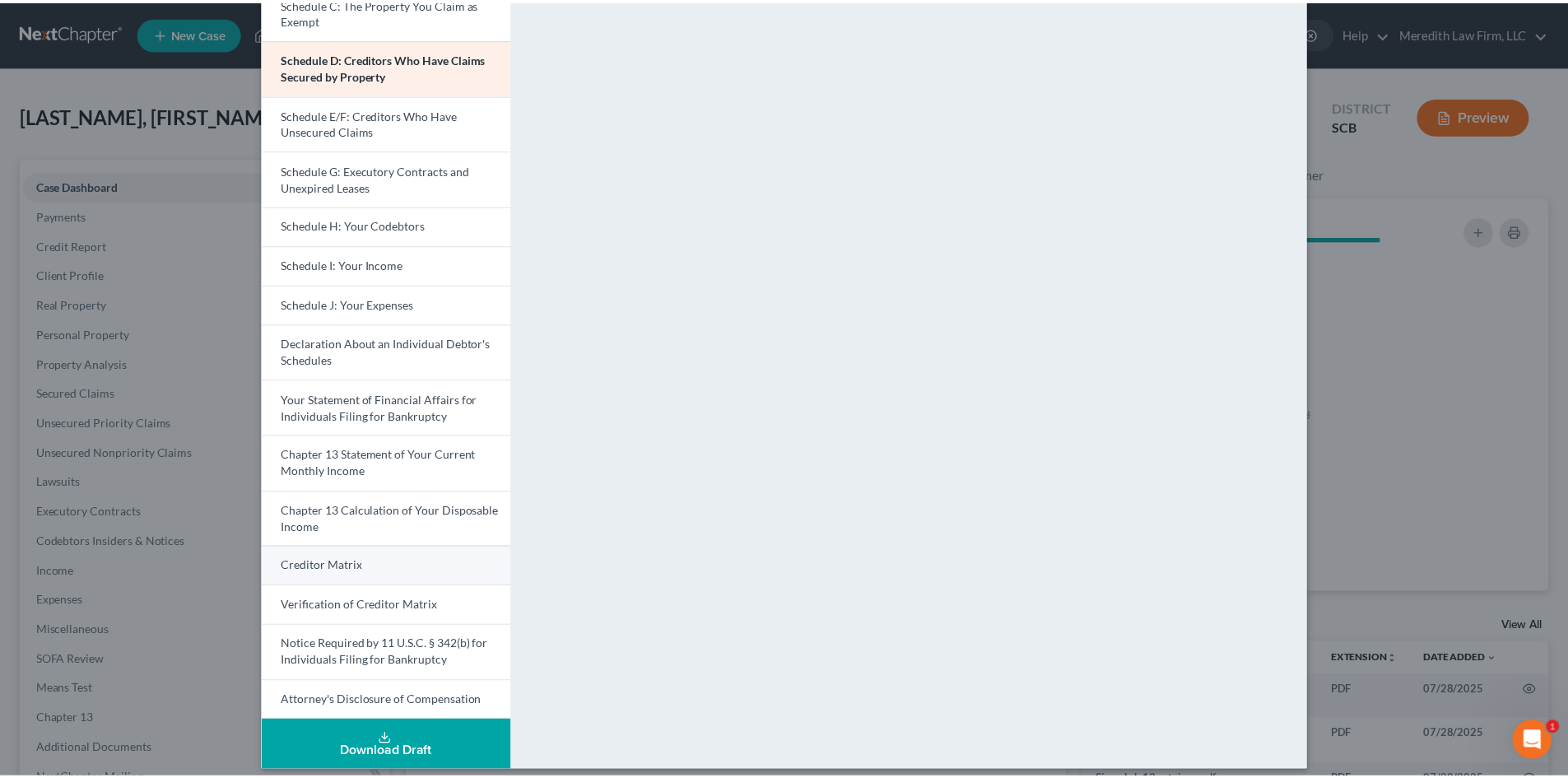 scroll, scrollTop: 0, scrollLeft: 0, axis: both 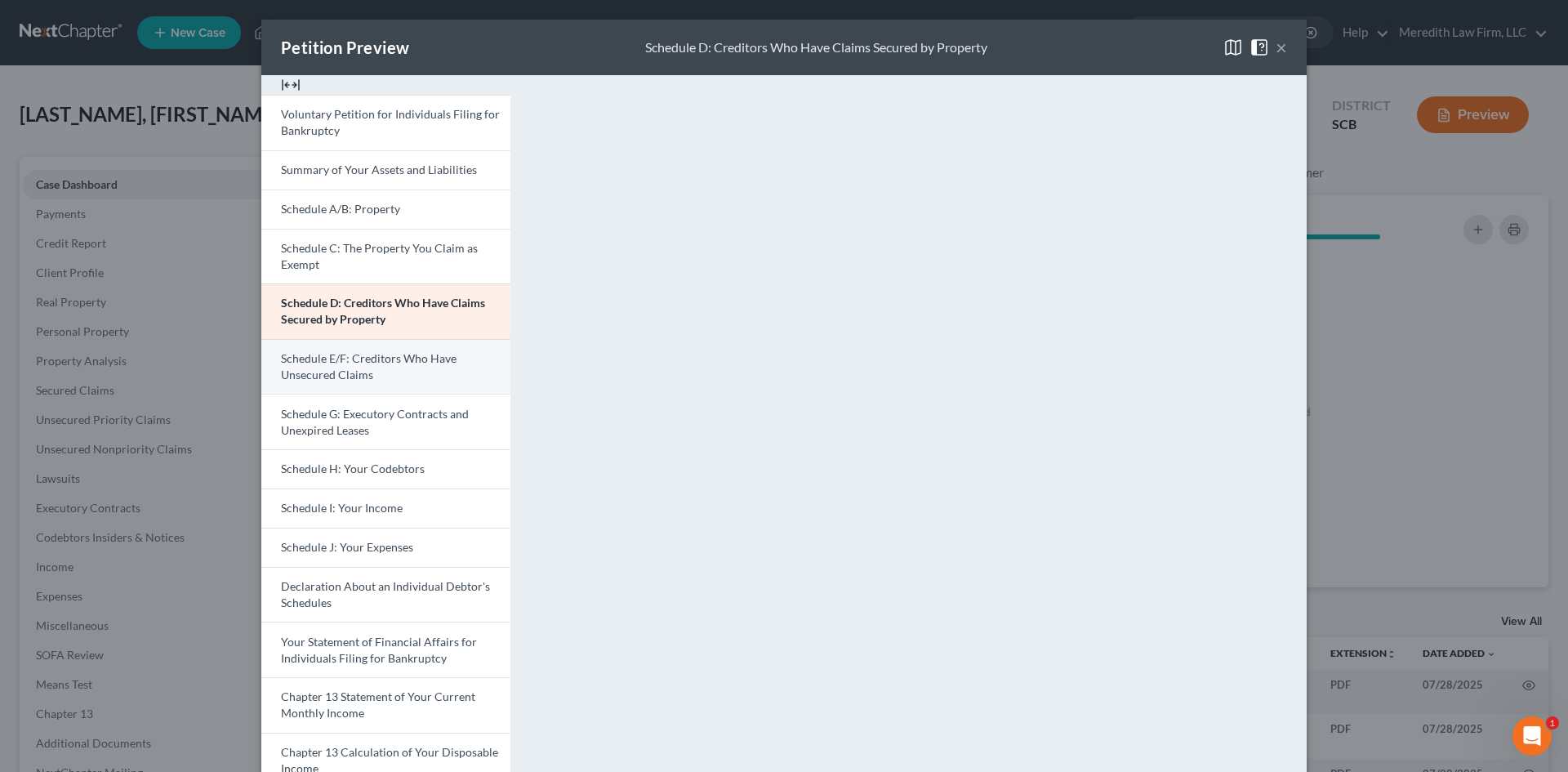 click on "Schedule E/F: Creditors Who Have Unsecured Claims" at bounding box center (368, 366) 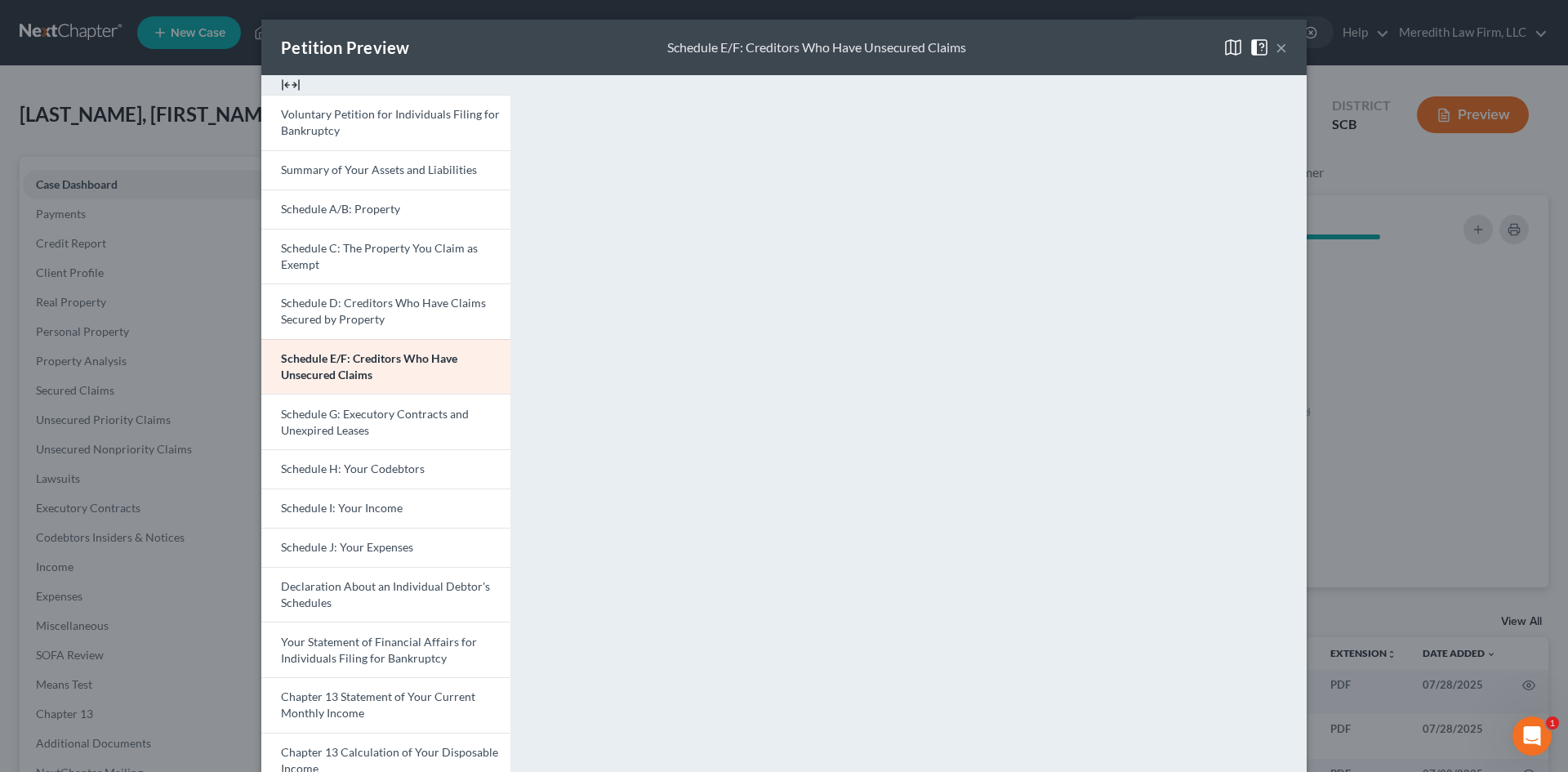 click on "×" at bounding box center [1281, 47] 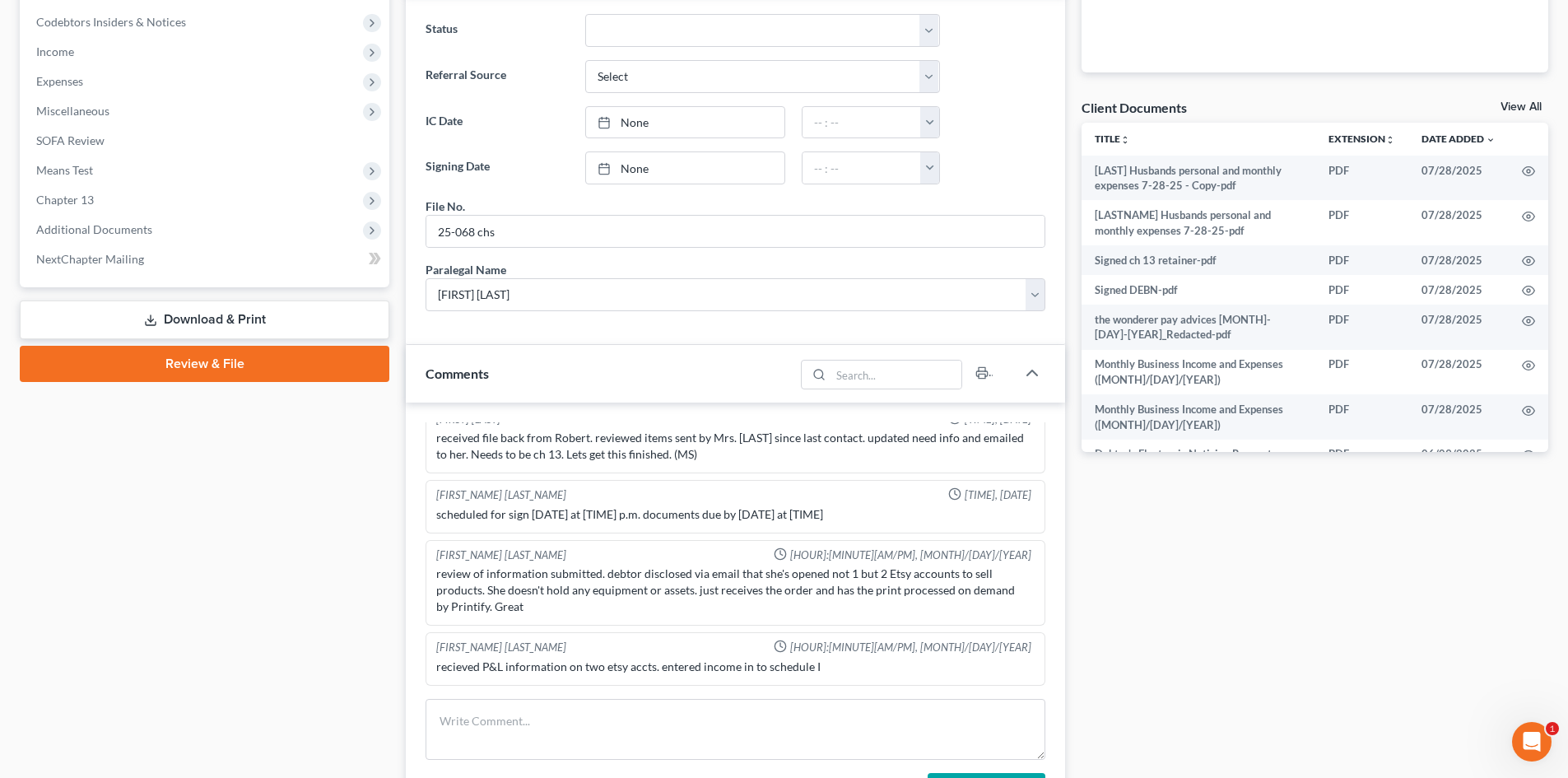 scroll, scrollTop: 659, scrollLeft: 0, axis: vertical 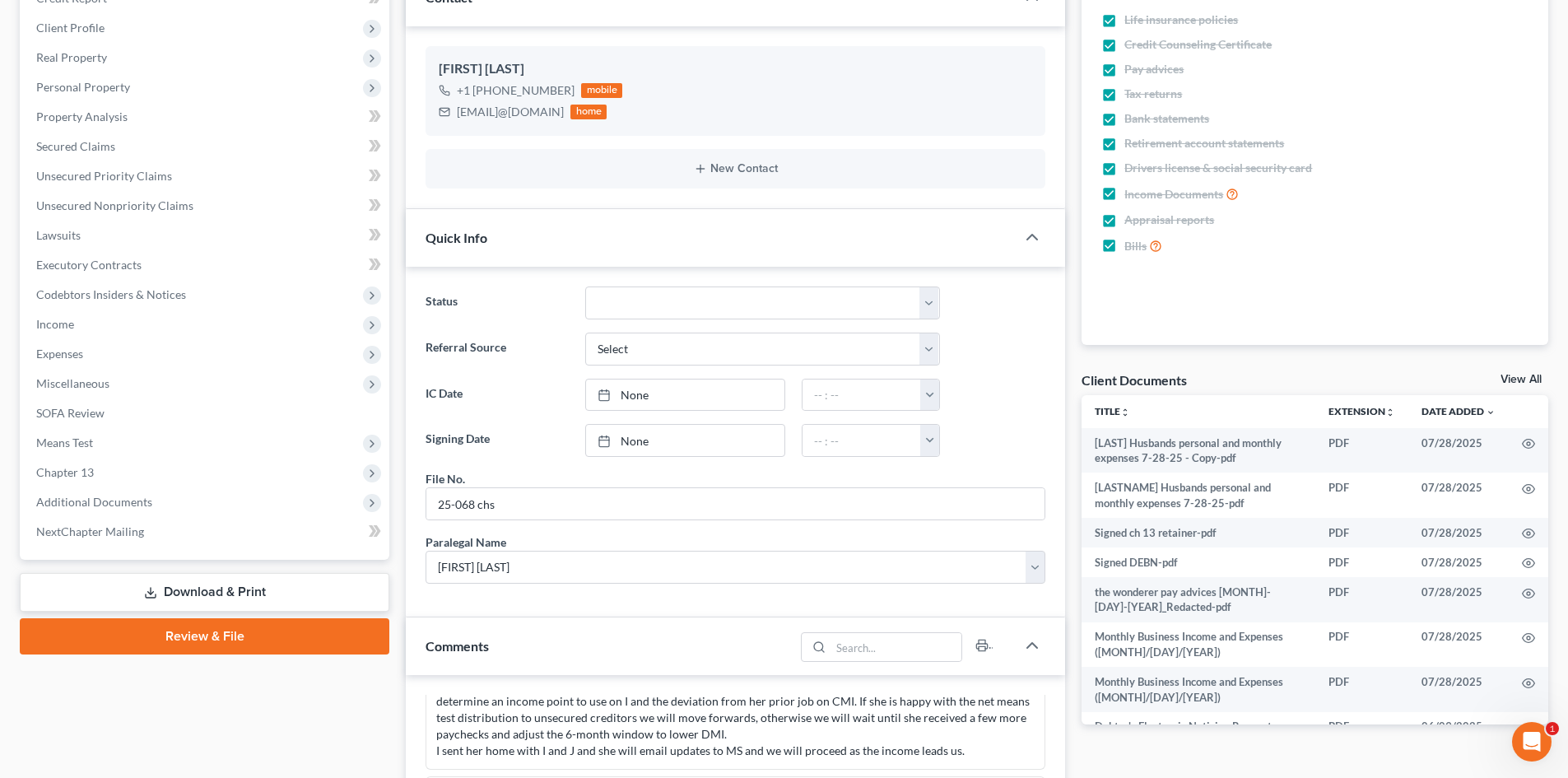 click on "View All" at bounding box center (1521, 380) 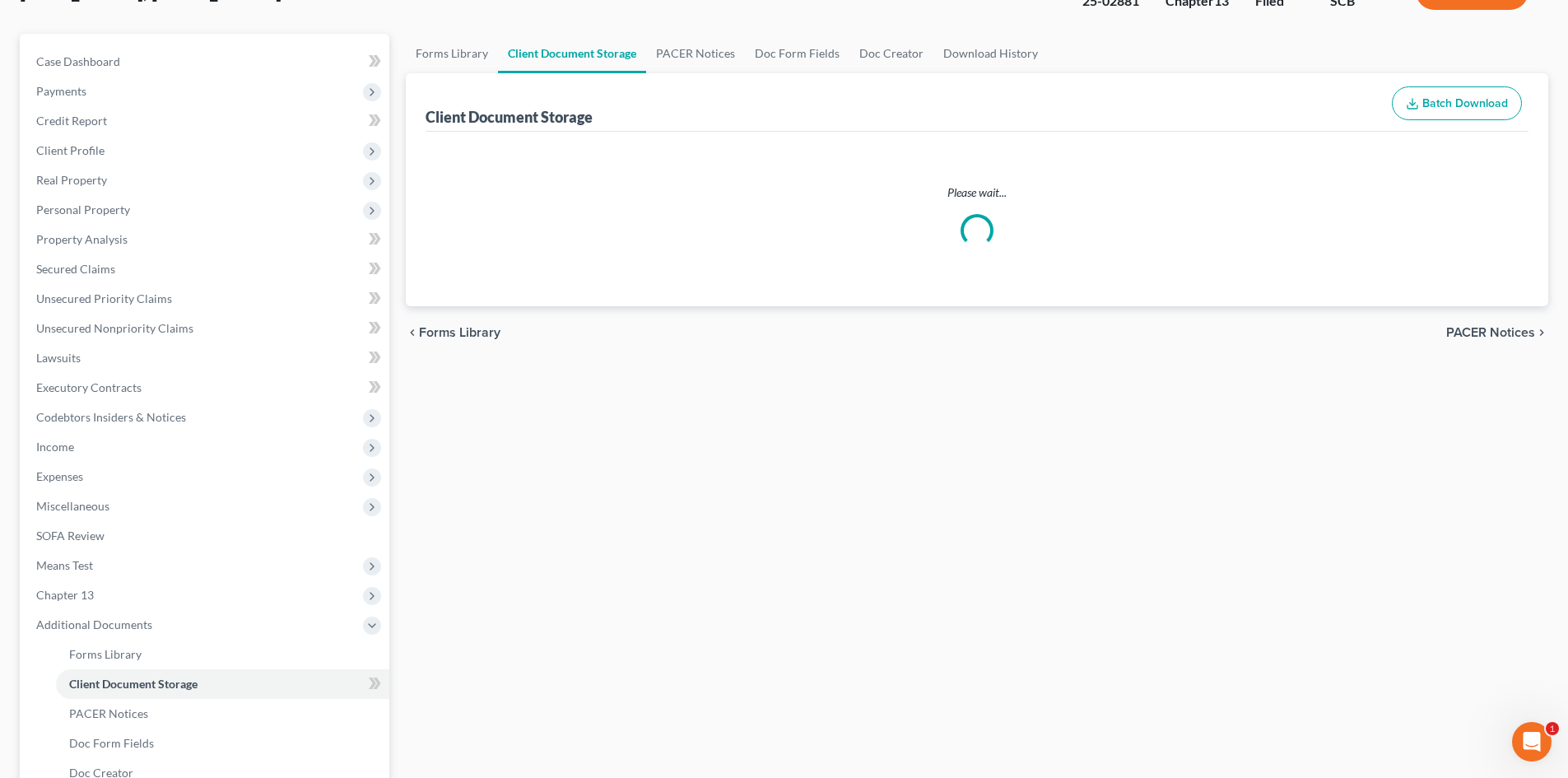 scroll, scrollTop: 2, scrollLeft: 0, axis: vertical 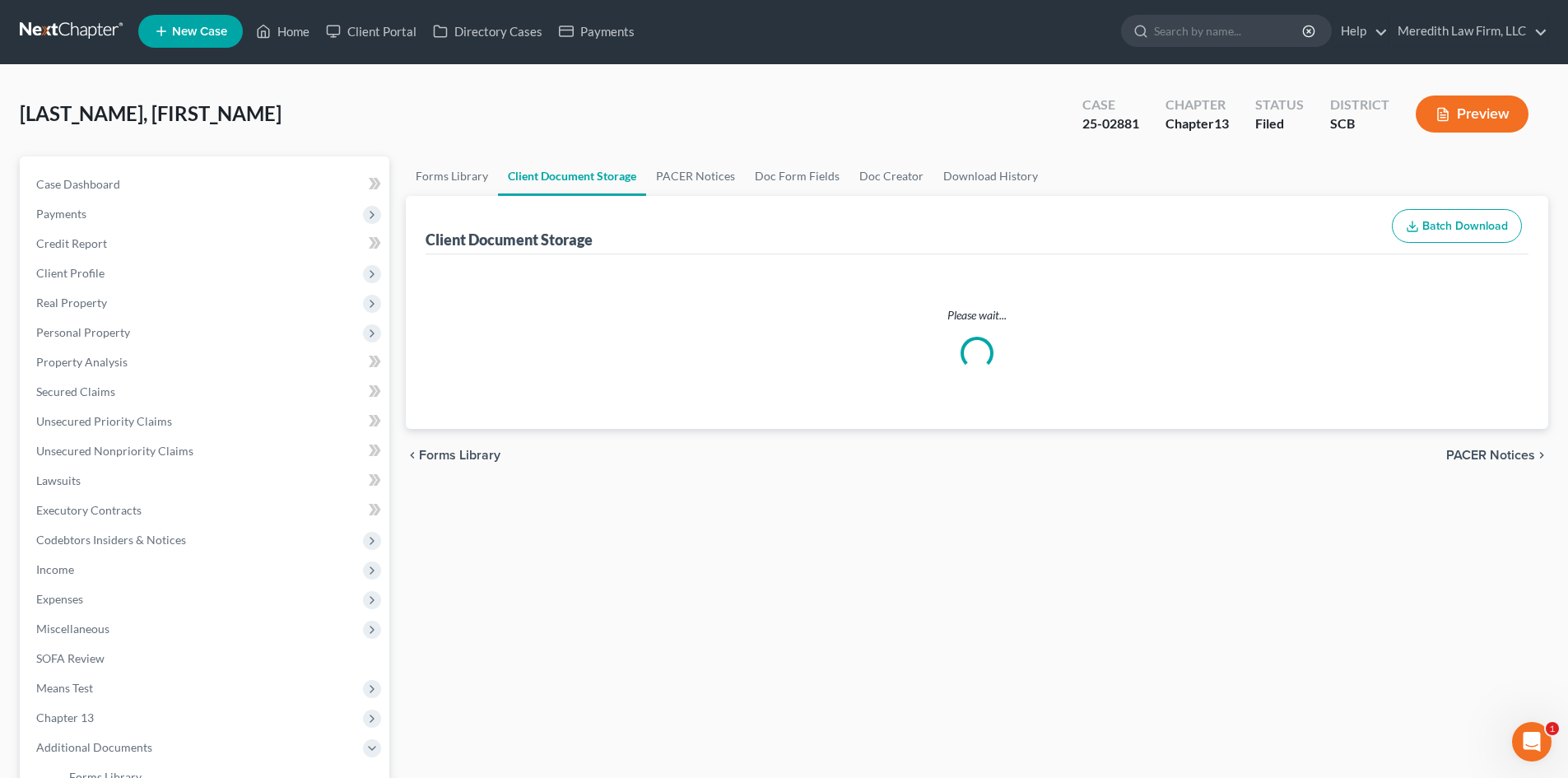 select on "6" 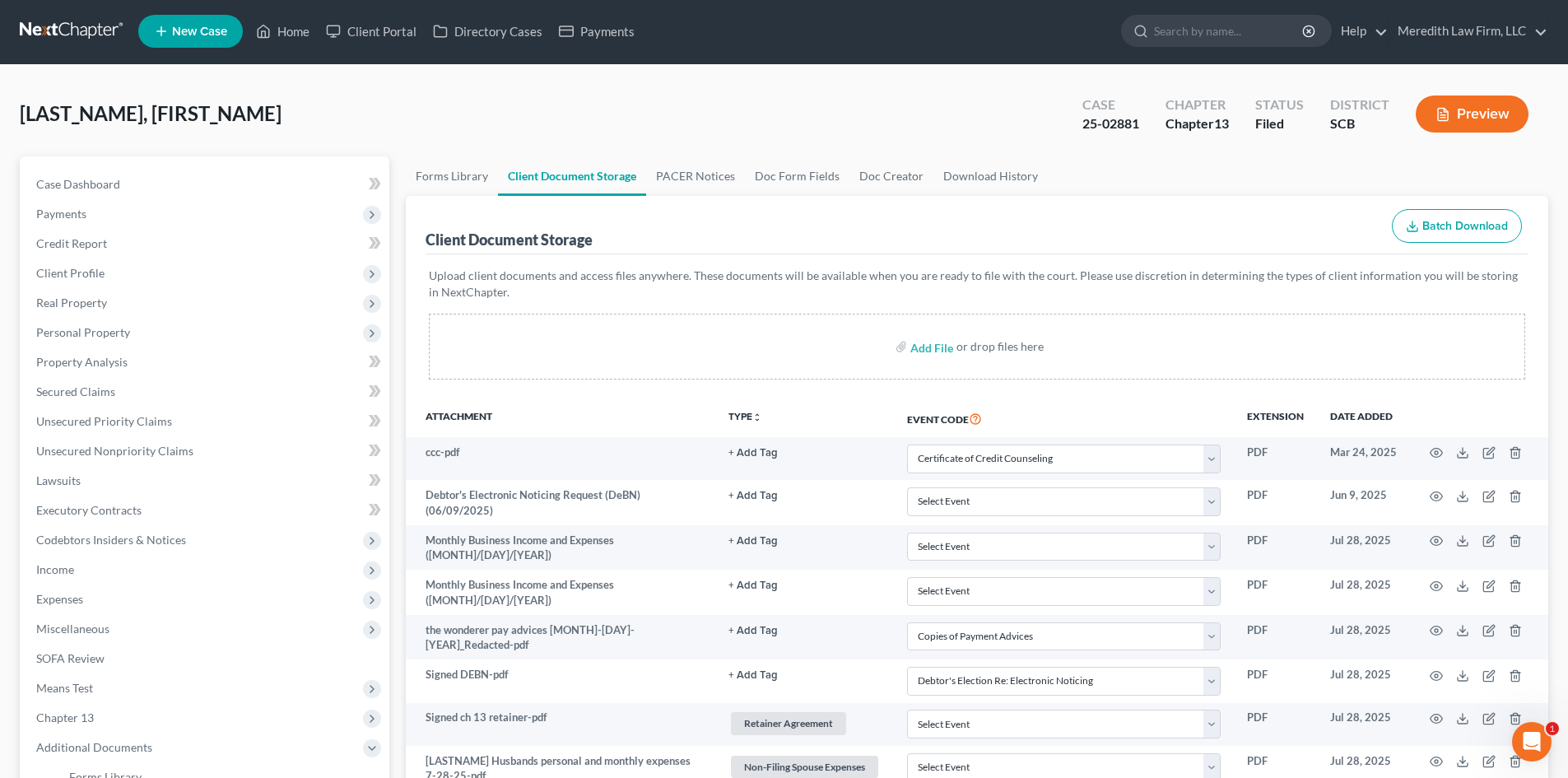 scroll, scrollTop: 0, scrollLeft: 0, axis: both 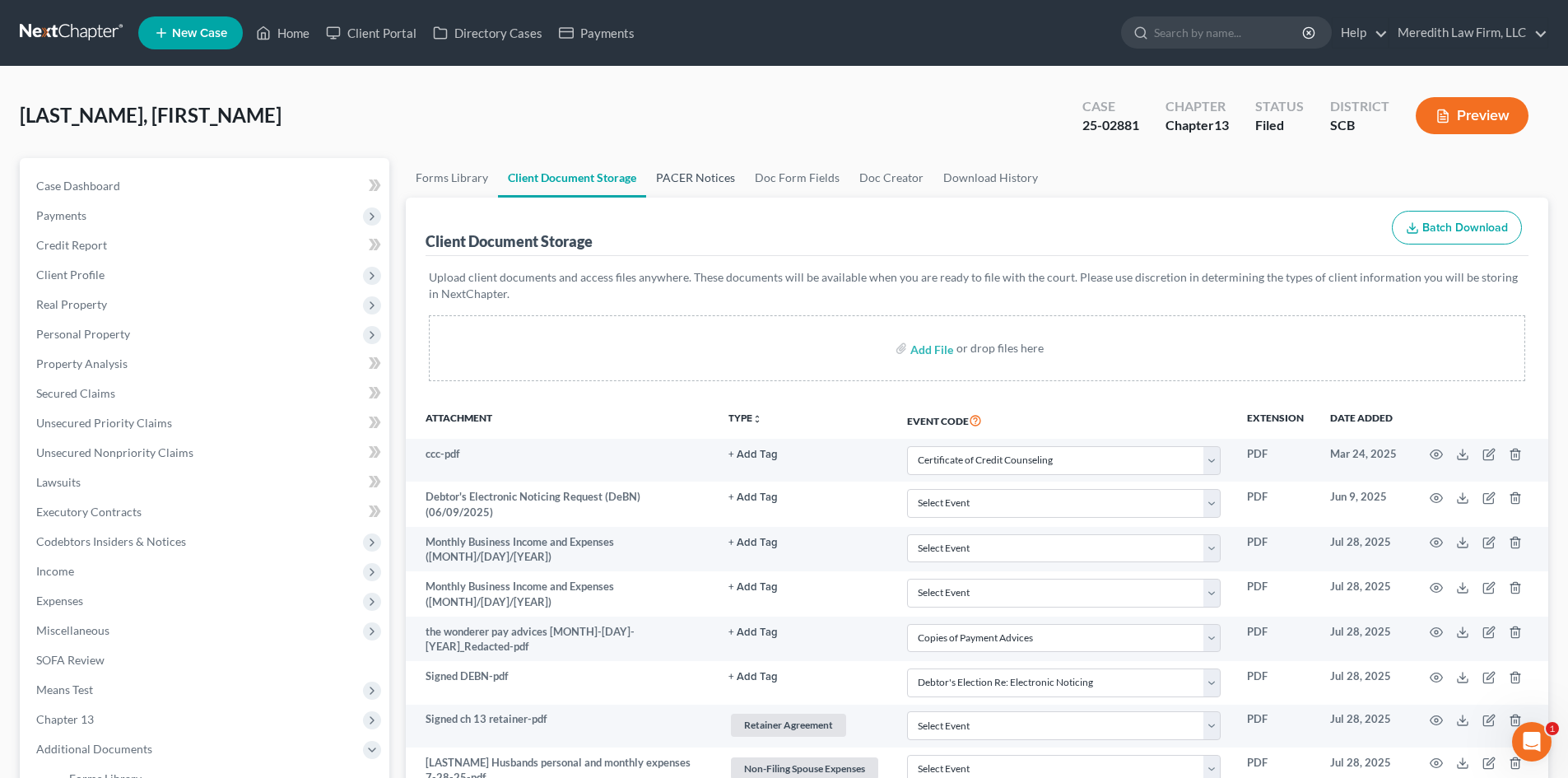 click on "PACER Notices" at bounding box center (696, 178) 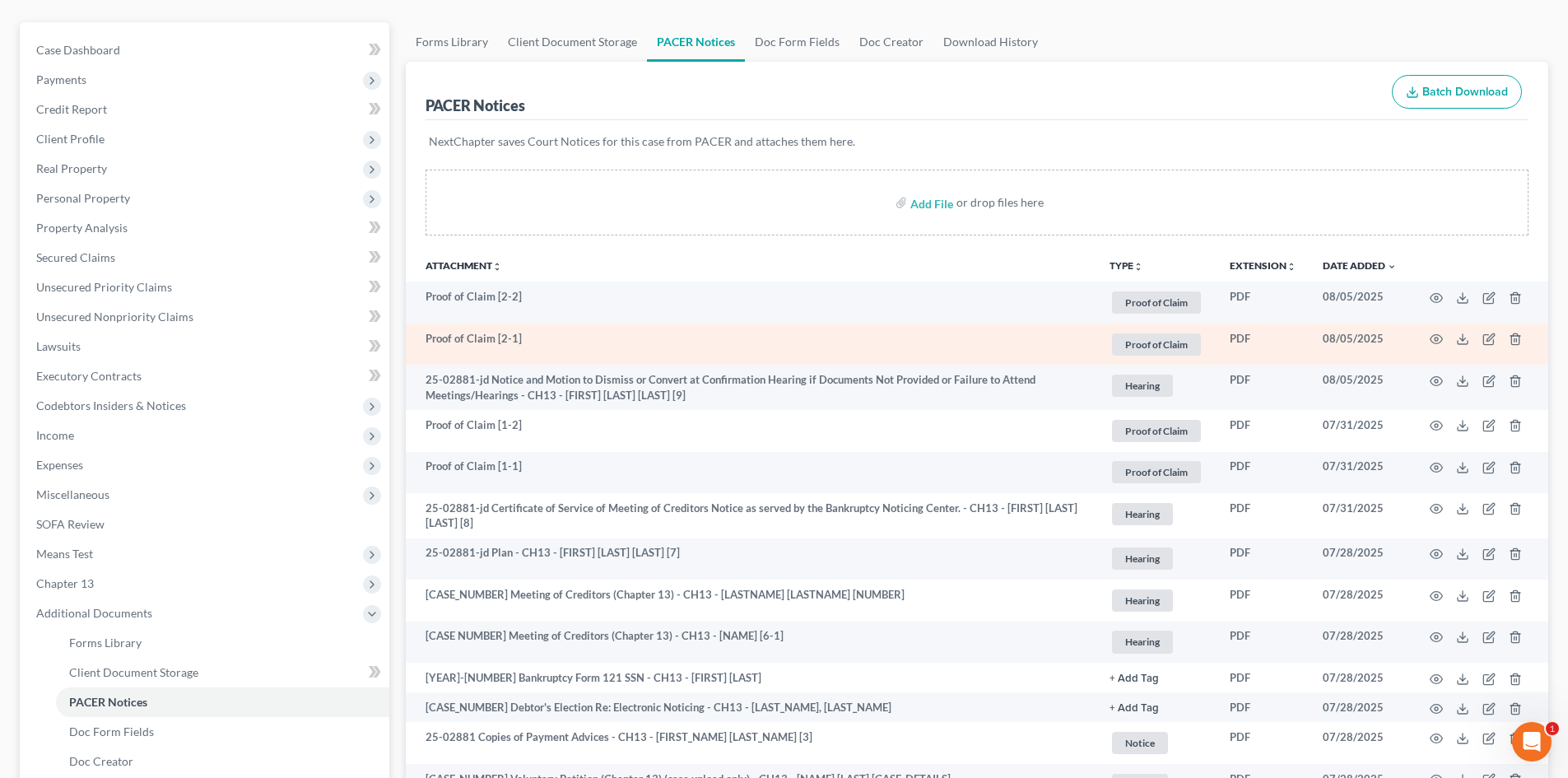 scroll, scrollTop: 165, scrollLeft: 0, axis: vertical 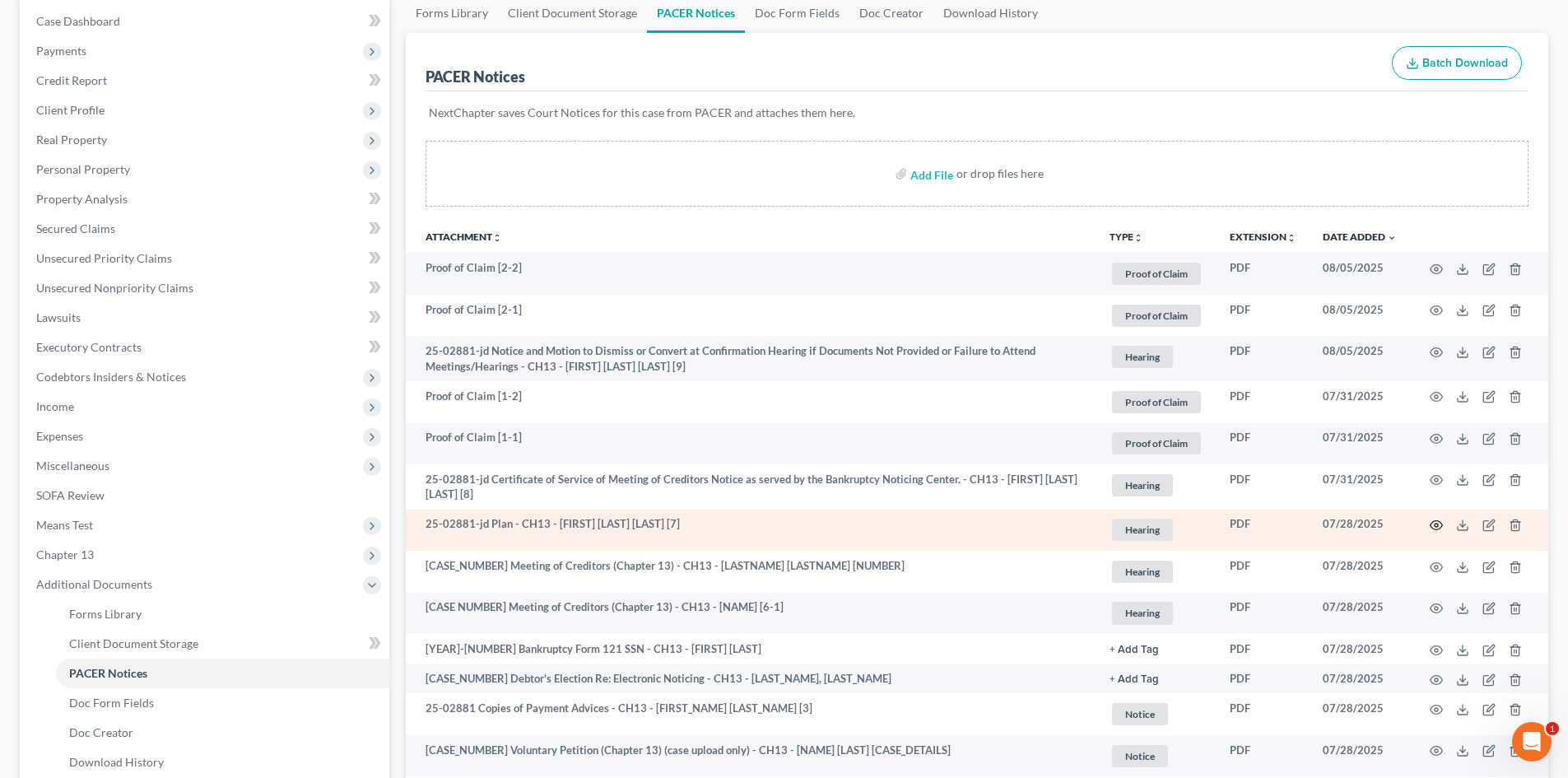 click 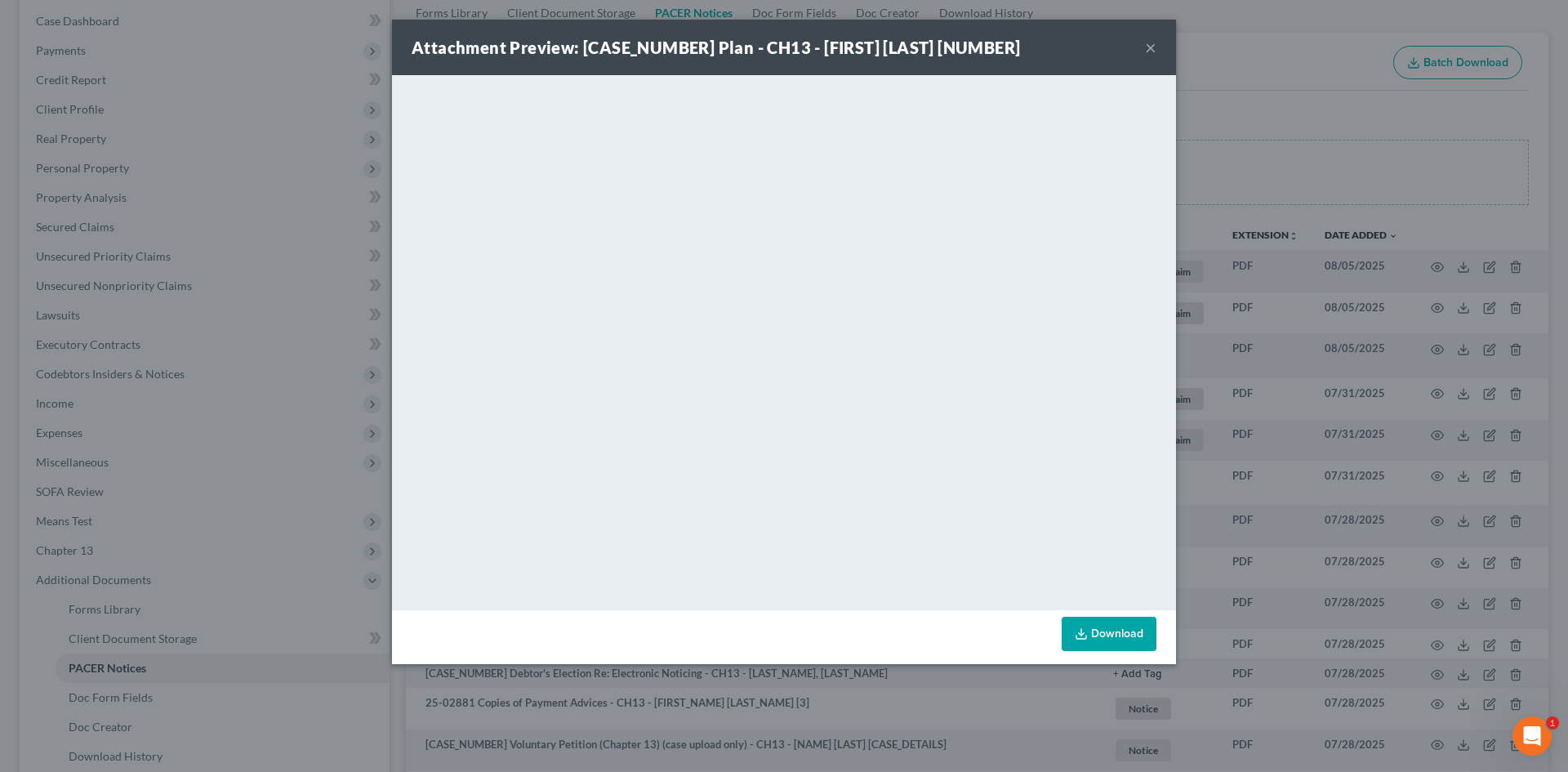 click on "×" at bounding box center [1151, 47] 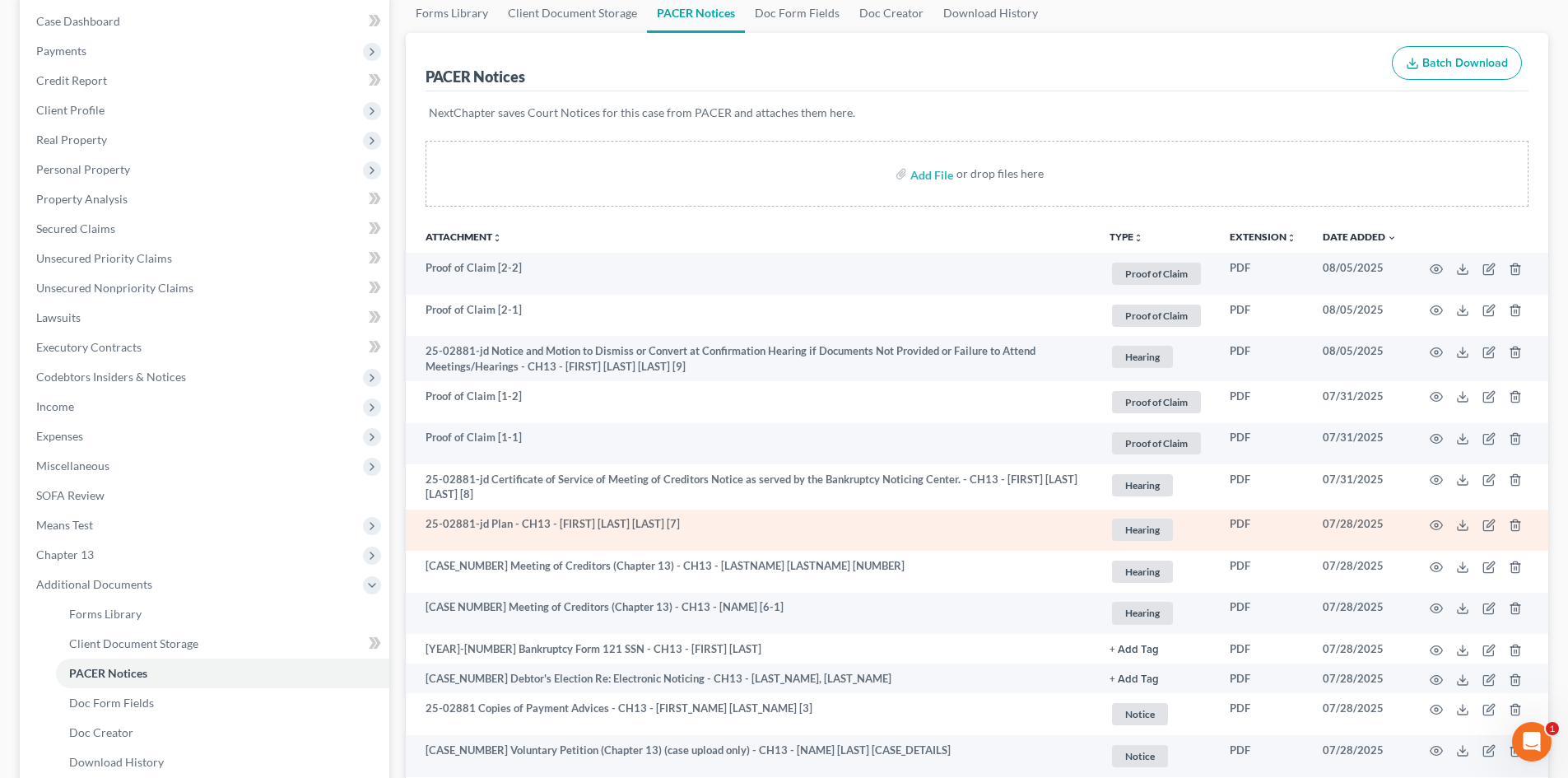 scroll, scrollTop: 0, scrollLeft: 0, axis: both 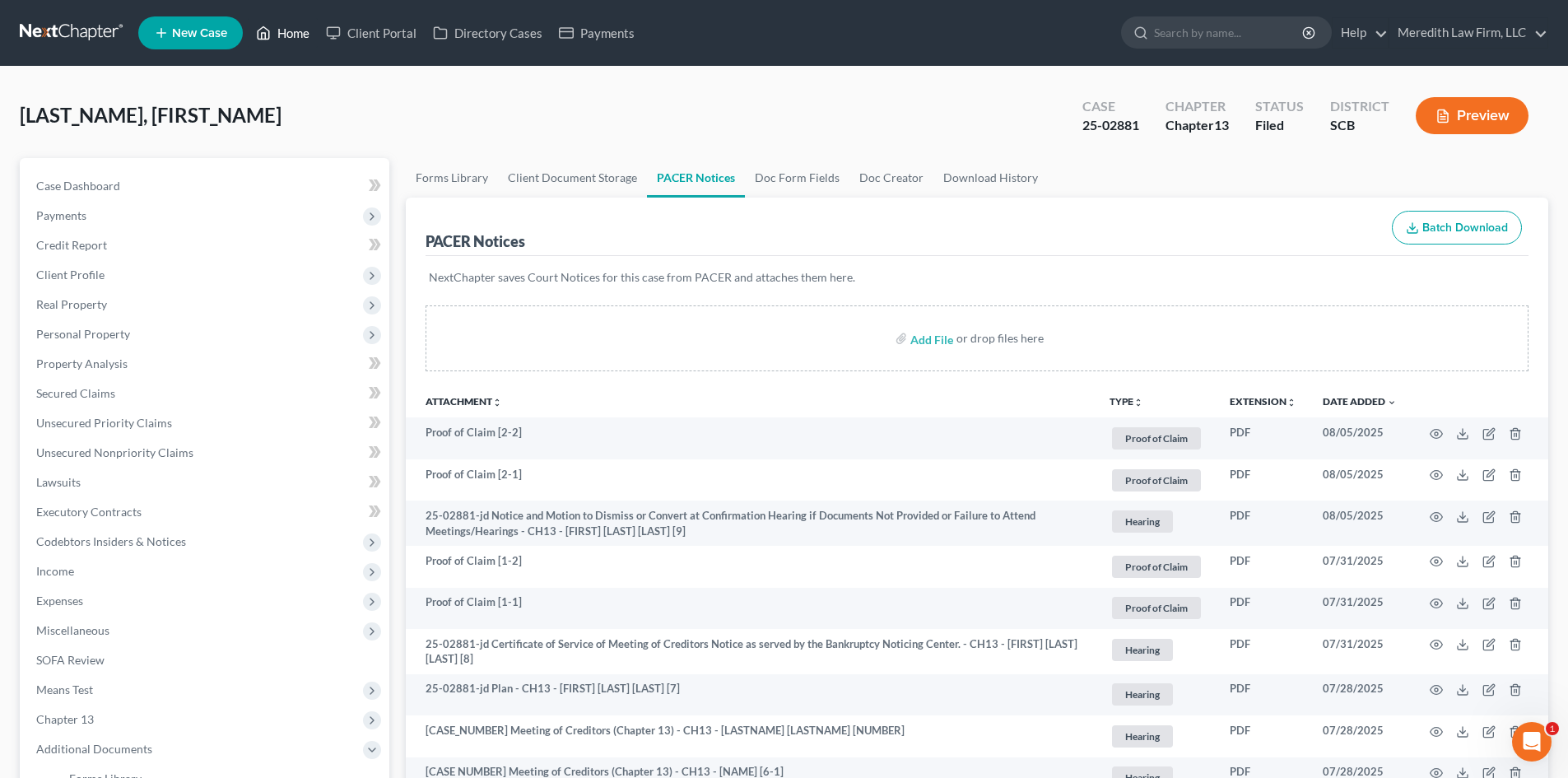 click on "Home" at bounding box center (282, 33) 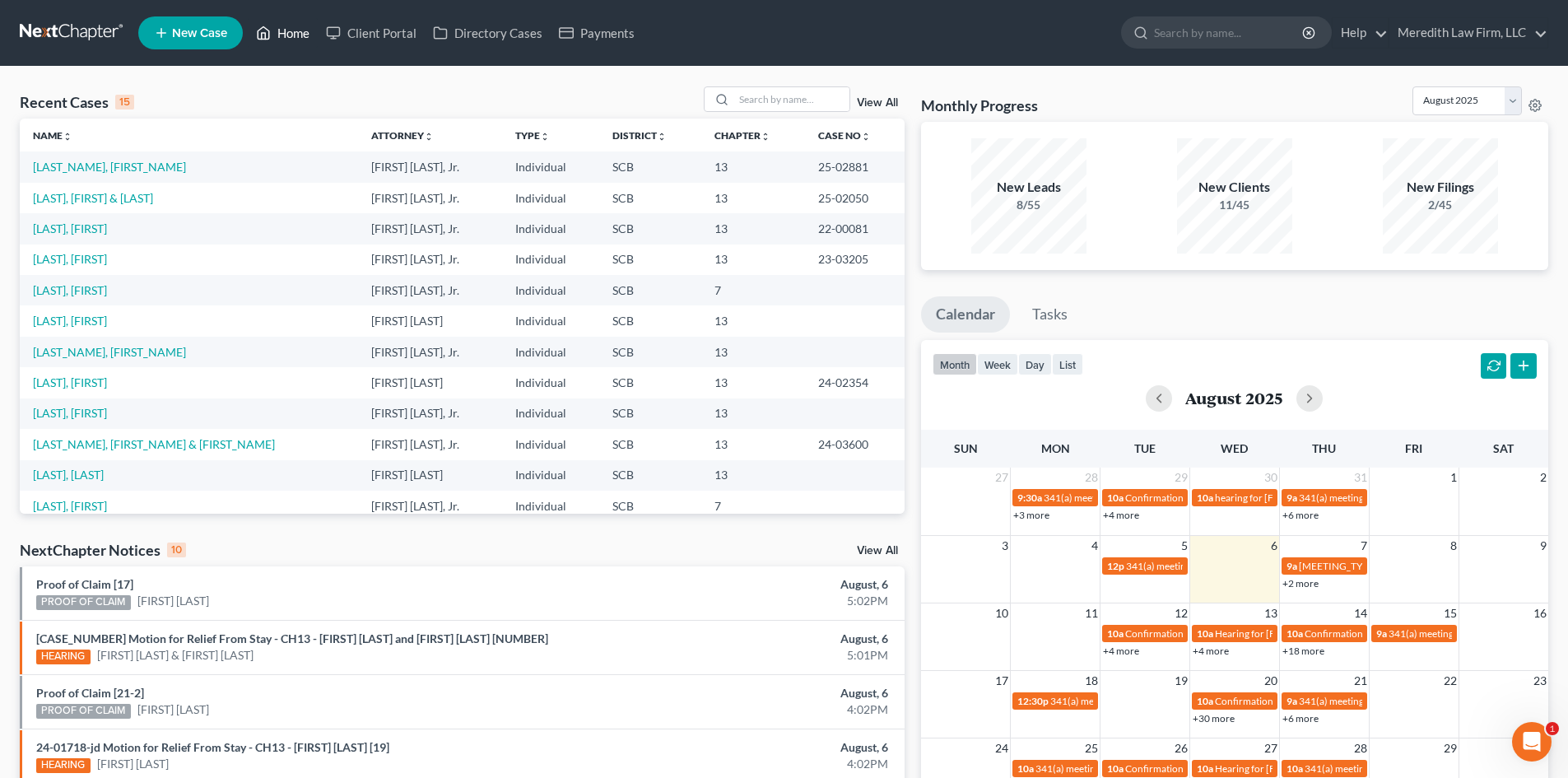 scroll, scrollTop: 165, scrollLeft: 0, axis: vertical 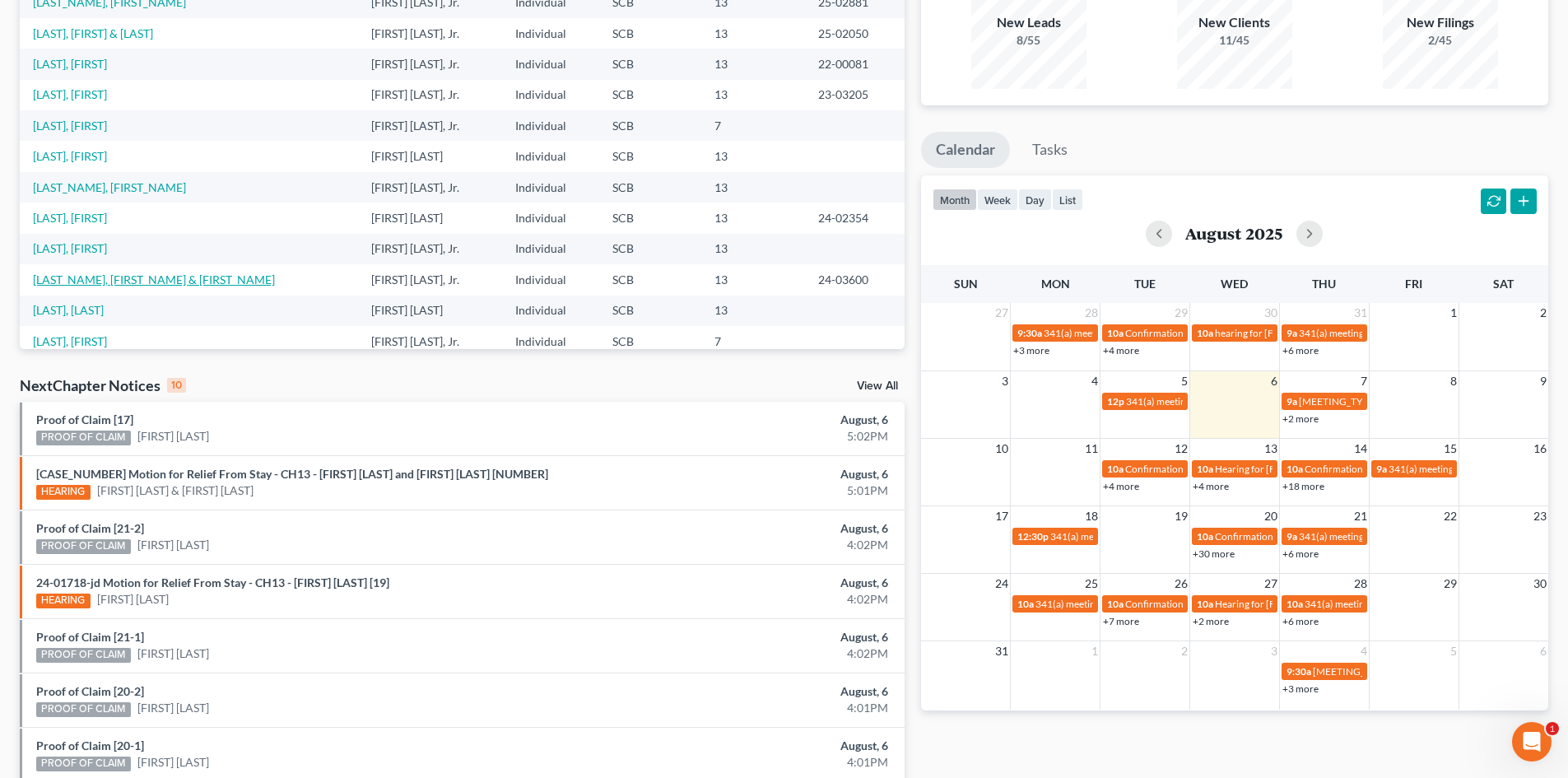 click on "[LAST_NAME], [FIRST_NAME] & [FIRST_NAME]" at bounding box center (154, 279) 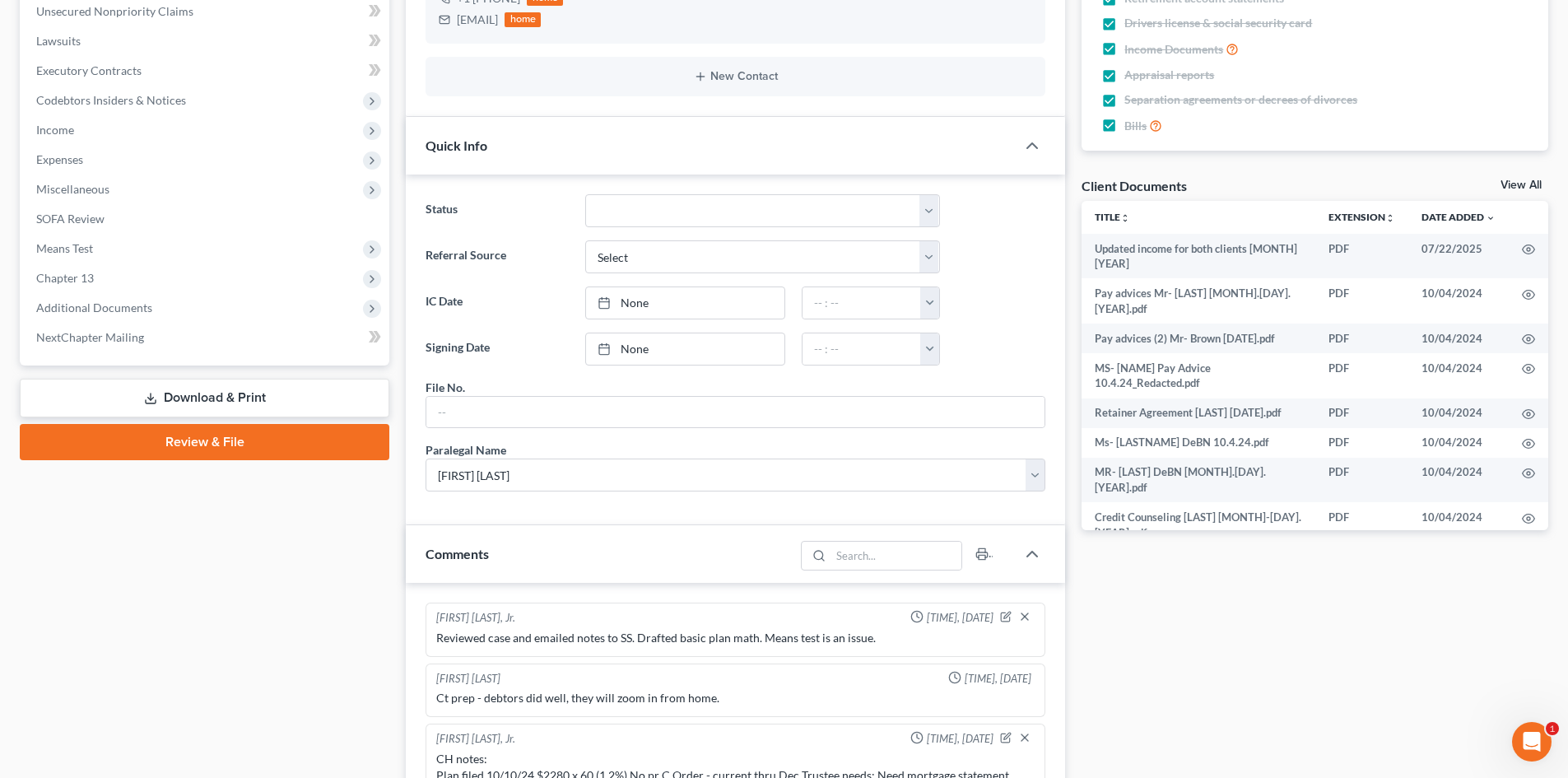 scroll, scrollTop: 494, scrollLeft: 0, axis: vertical 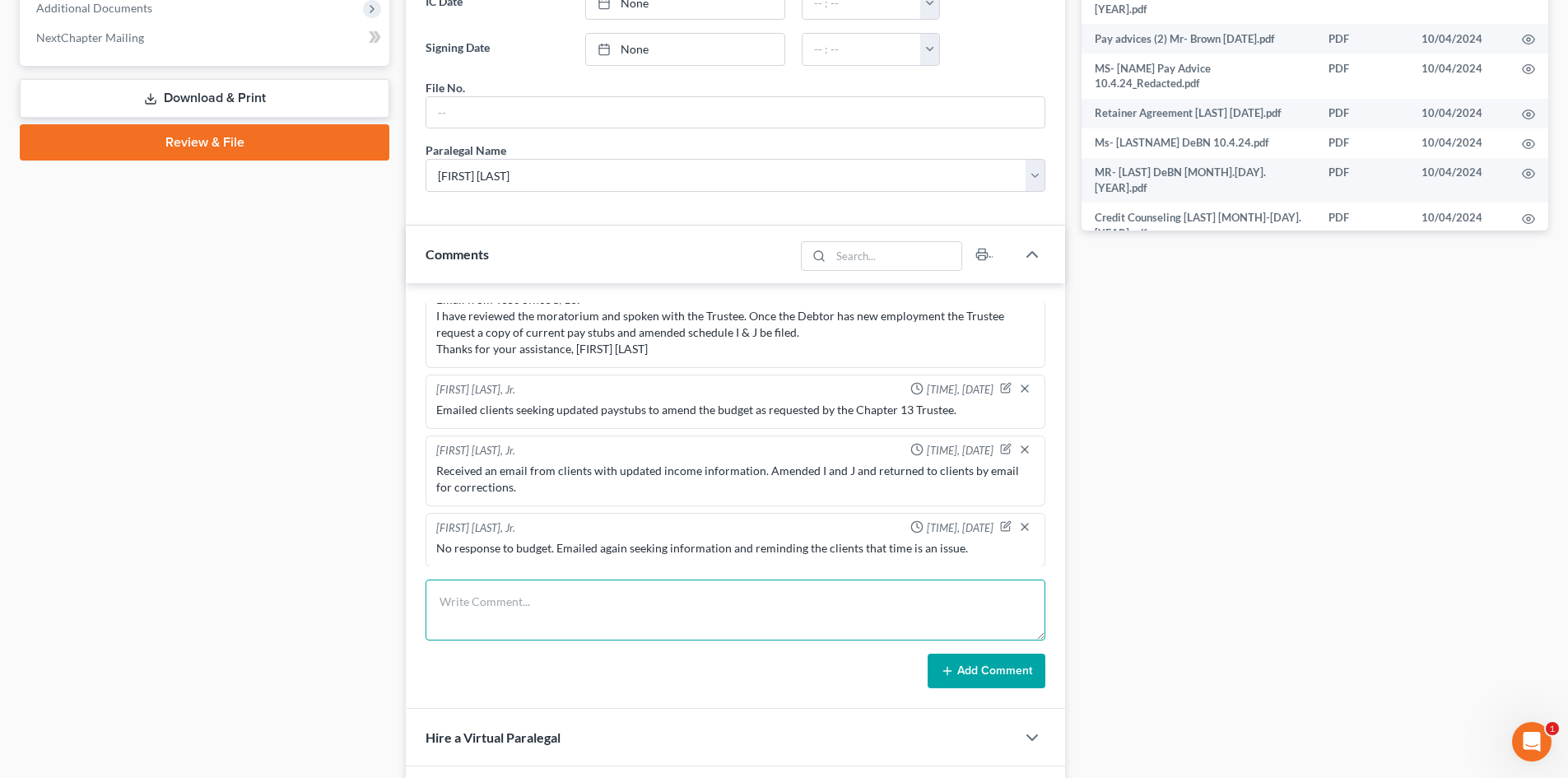 drag, startPoint x: 536, startPoint y: 595, endPoint x: 534, endPoint y: 567, distance: 28.071338 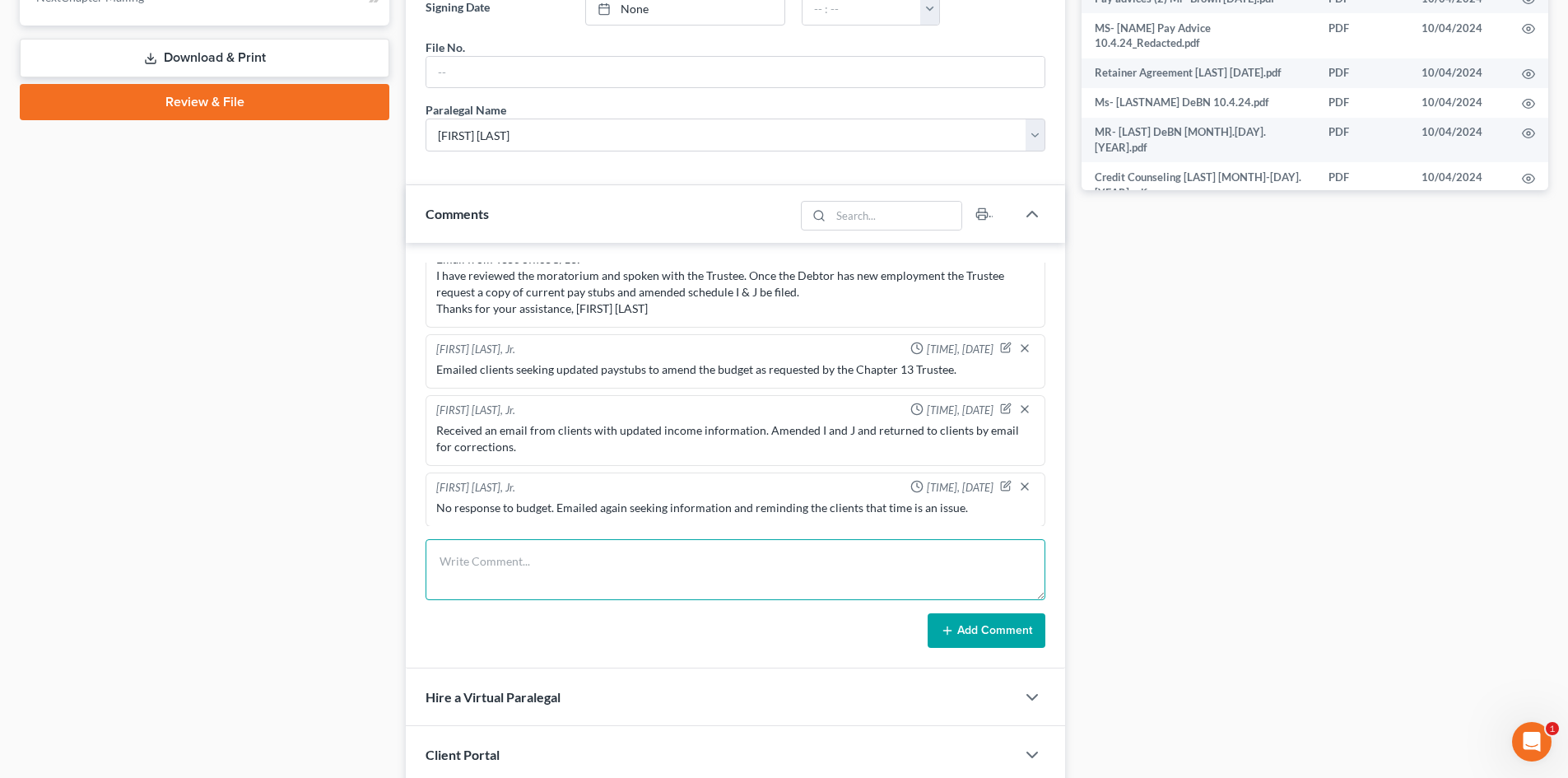 scroll, scrollTop: 908, scrollLeft: 0, axis: vertical 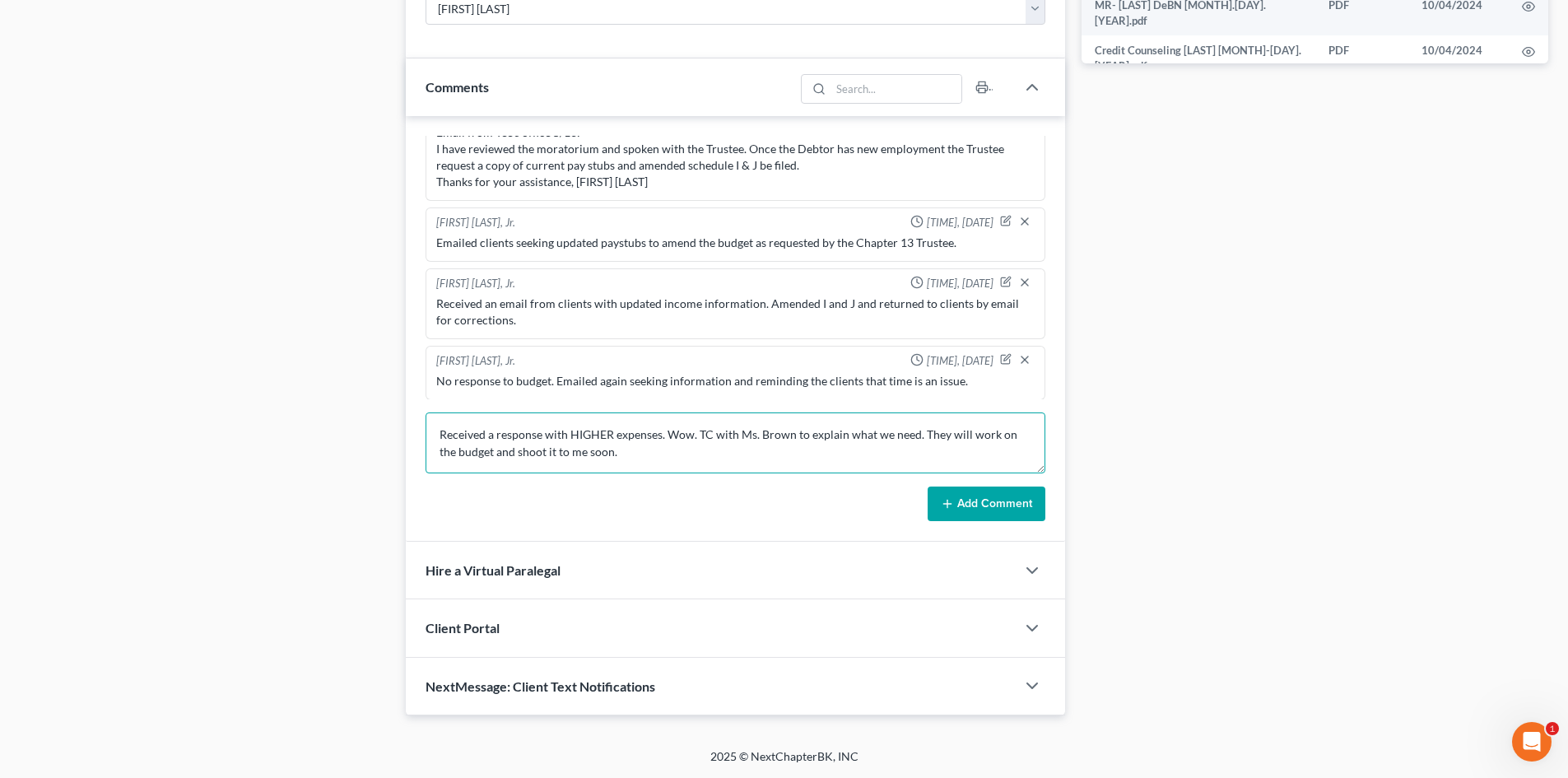 type on "Received a response with HIGHER expenses. Wow. TC with Ms. Brown to explain what we need. They will work on the budget and shoot it to me soon." 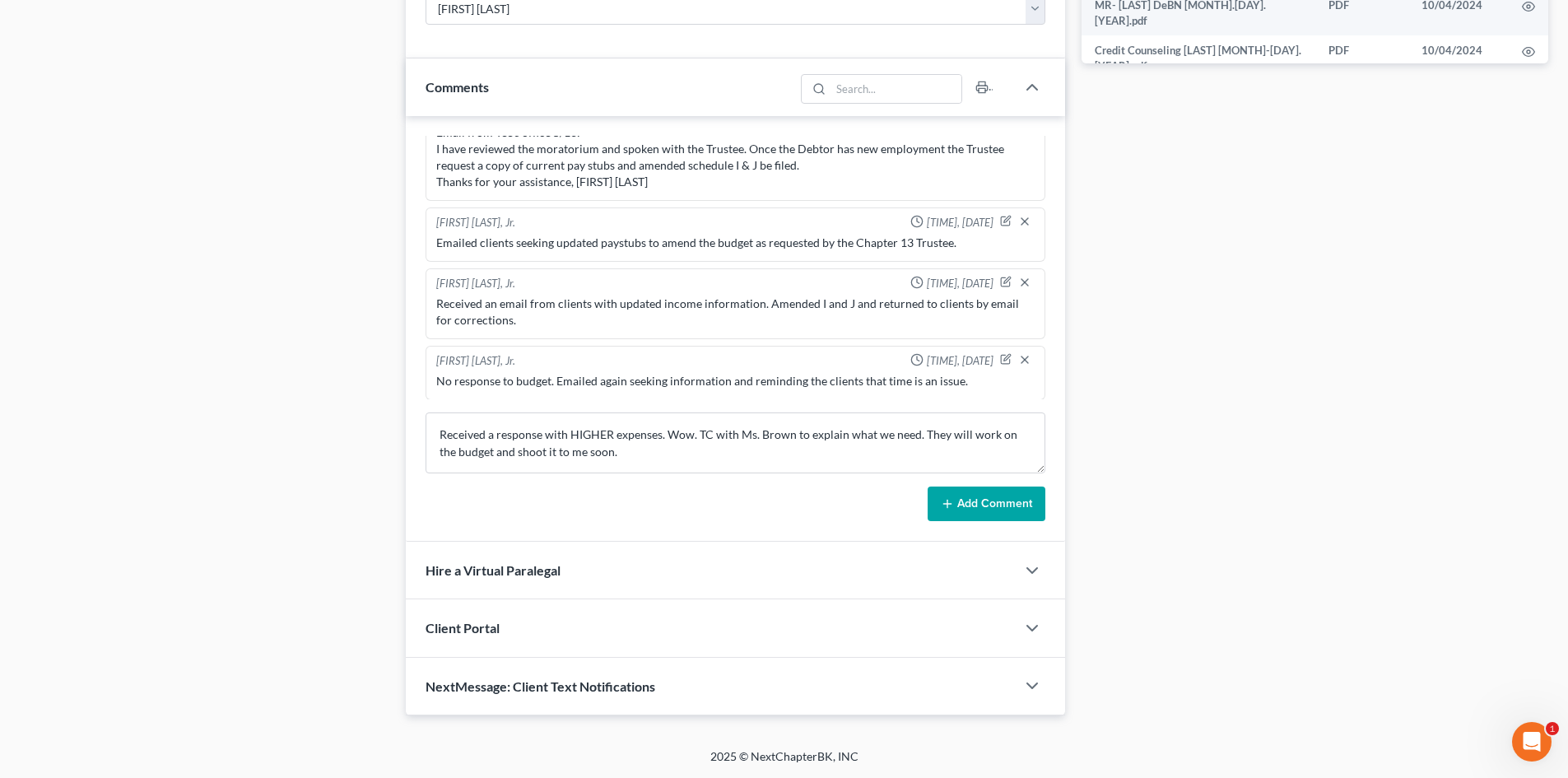 click on "Add Comment" at bounding box center [986, 504] 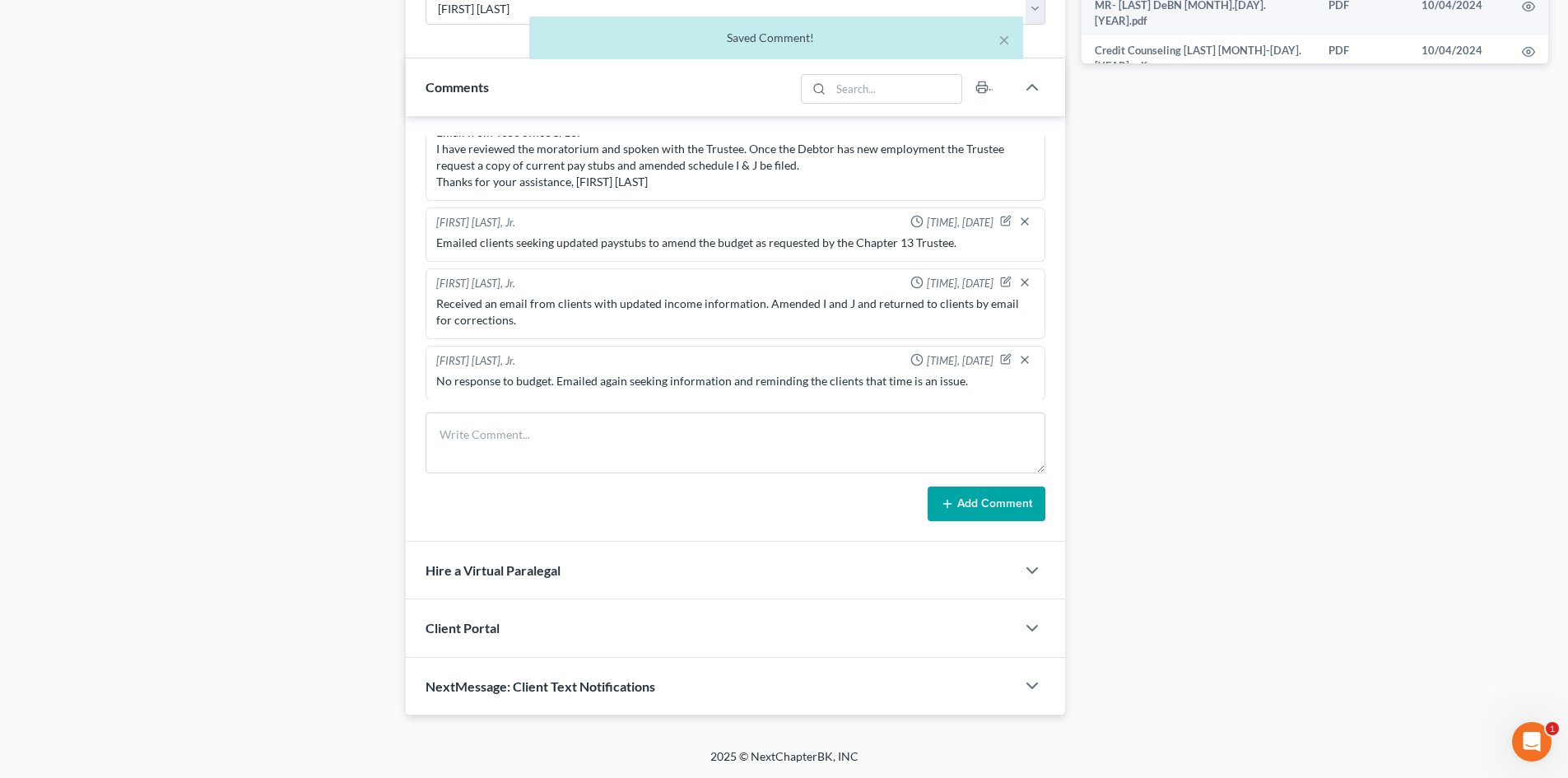 scroll, scrollTop: 640, scrollLeft: 0, axis: vertical 